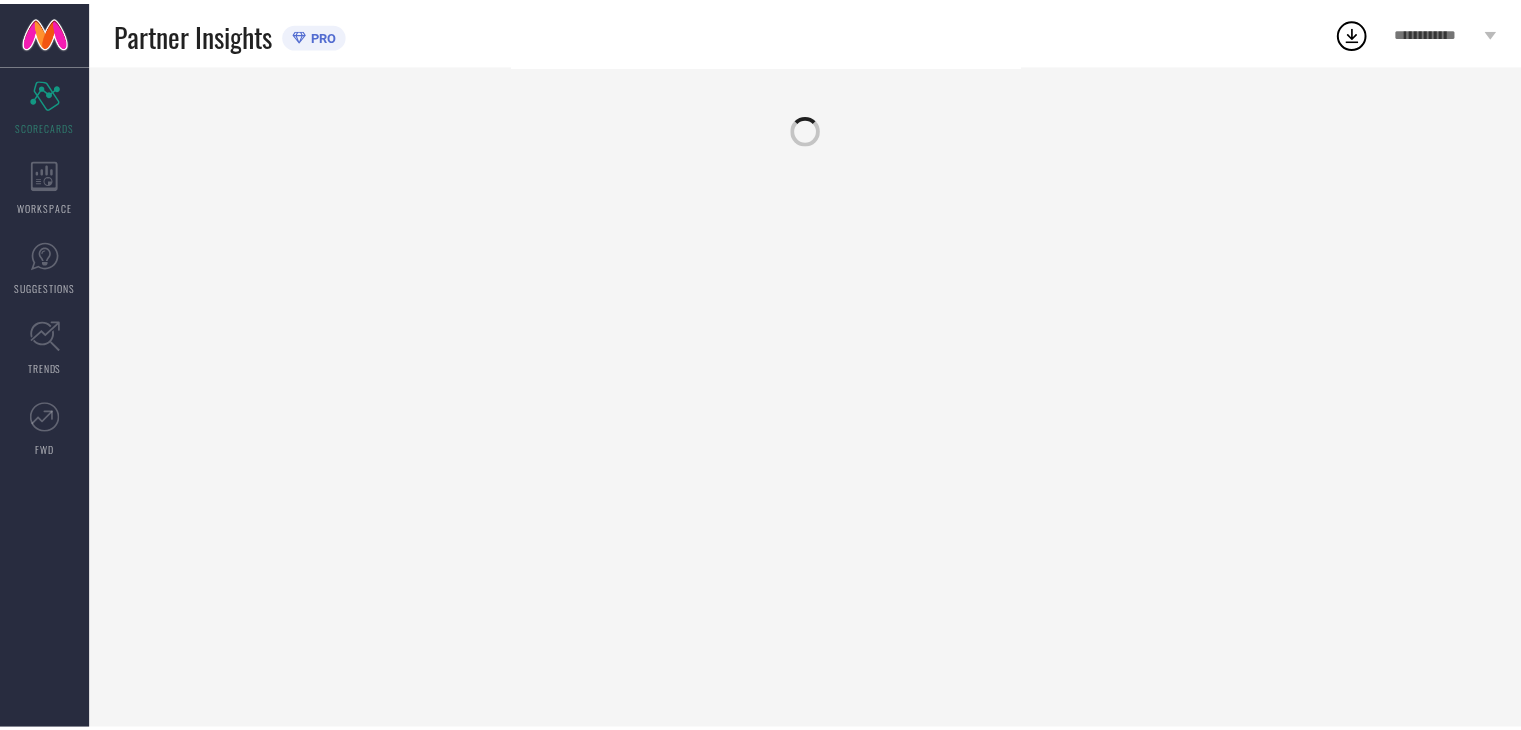 scroll, scrollTop: 0, scrollLeft: 0, axis: both 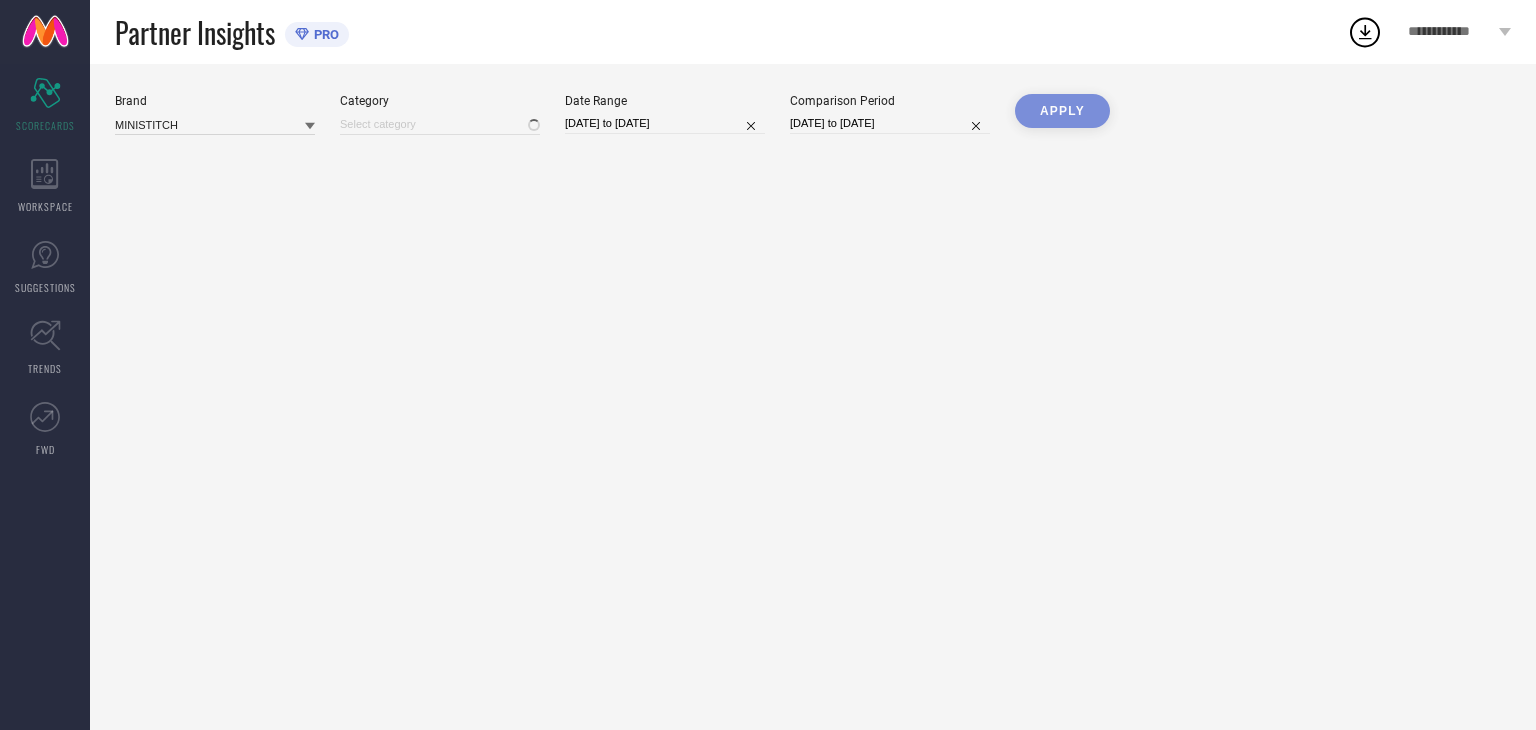 type on "All" 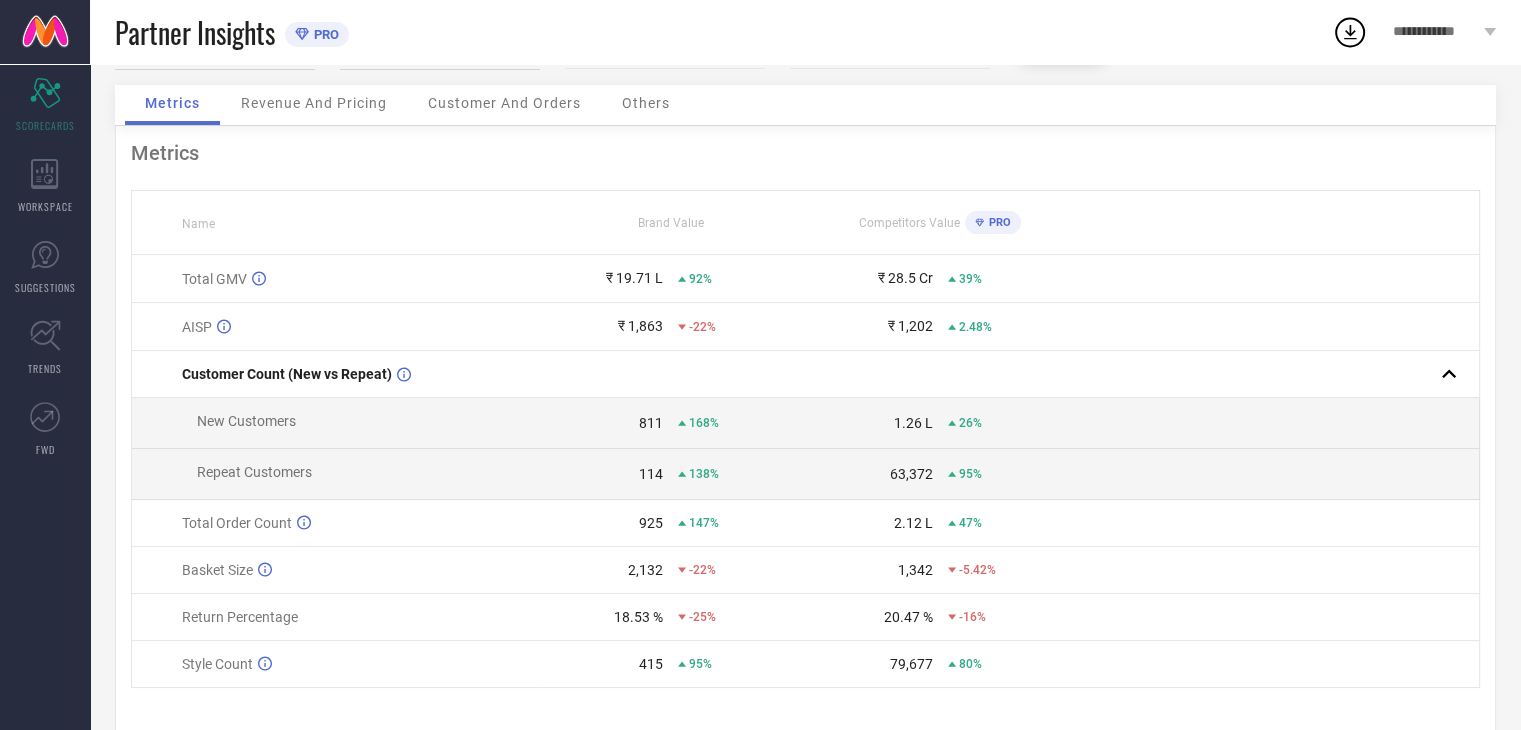 scroll, scrollTop: 110, scrollLeft: 0, axis: vertical 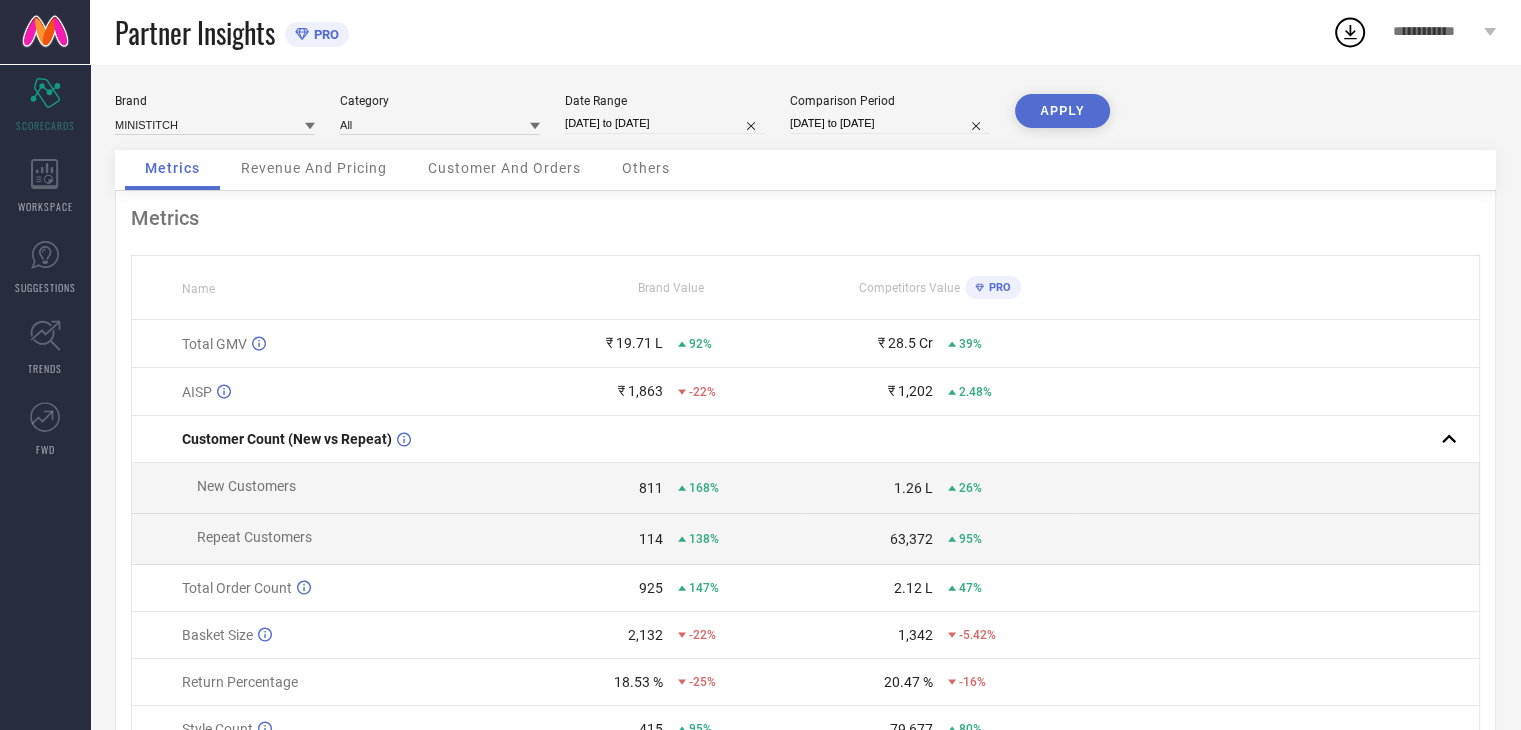 select on "6" 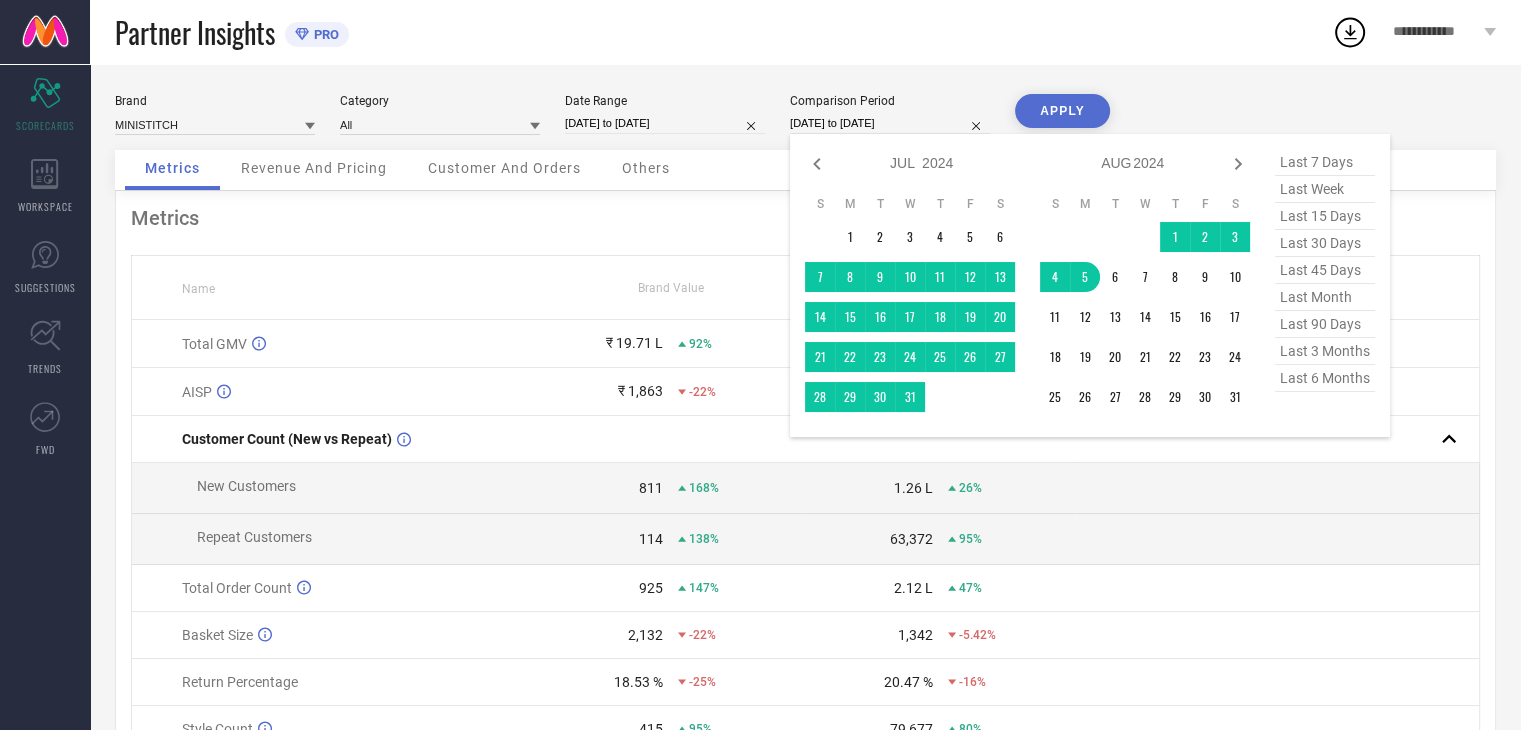 click on "06-07-2024 to 05-08-2024" at bounding box center (890, 123) 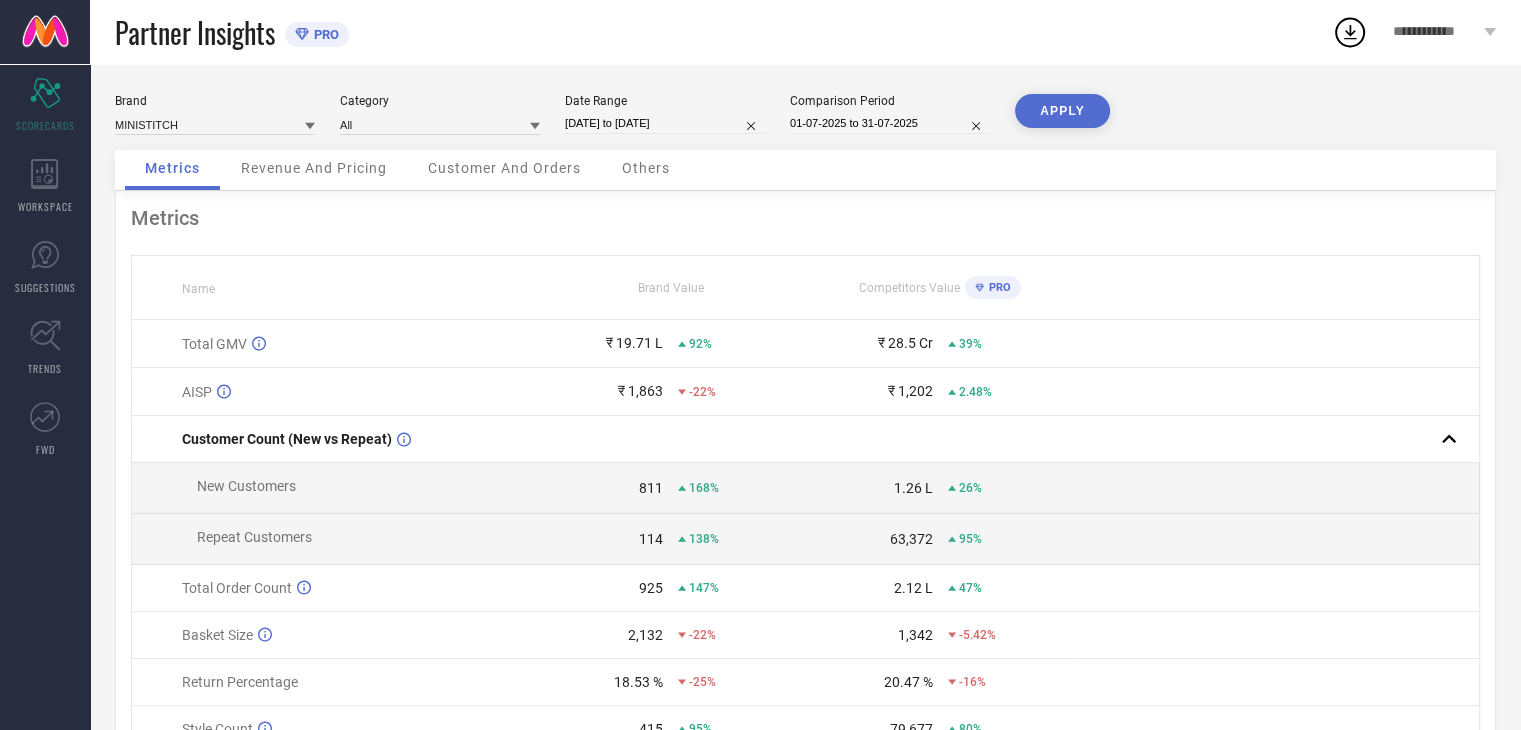 click on "APPLY" at bounding box center [1062, 122] 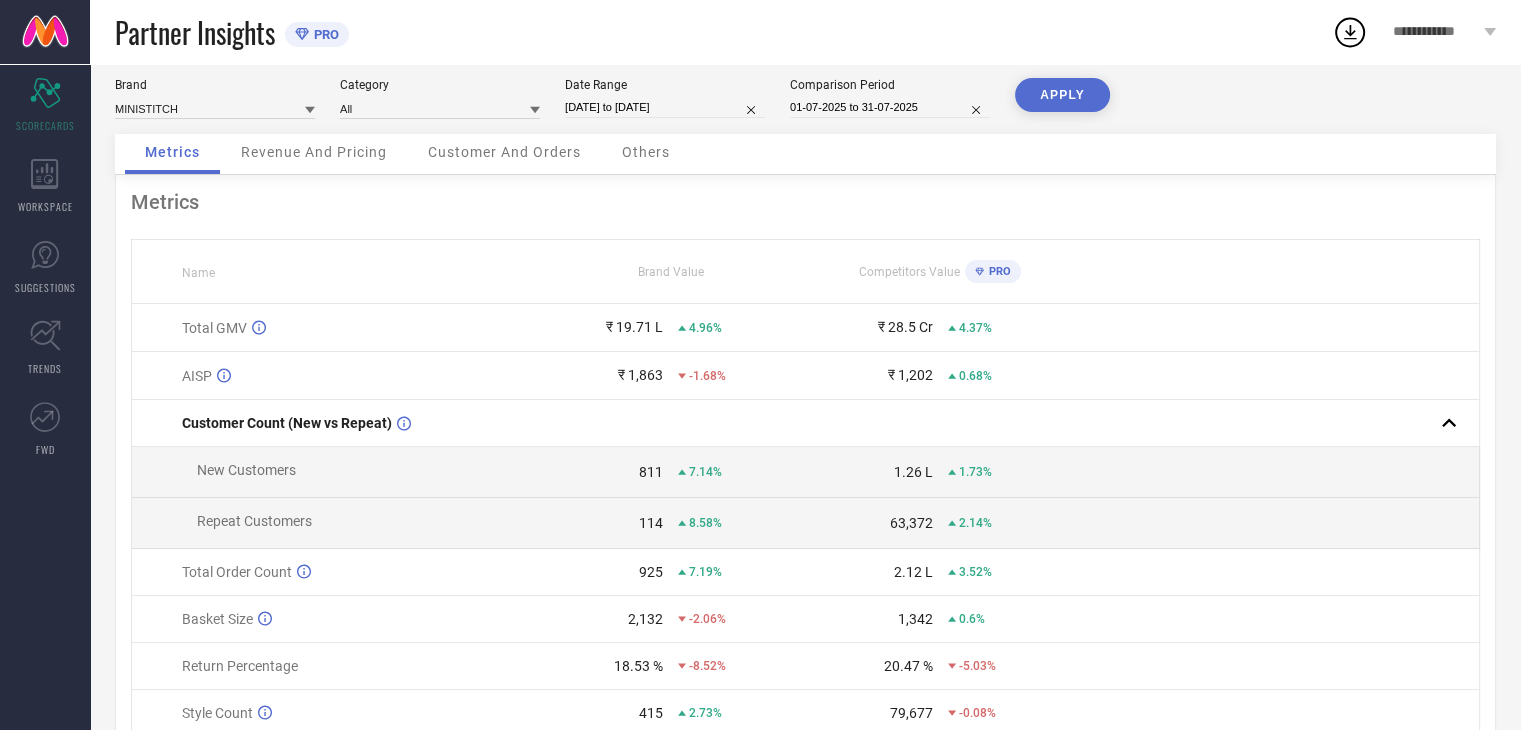 scroll, scrollTop: 0, scrollLeft: 0, axis: both 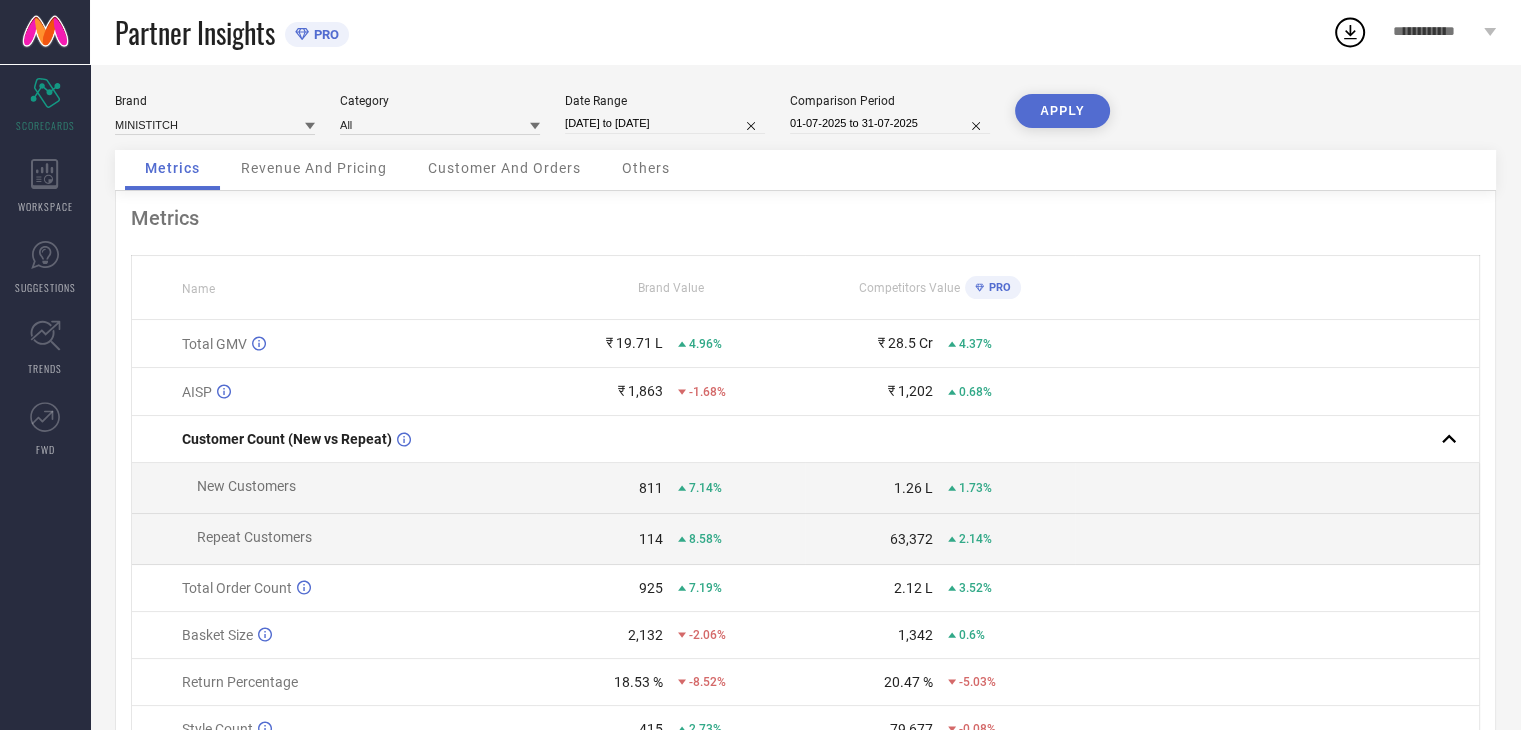 select on "6" 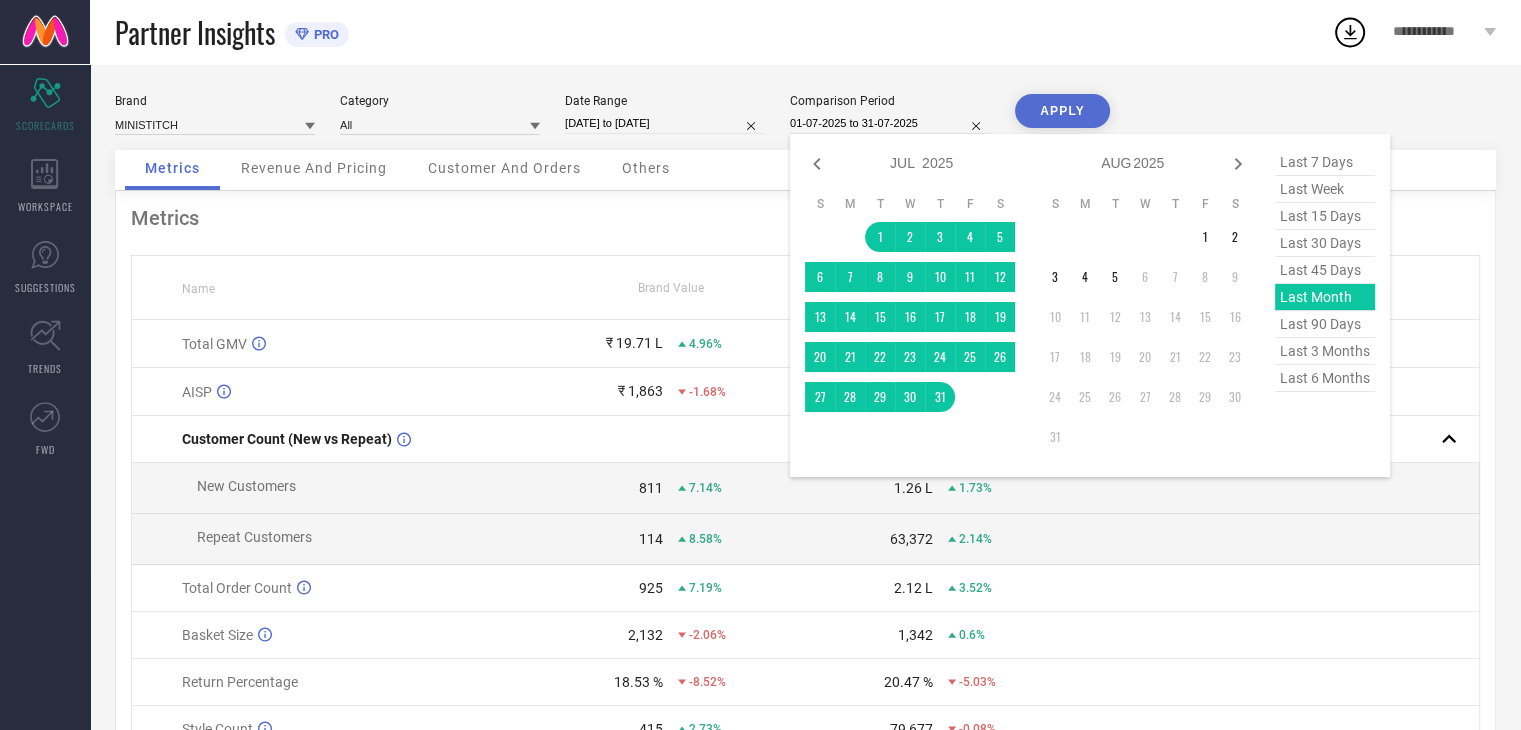 click on "01-07-2025 to 31-07-2025" at bounding box center [890, 123] 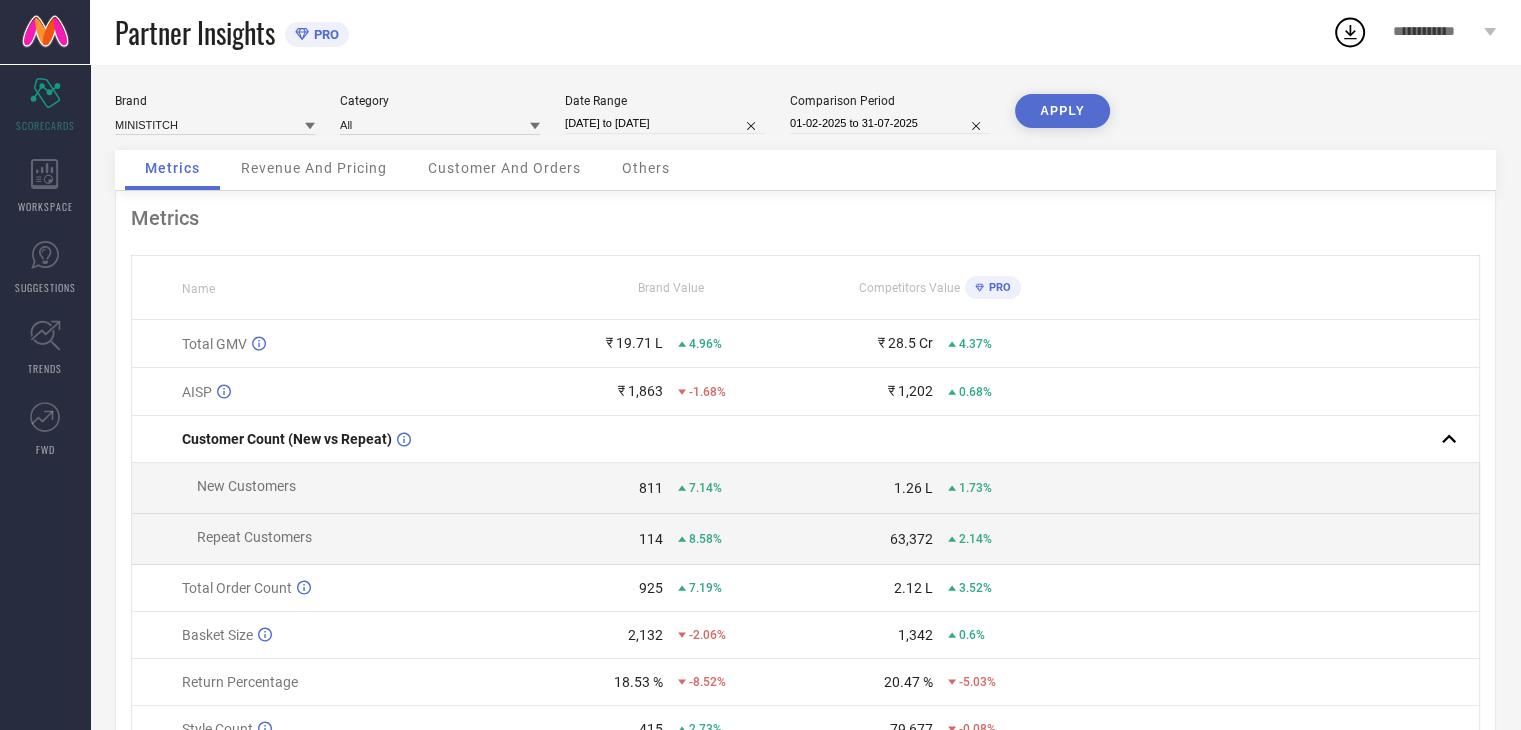 click on "APPLY" at bounding box center (1062, 111) 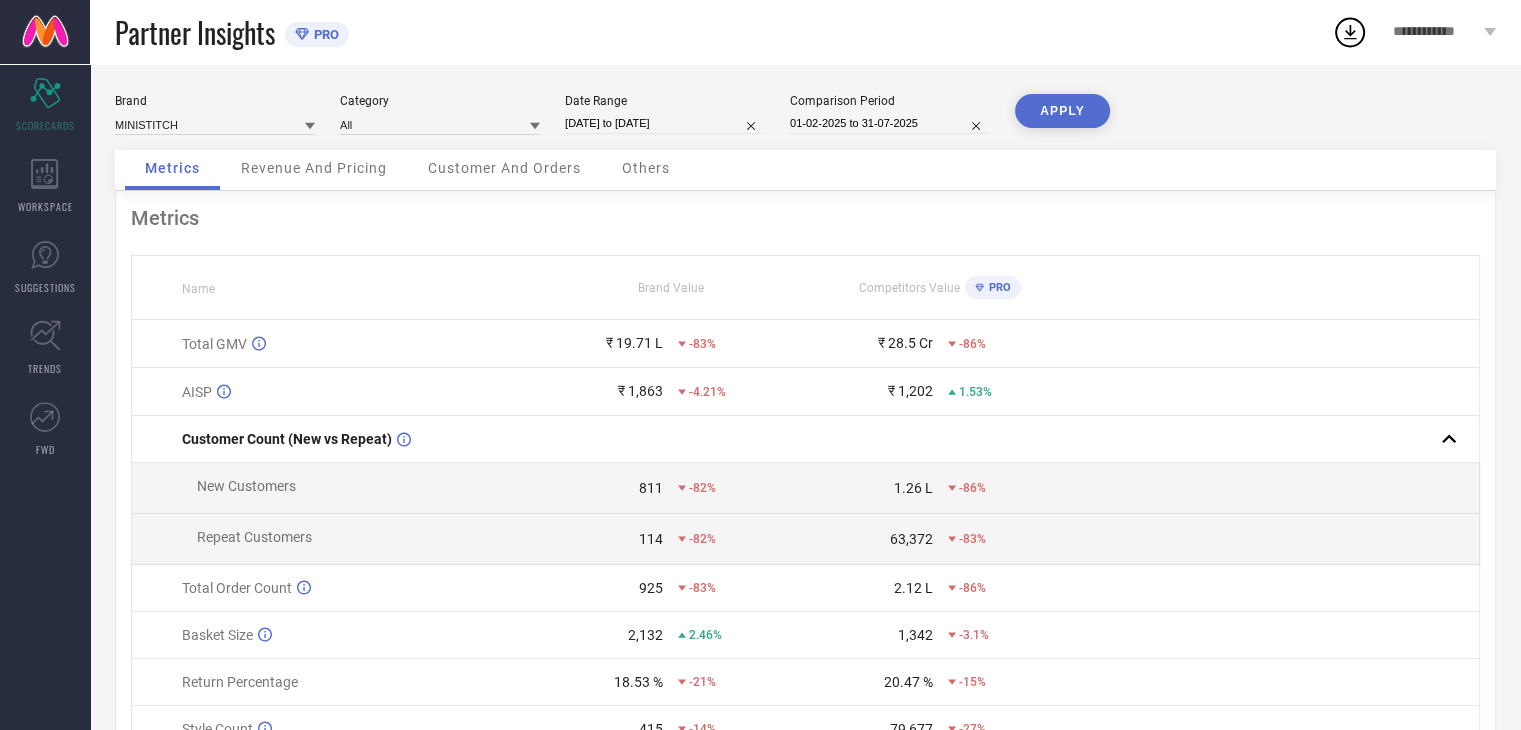 click on "Brand MINISTITCH" at bounding box center [215, 114] 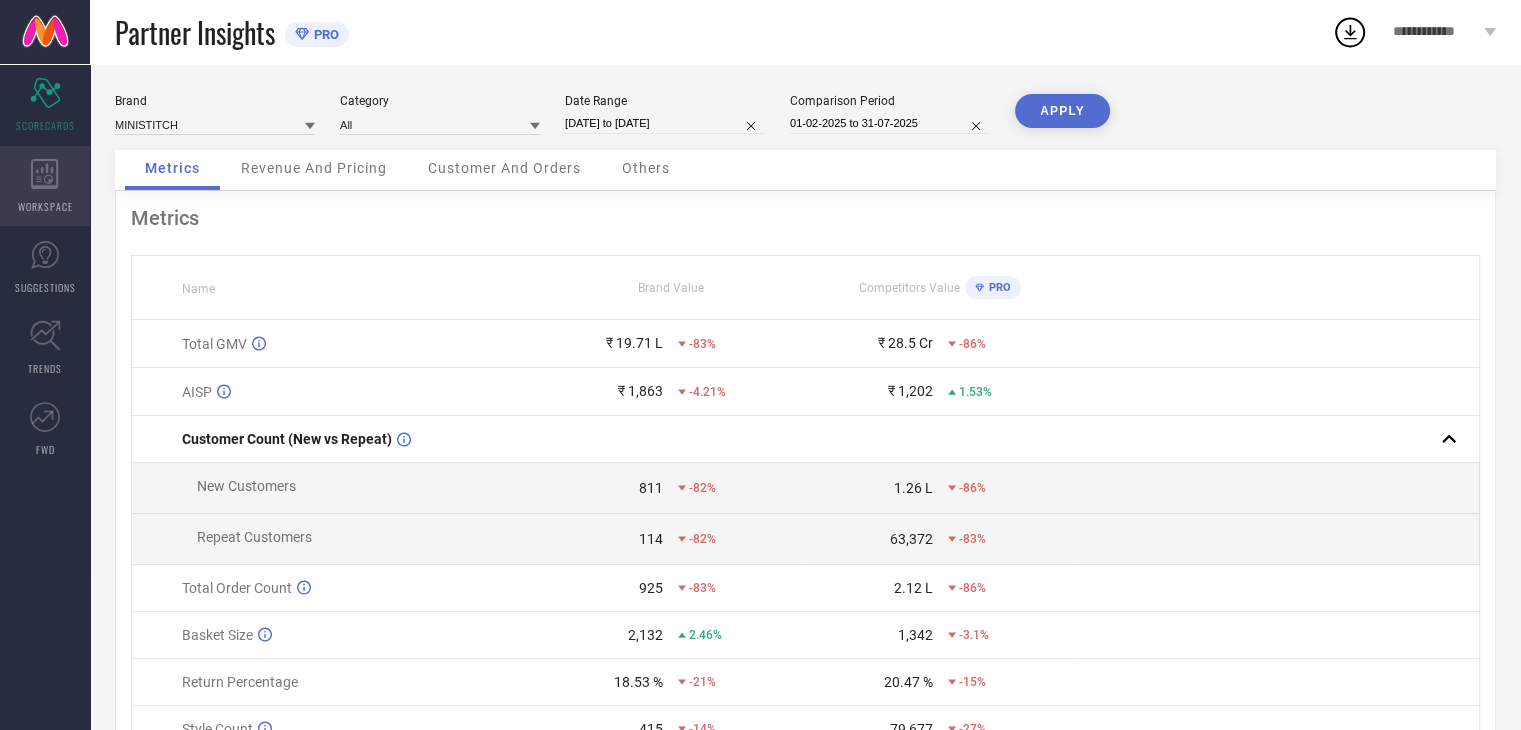 click 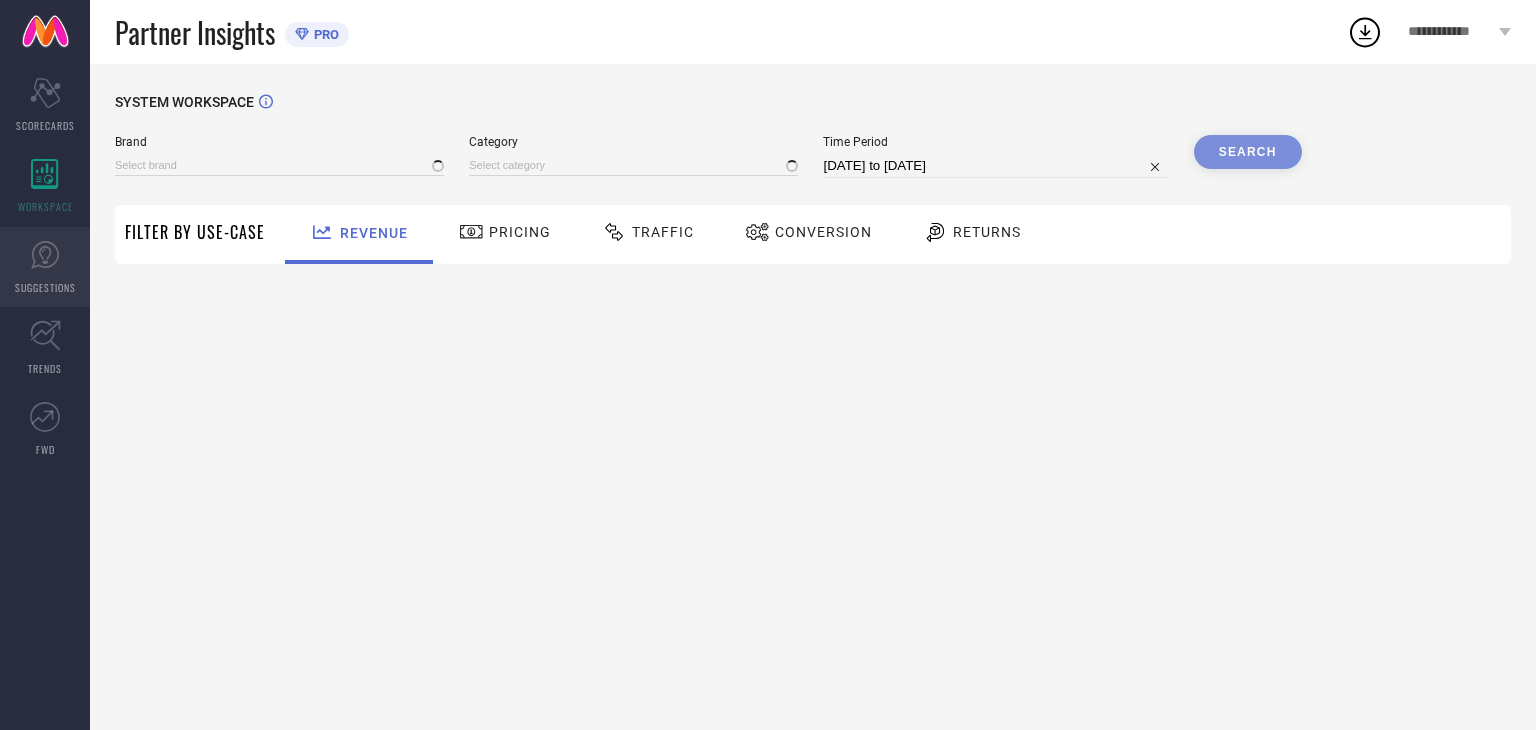 type on "MINISTITCH" 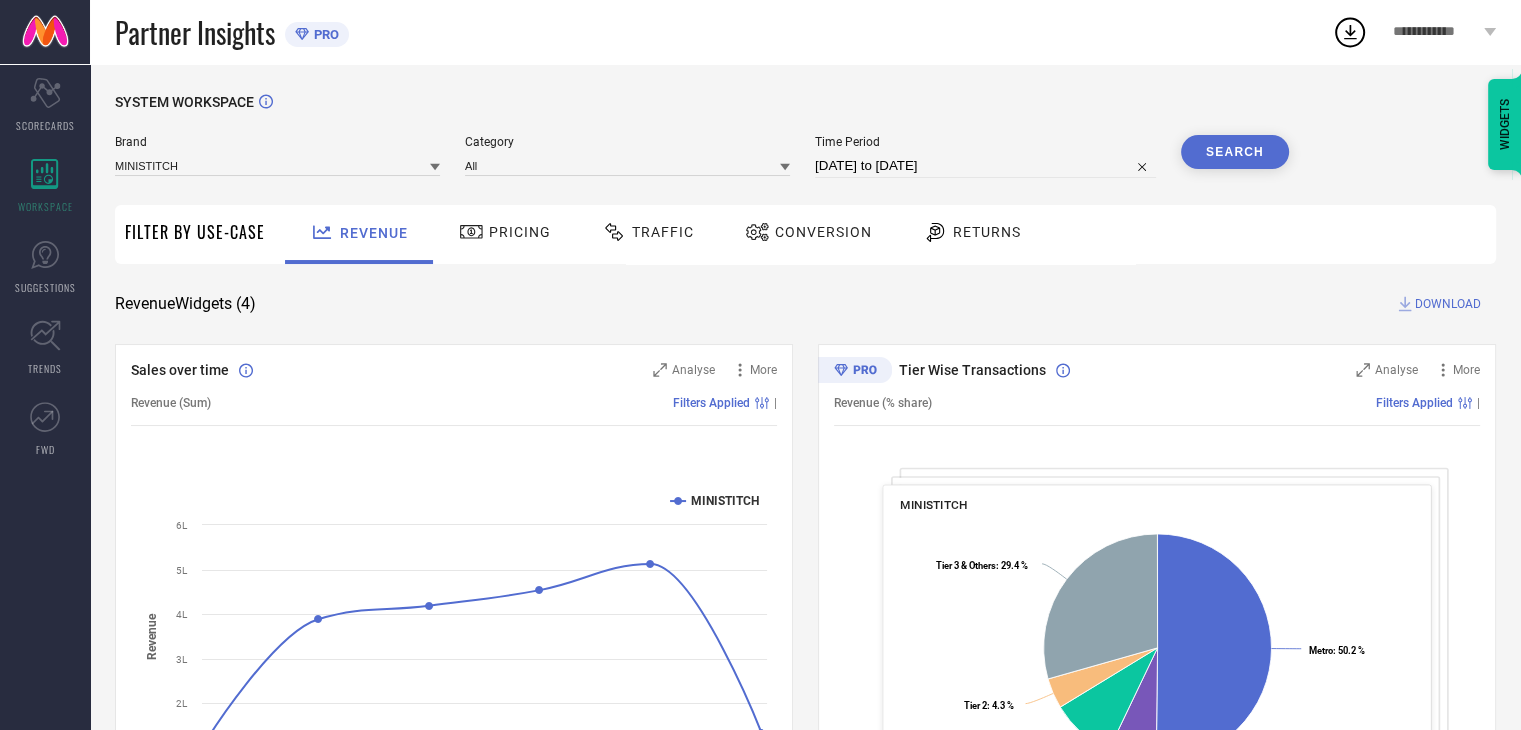 click on "Pricing" at bounding box center [520, 232] 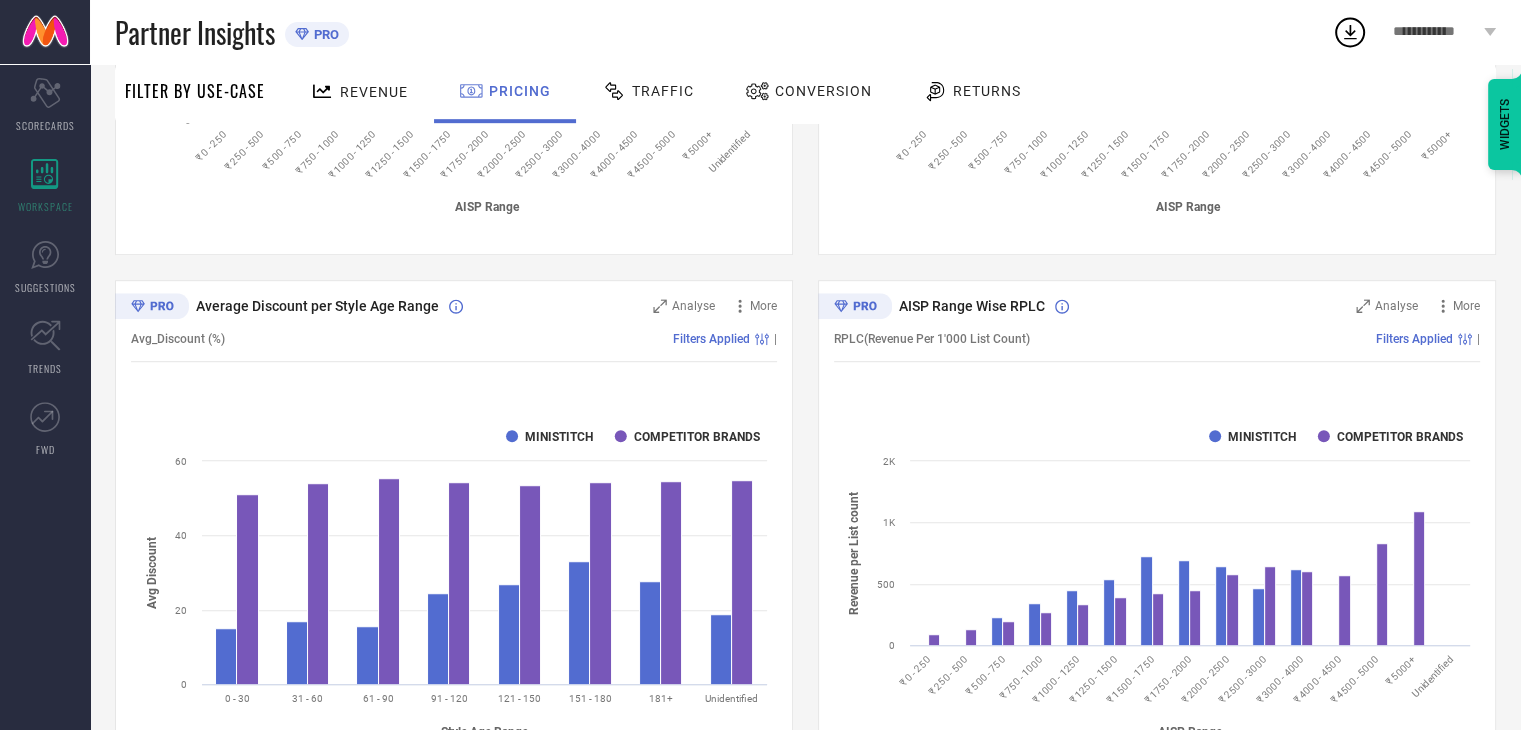 scroll, scrollTop: 1195, scrollLeft: 0, axis: vertical 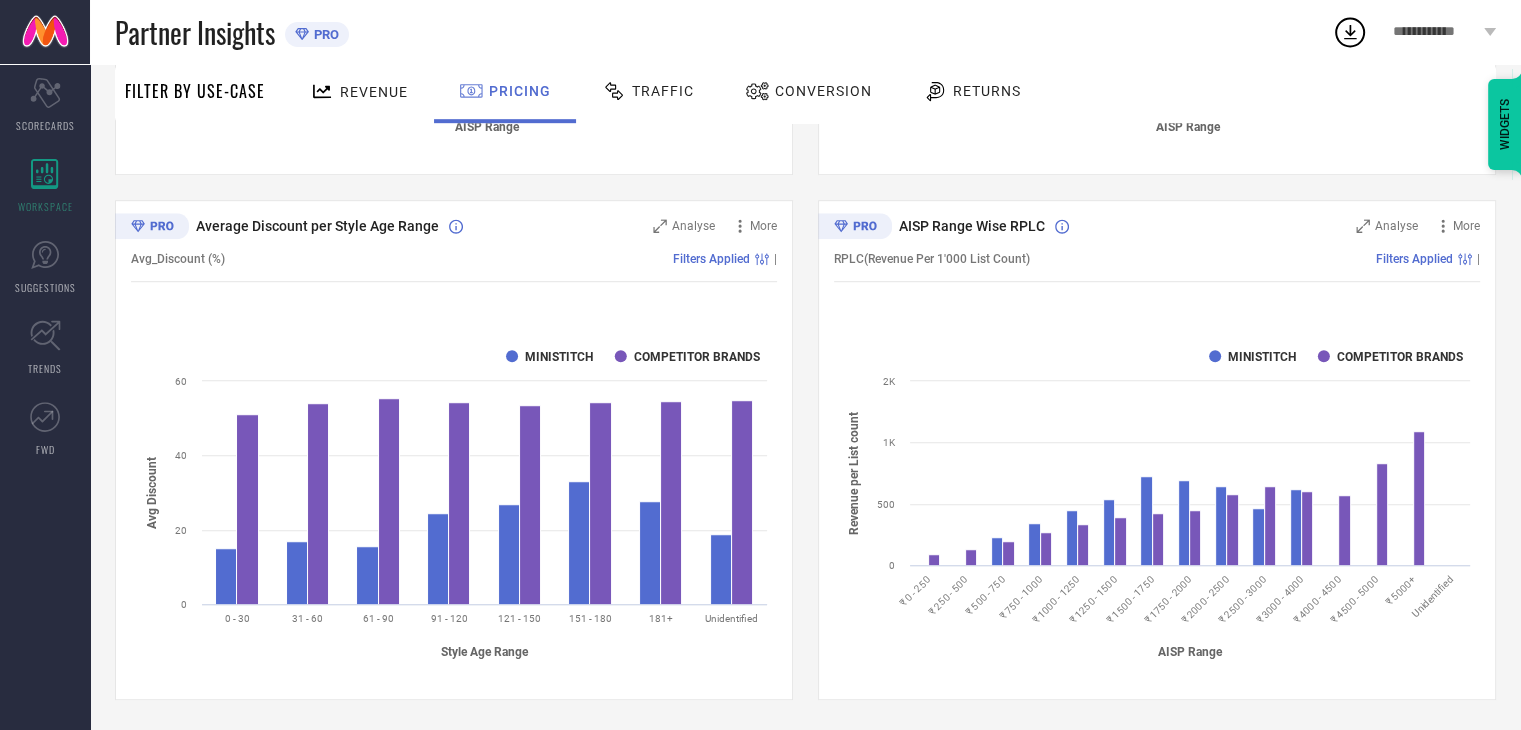 click 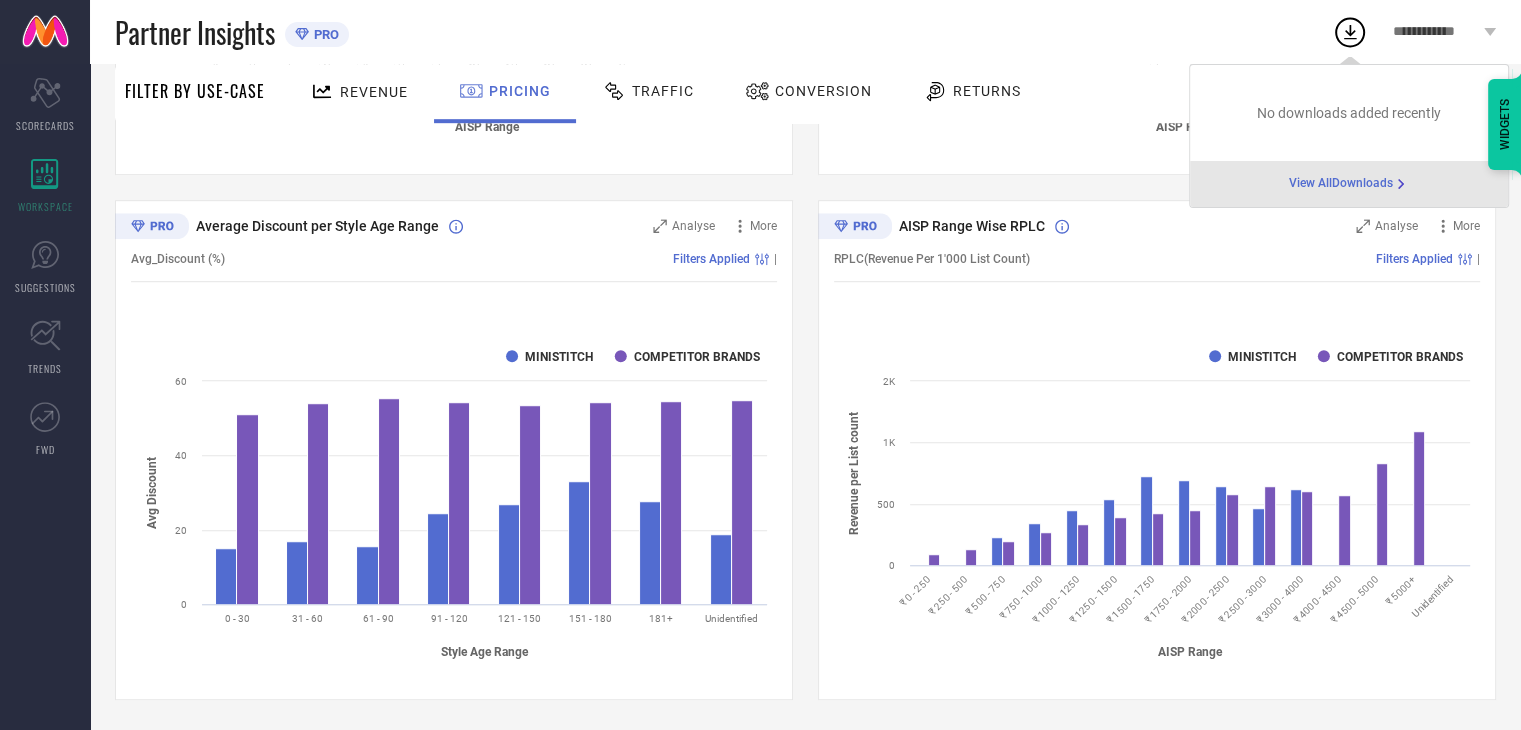 click on "View All   Downloads" at bounding box center [1341, 184] 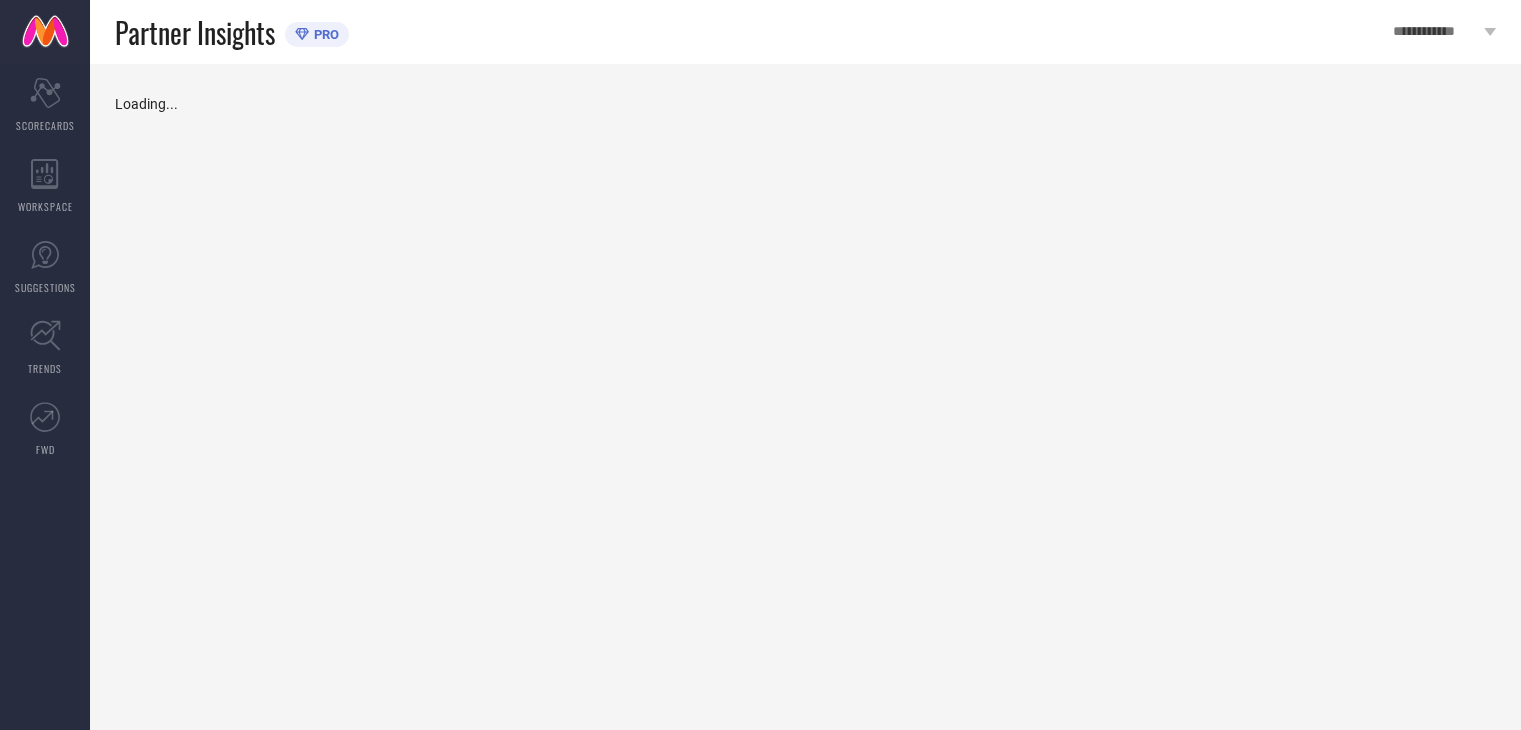 scroll, scrollTop: 0, scrollLeft: 0, axis: both 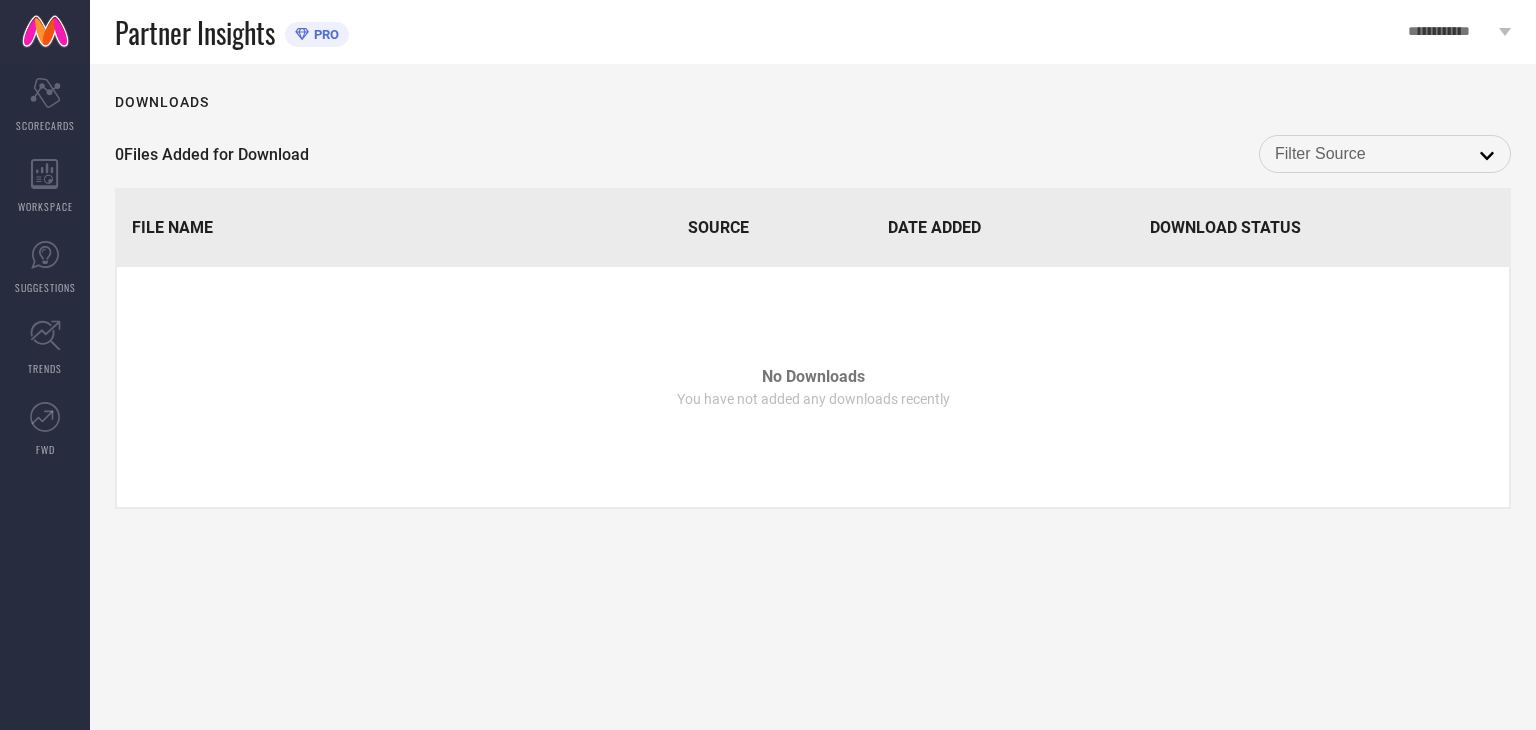 click at bounding box center [1385, 154] 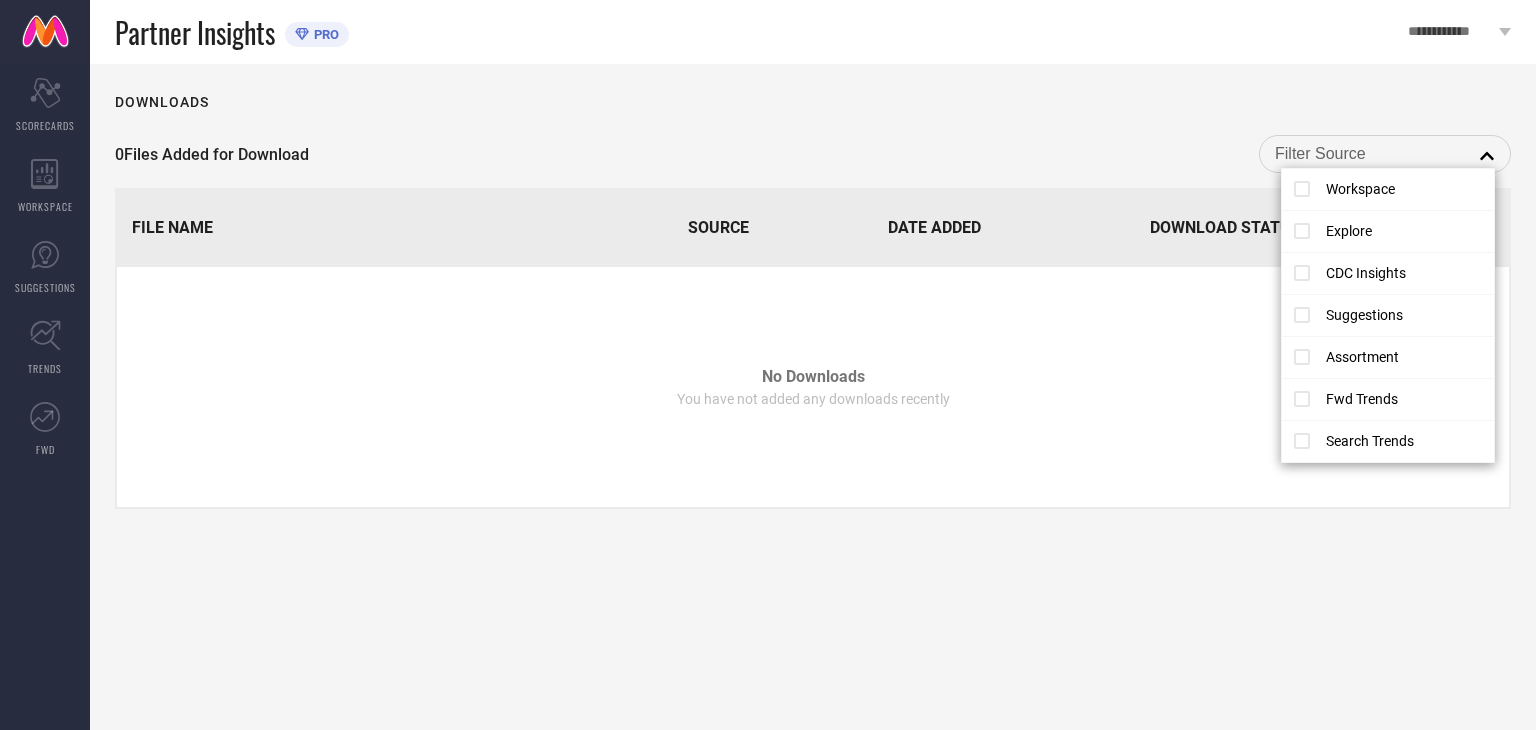 click on "No Downloads You have not added any downloads recently" at bounding box center (813, 387) 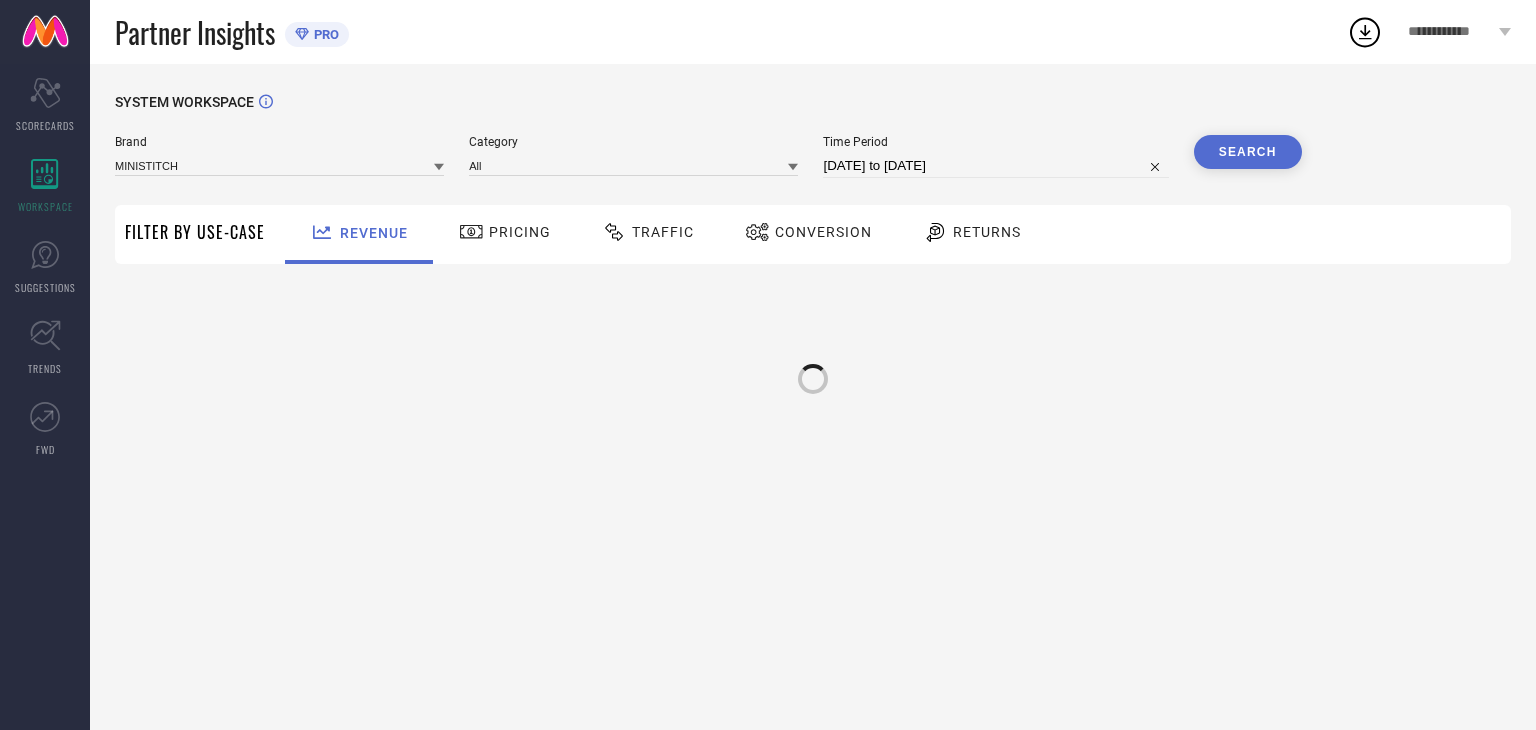 type on "MINISTITCH" 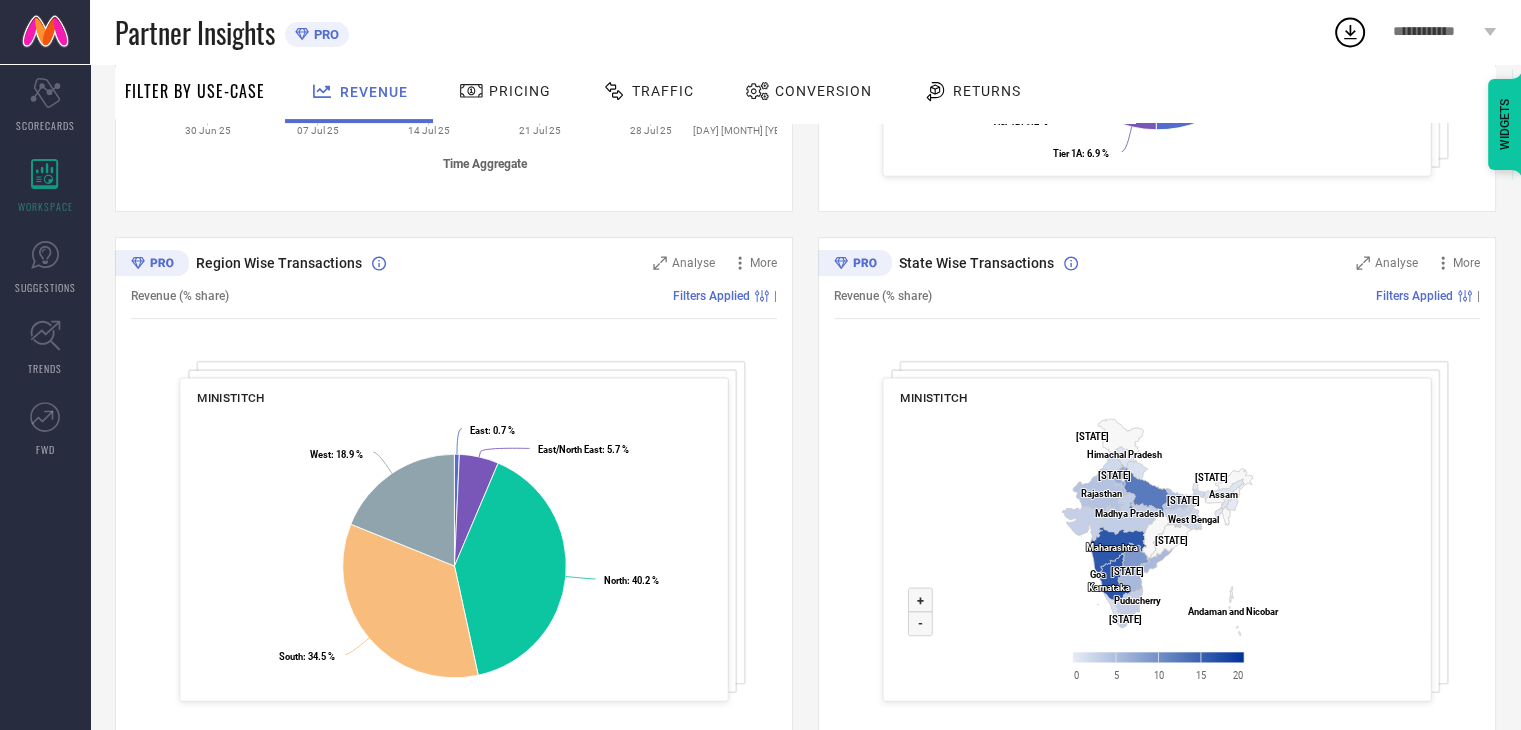 scroll, scrollTop: 670, scrollLeft: 0, axis: vertical 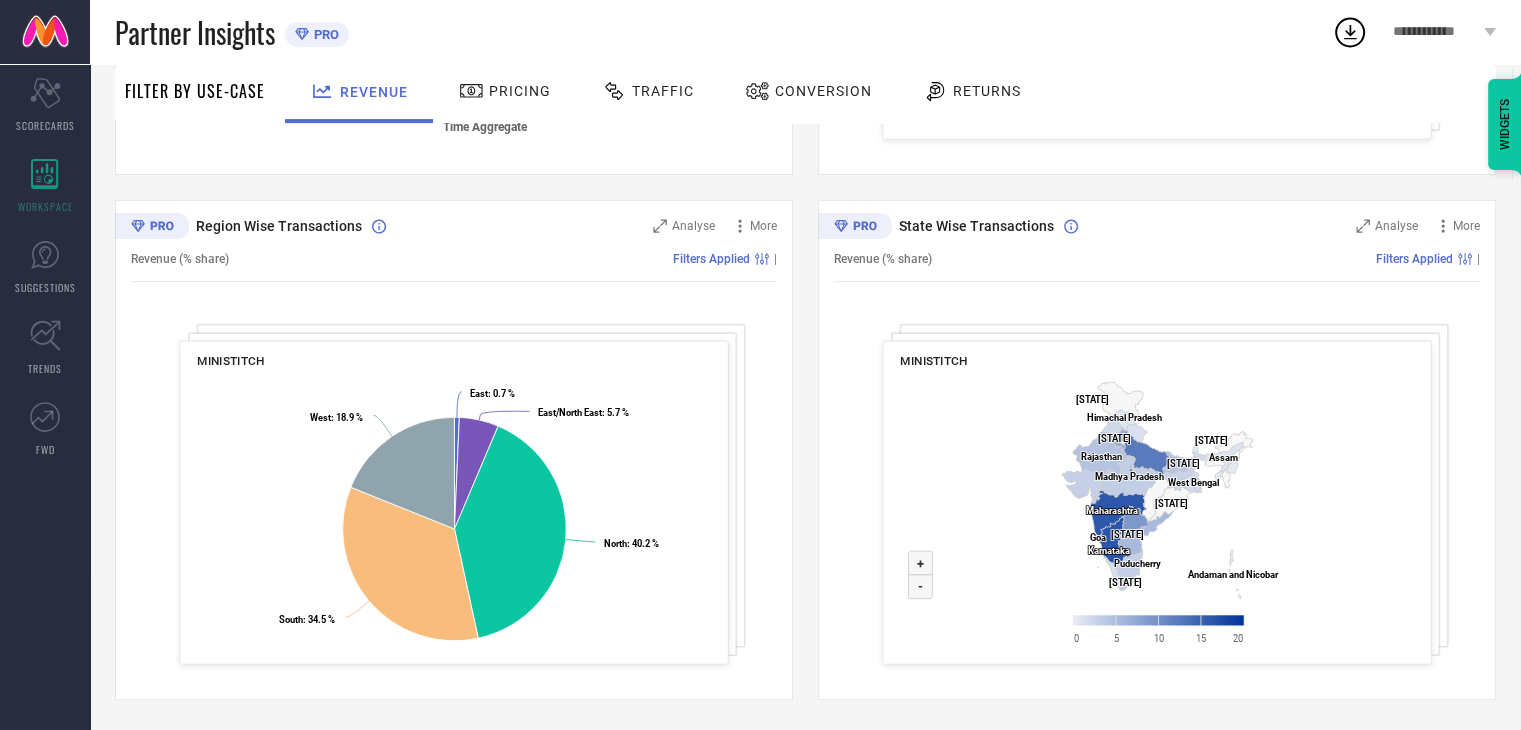 click on "Traffic" at bounding box center (663, 91) 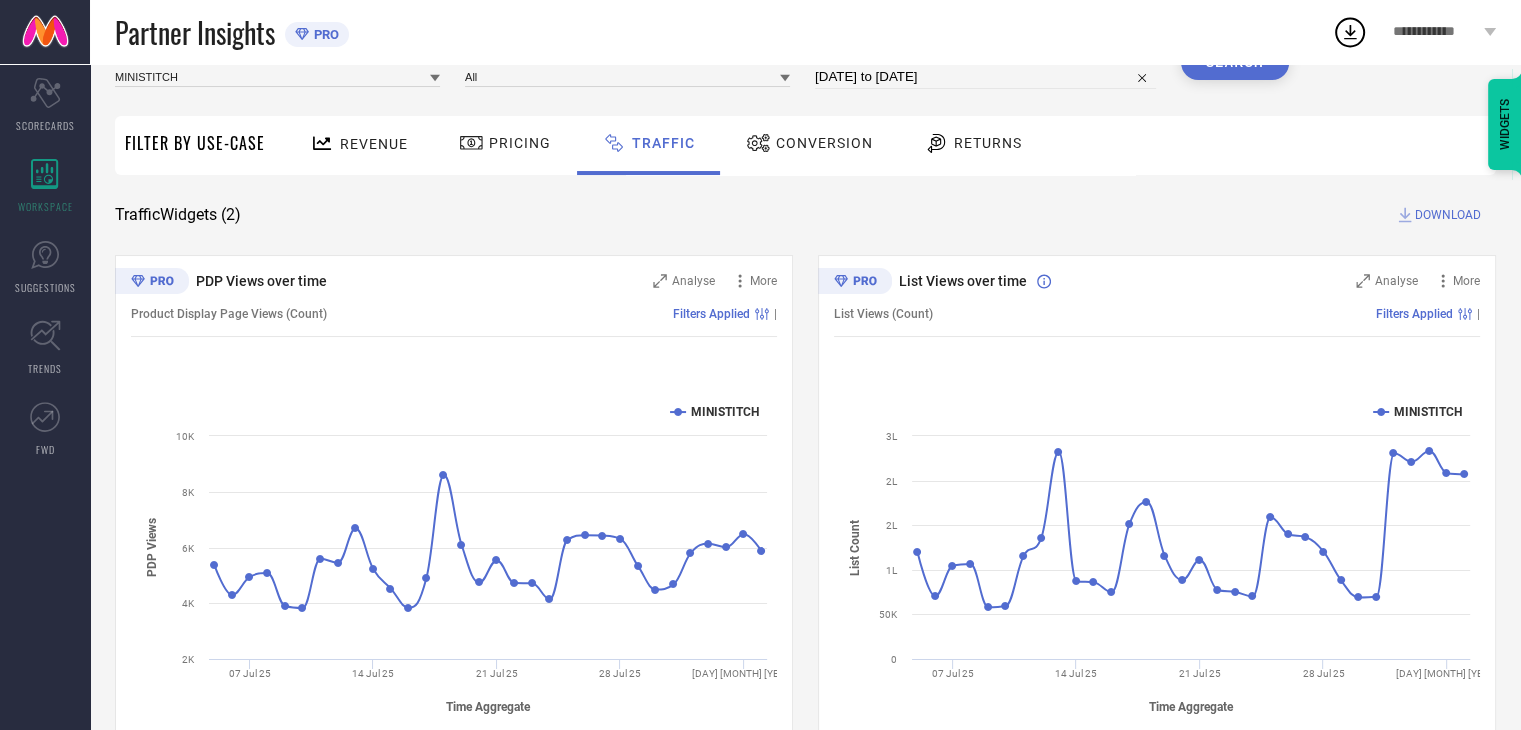 scroll, scrollTop: 145, scrollLeft: 0, axis: vertical 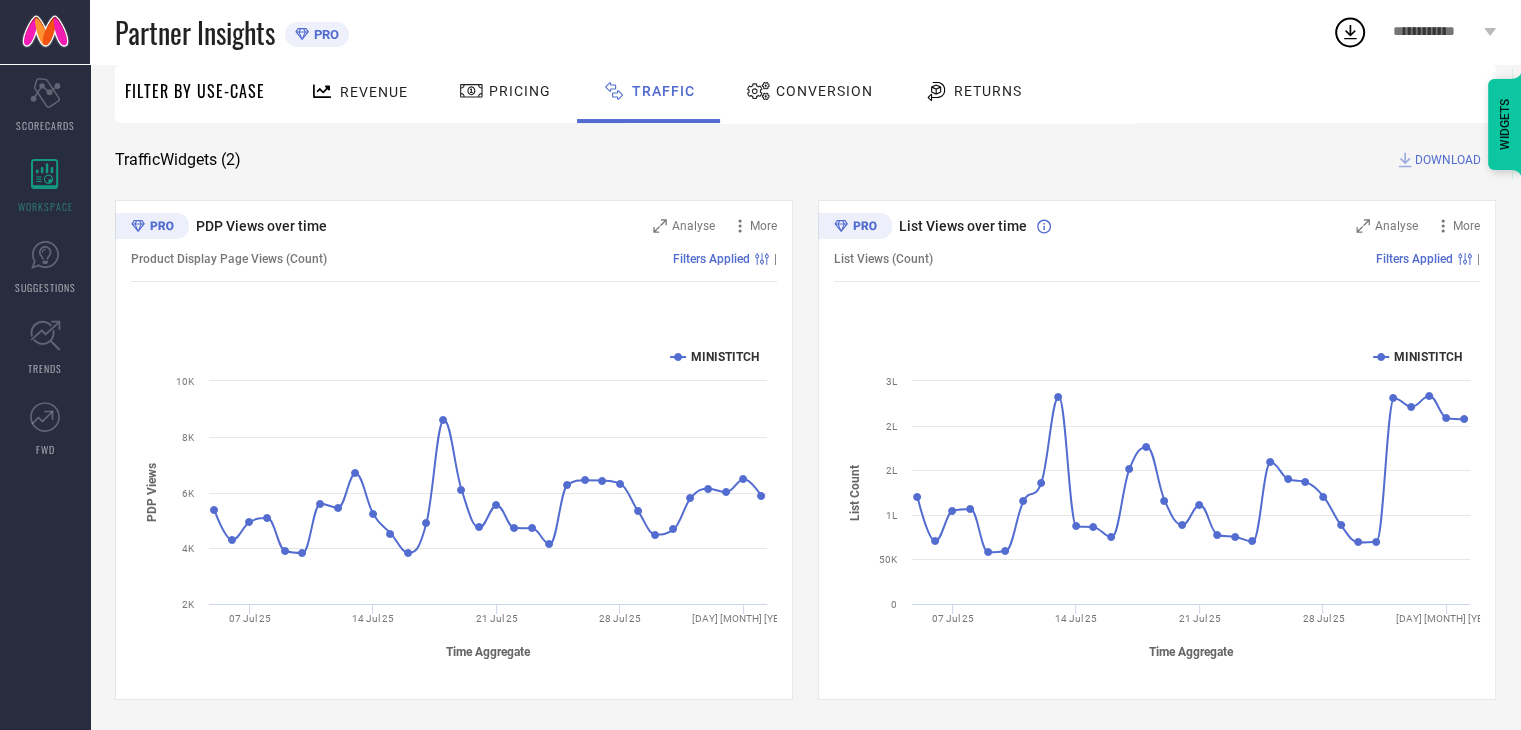 click on "DOWNLOAD" at bounding box center [1448, 160] 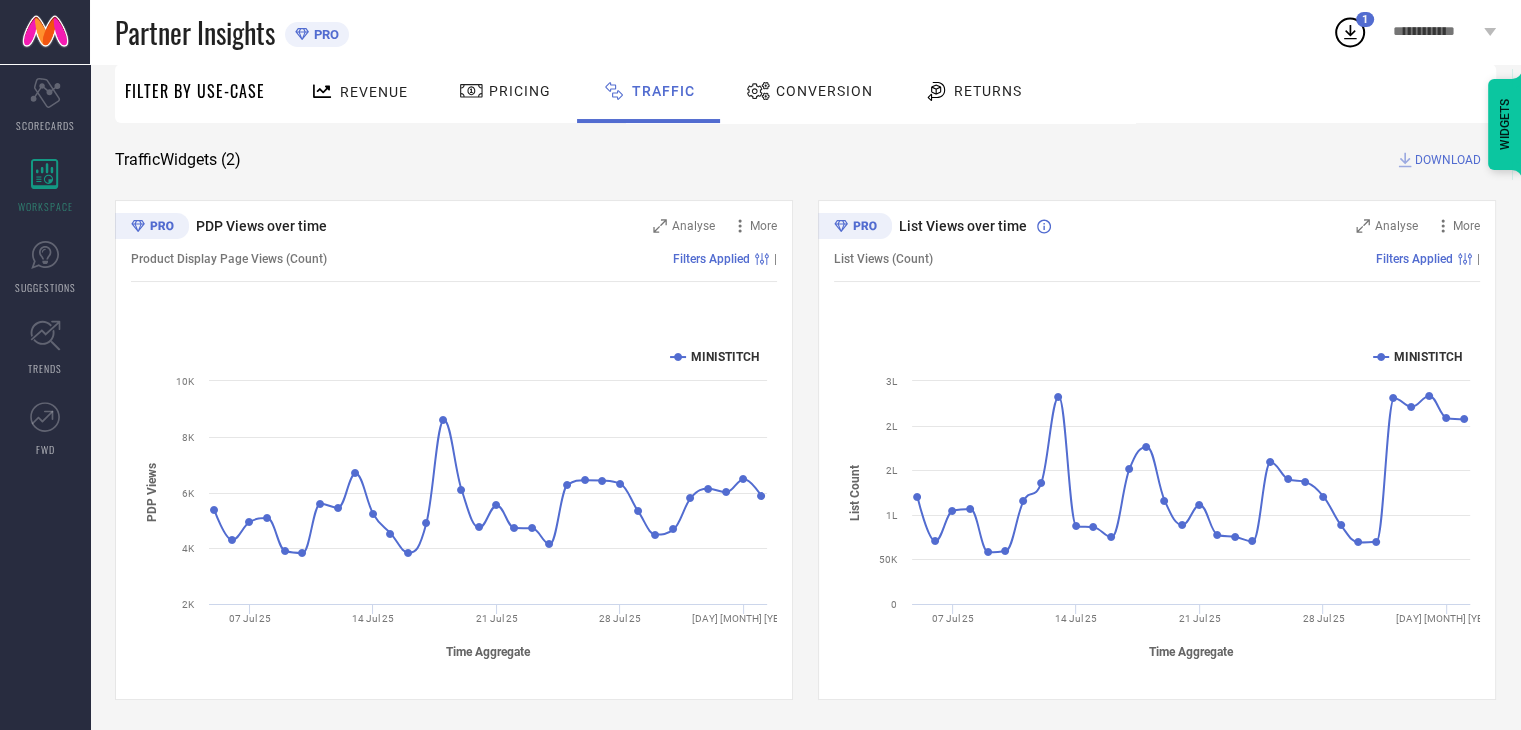 click on "1" at bounding box center (1365, 19) 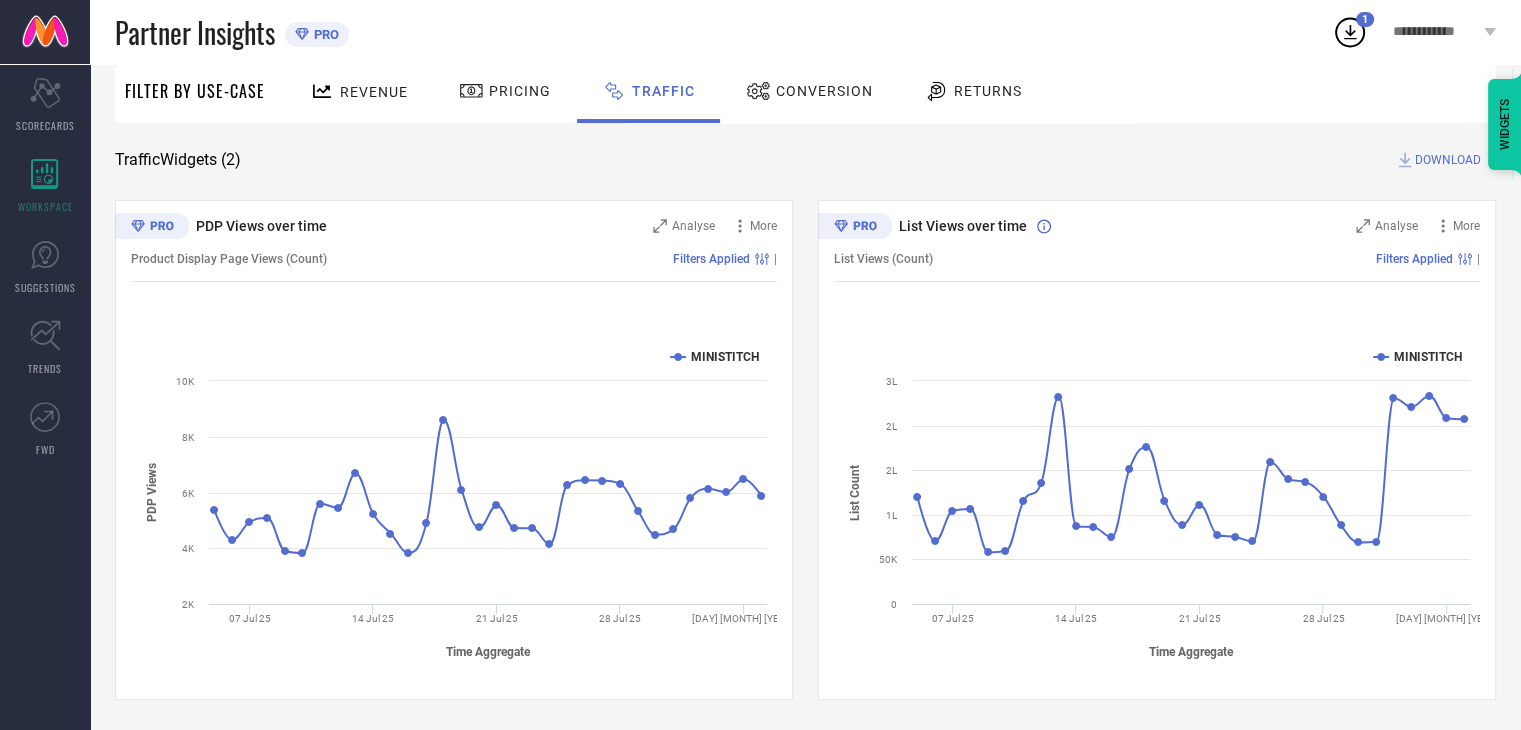 click on "Traffic  Widgets ( 2 ) DOWNLOAD" at bounding box center (805, 160) 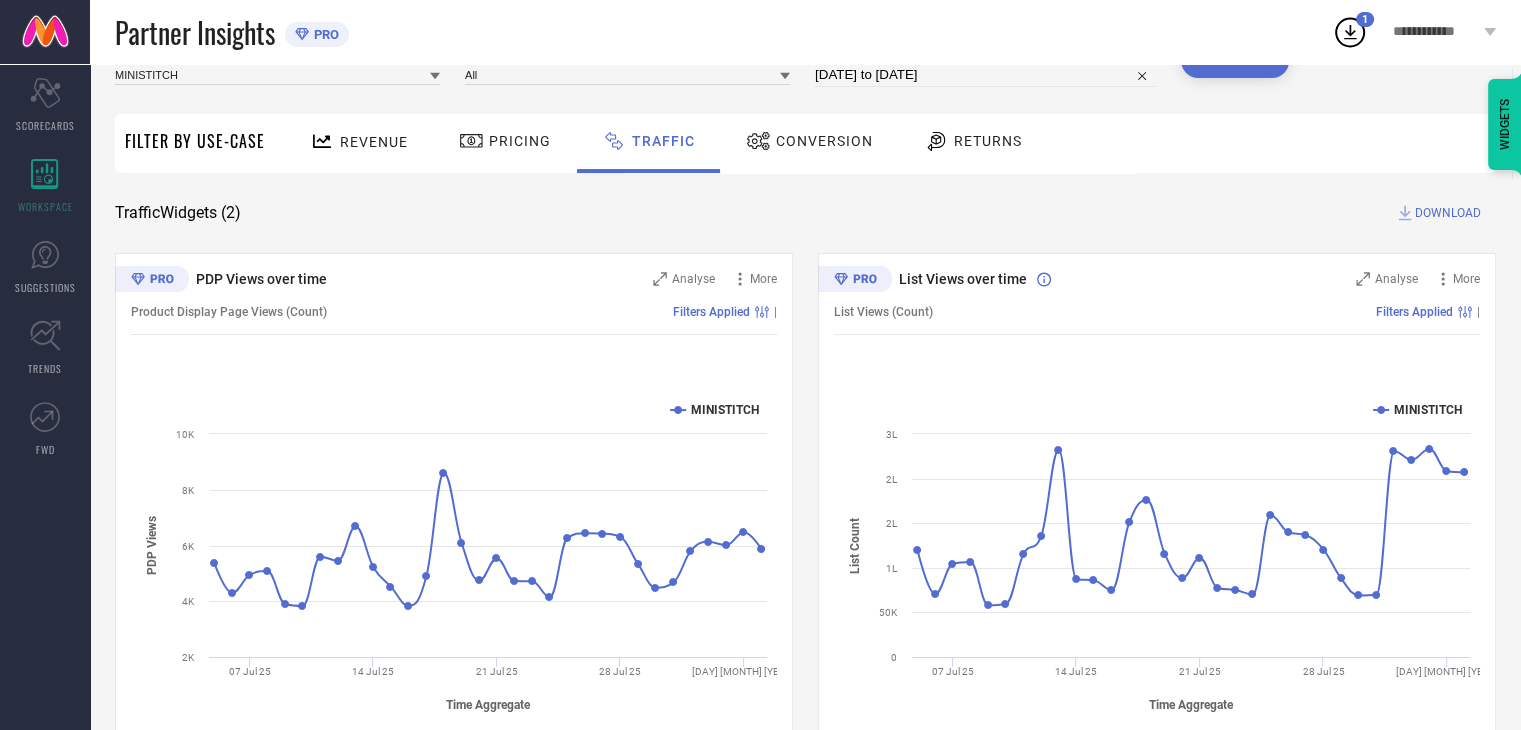 scroll, scrollTop: 6, scrollLeft: 0, axis: vertical 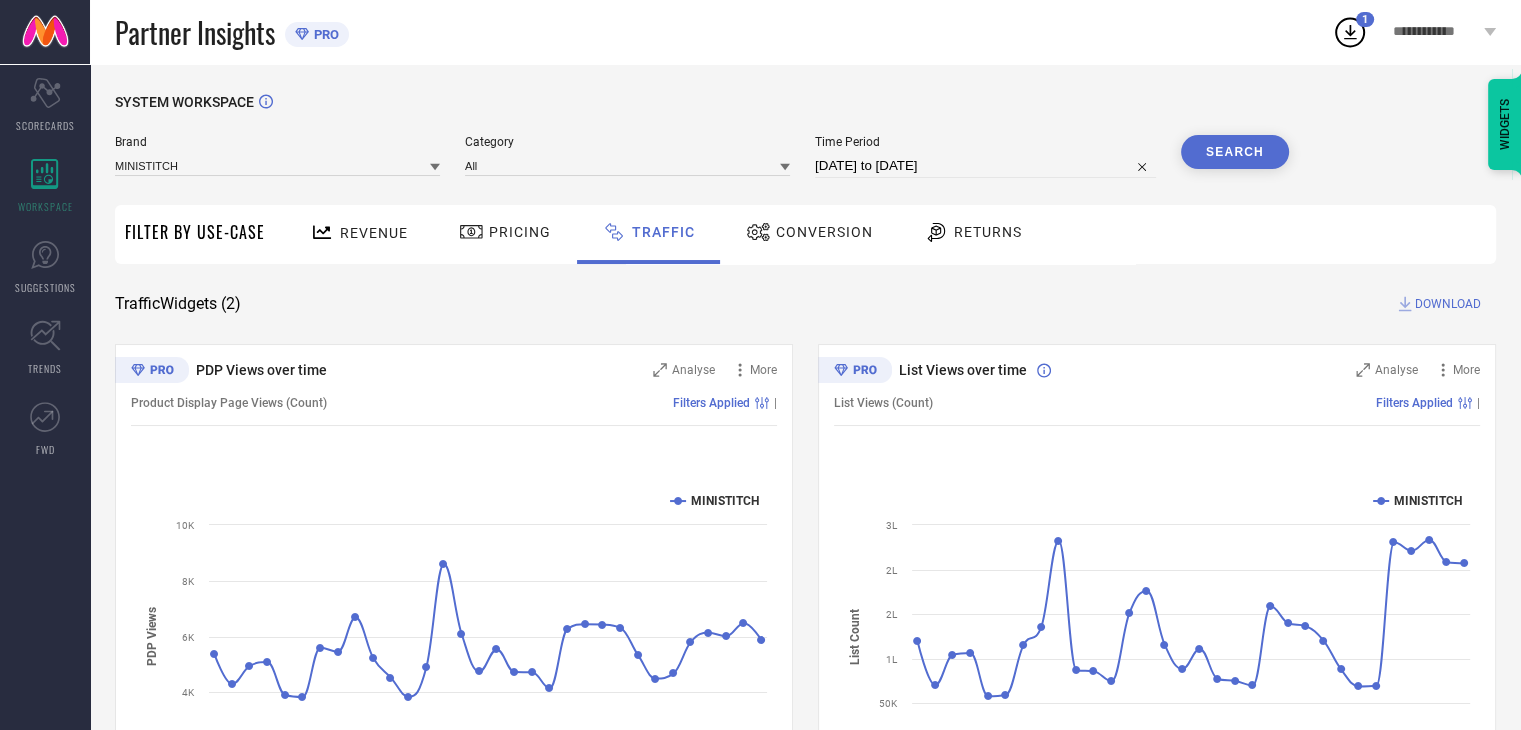 select on "6" 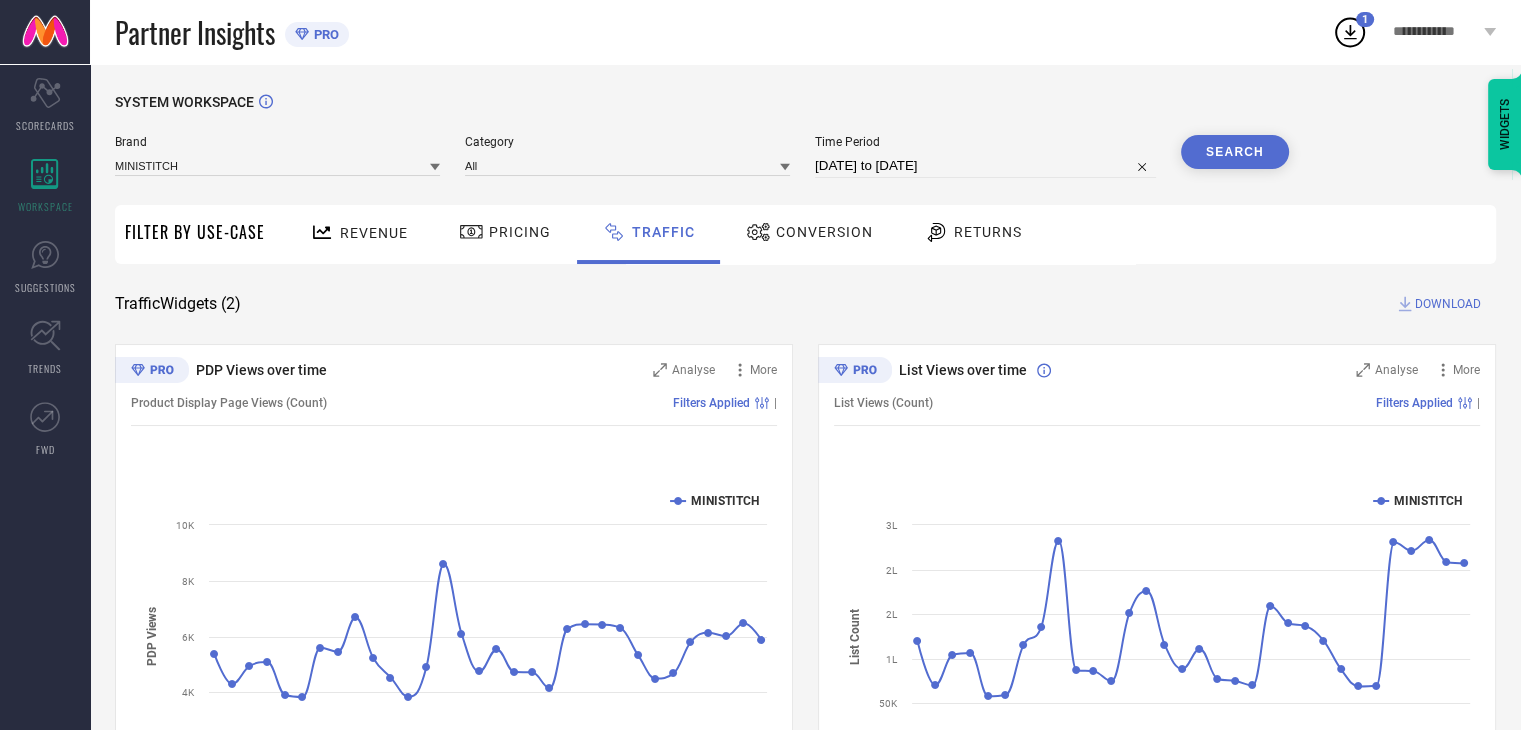 select on "2025" 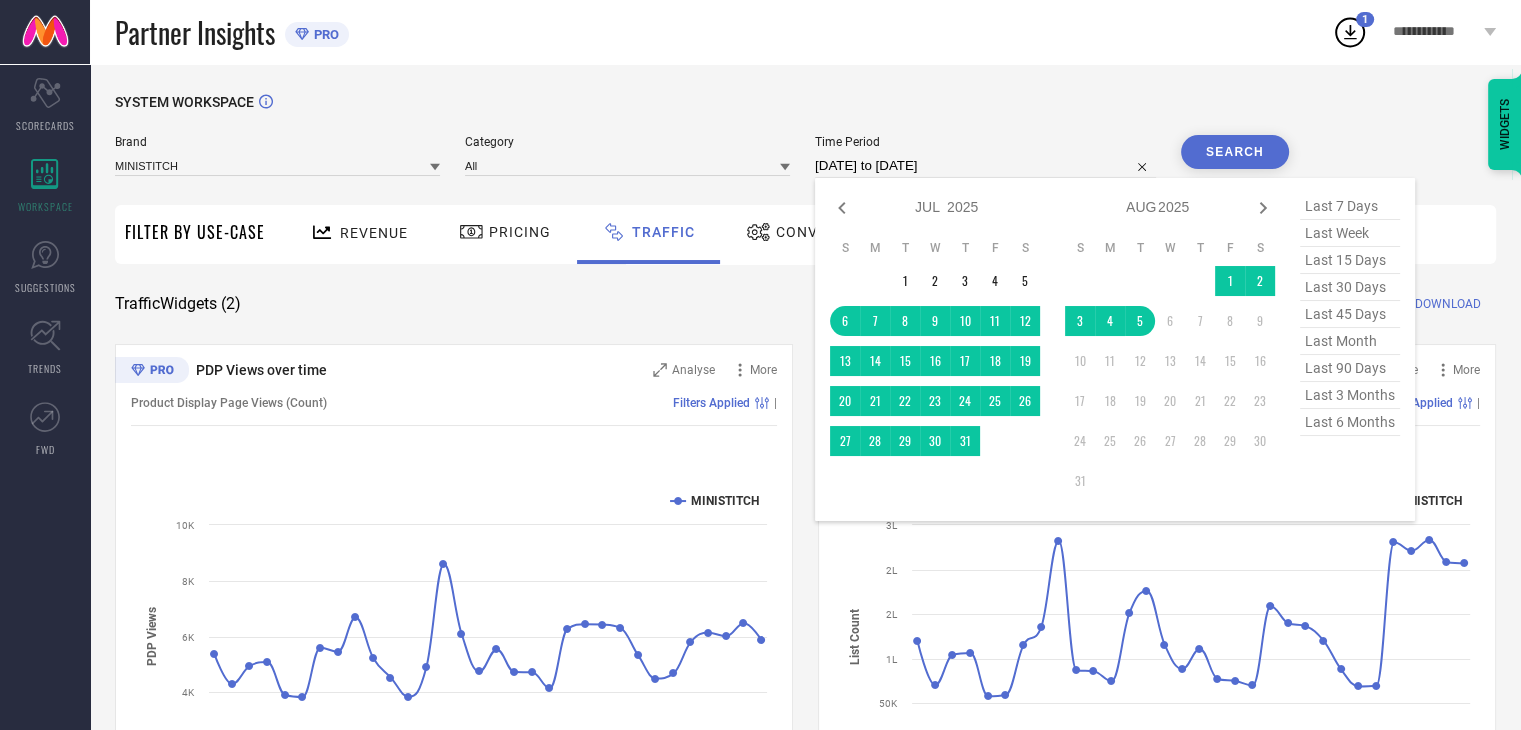 click on "[DATE] to [DATE]" at bounding box center (985, 166) 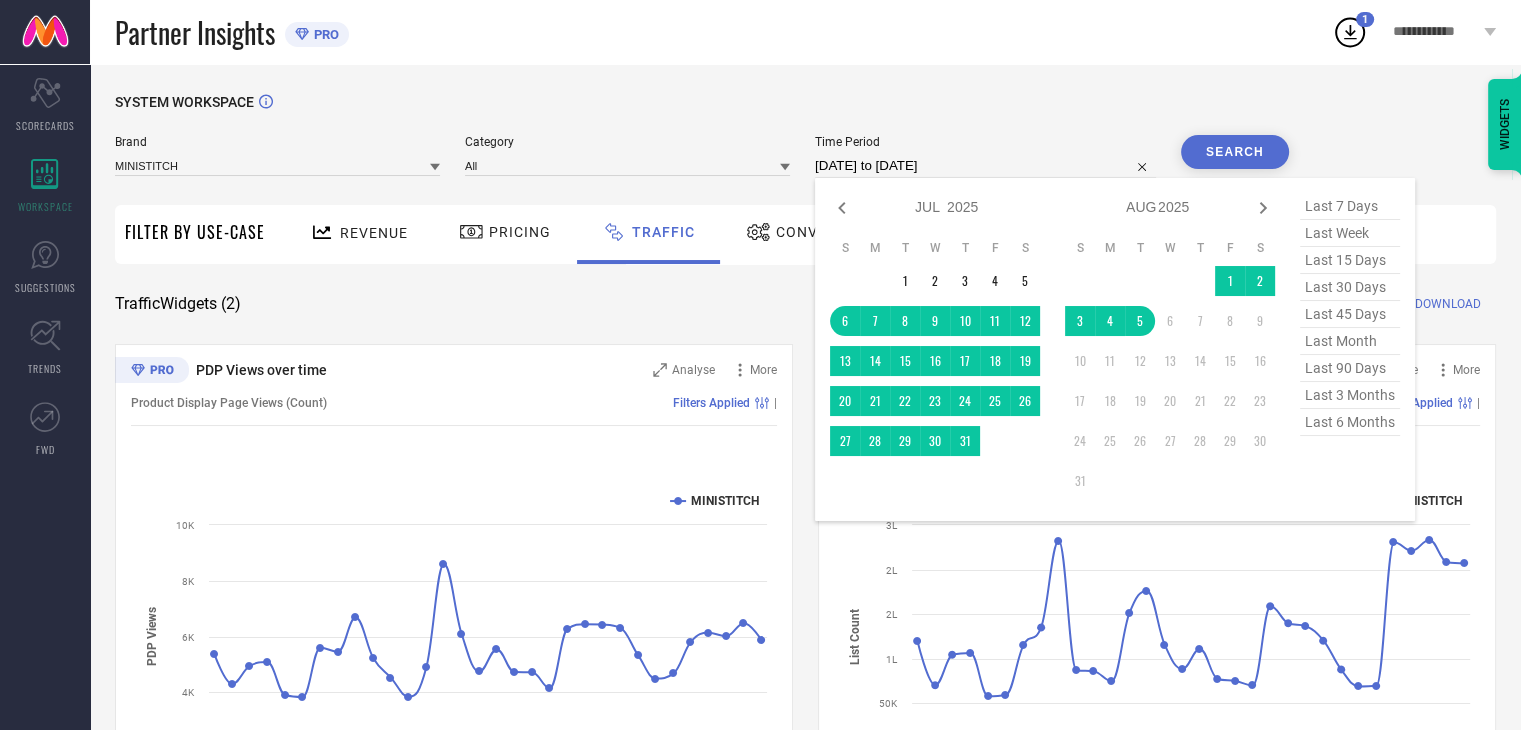 click on "last 6 months" at bounding box center (1350, 422) 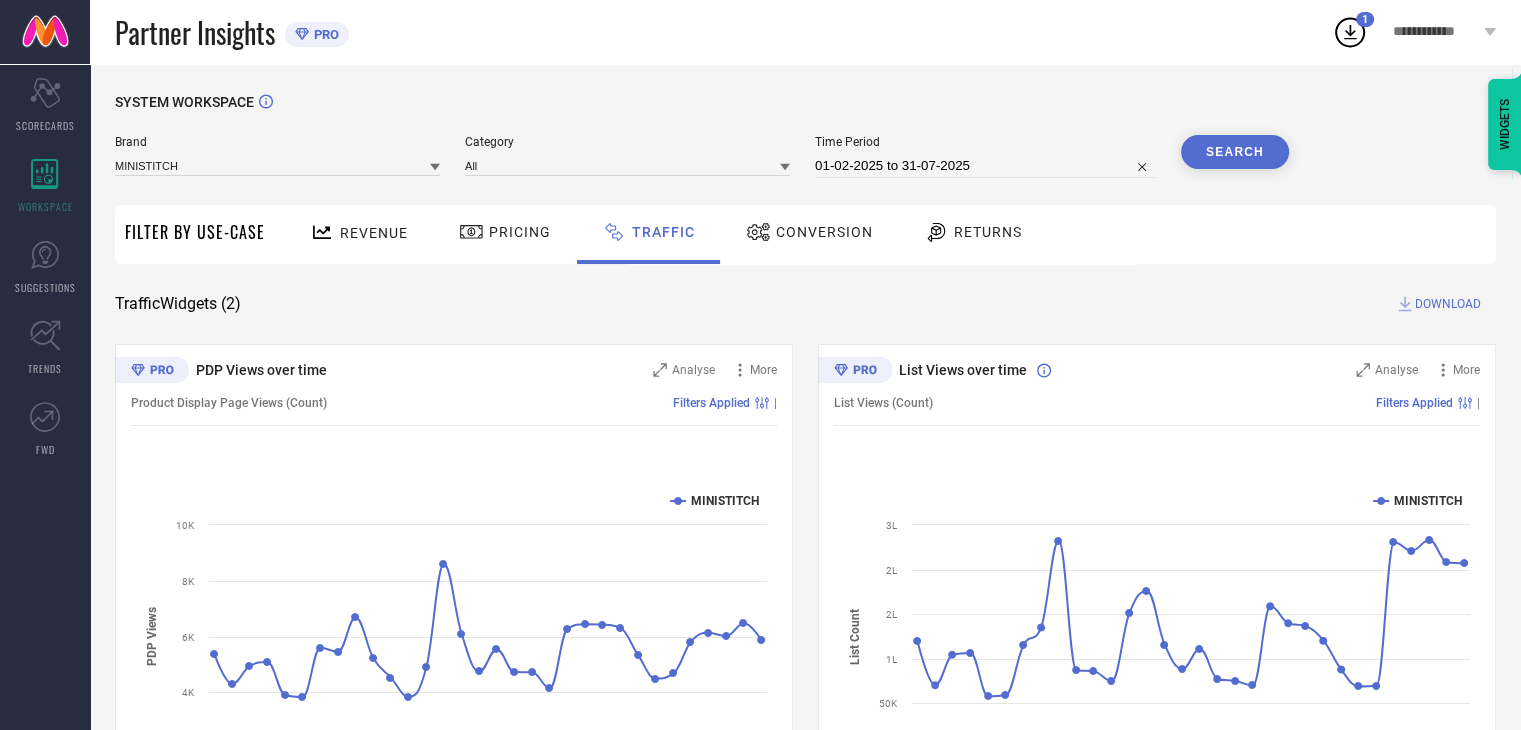 select on "1" 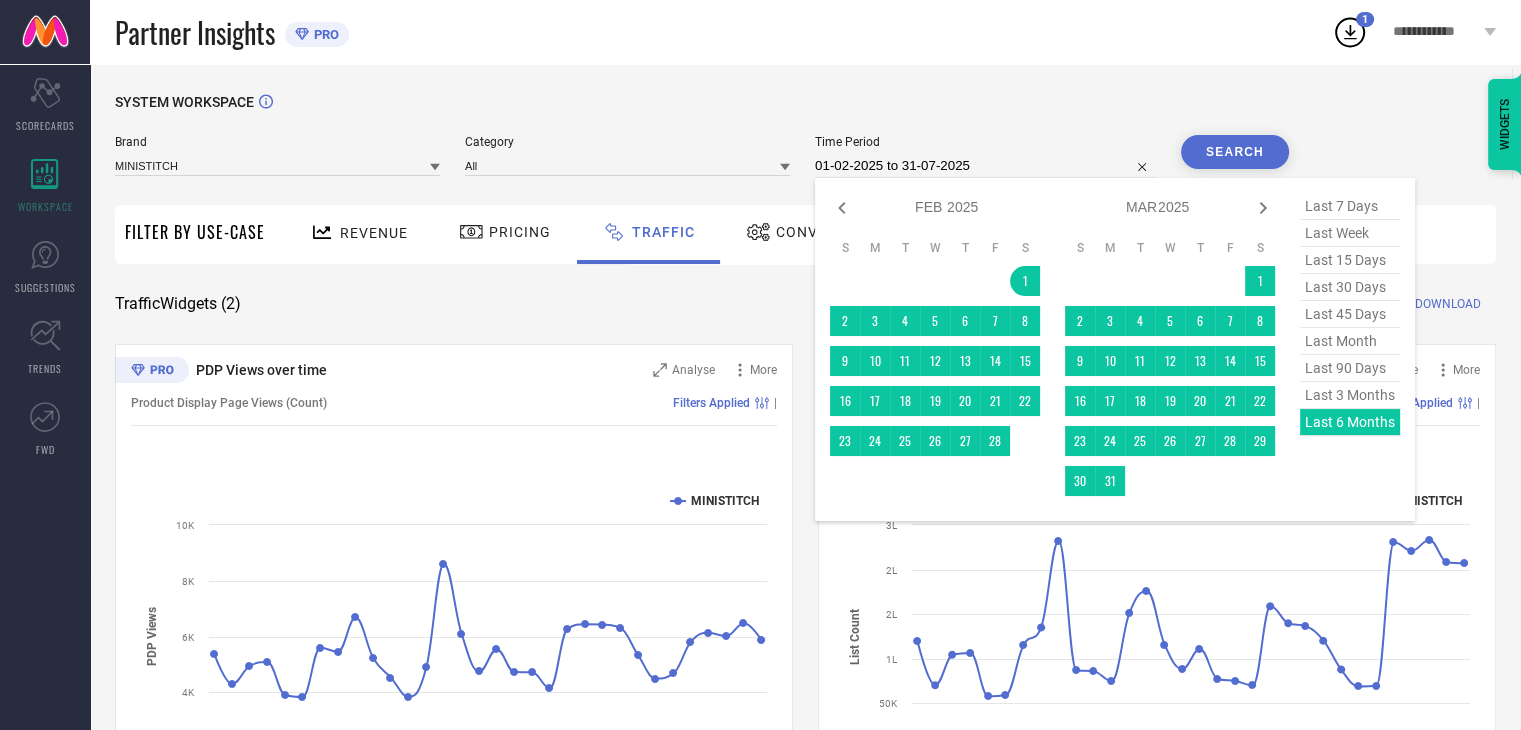 click on "01-02-2025 to 31-07-2025" at bounding box center [985, 166] 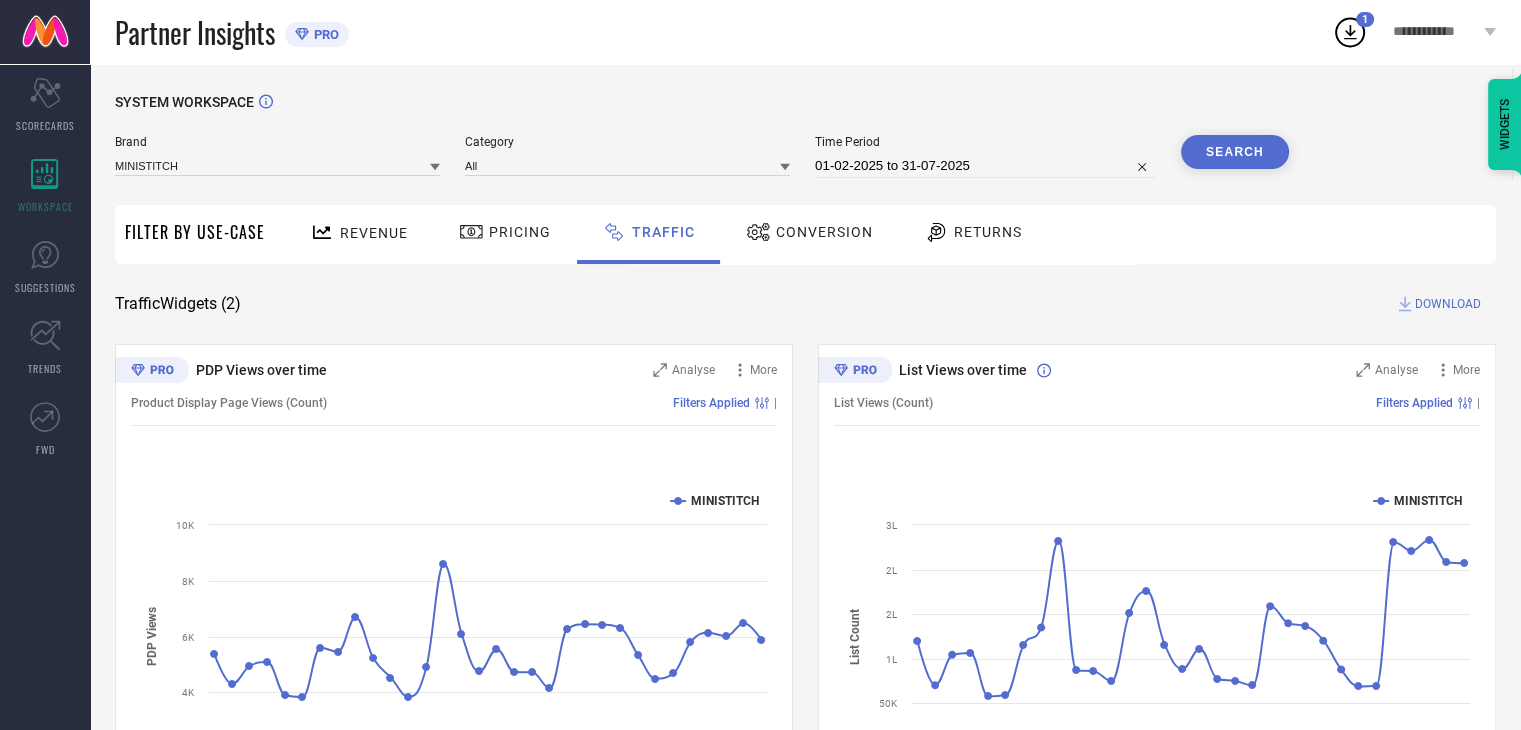 click on "SYSTEM WORKSPACE" at bounding box center [805, 114] 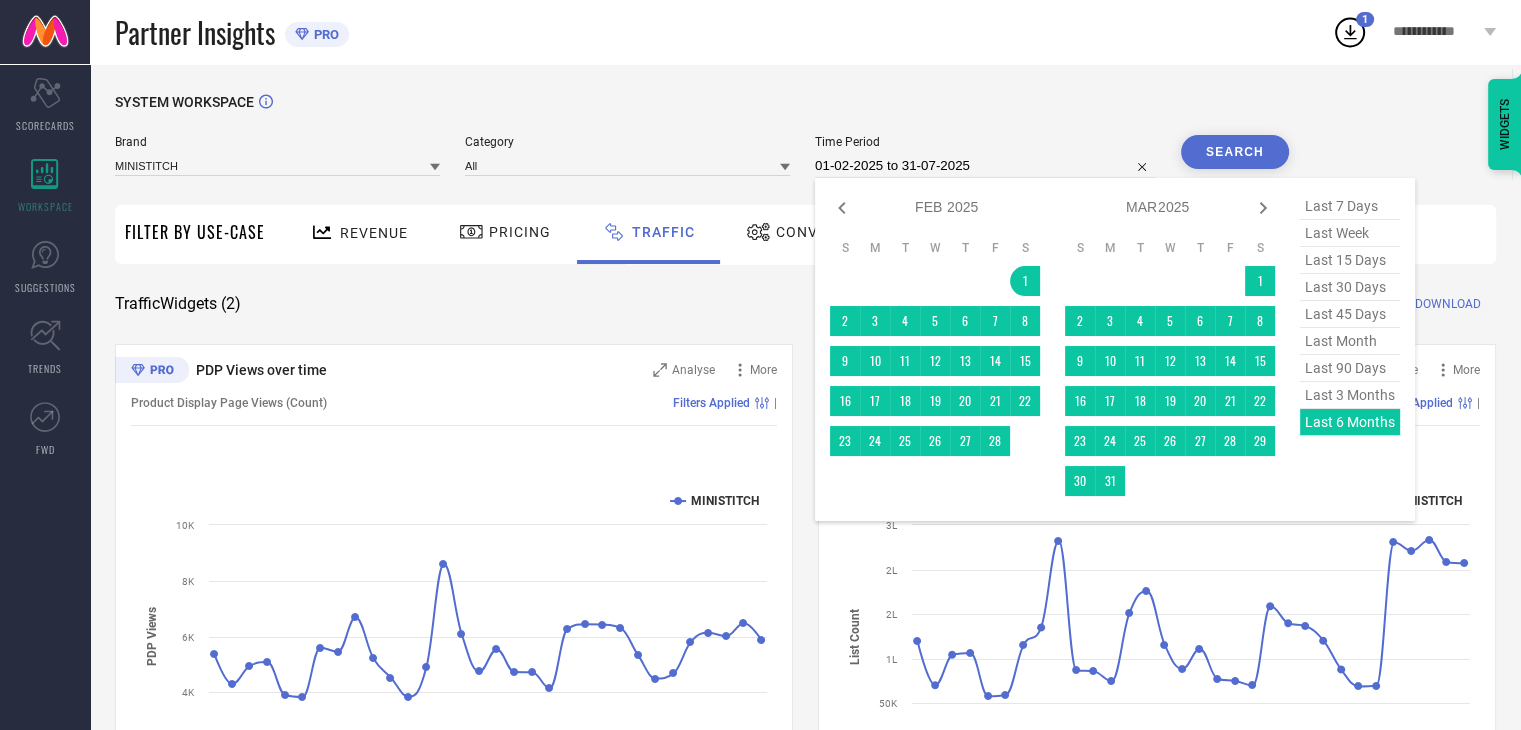 click on "01-02-2025 to 31-07-2025" at bounding box center (985, 166) 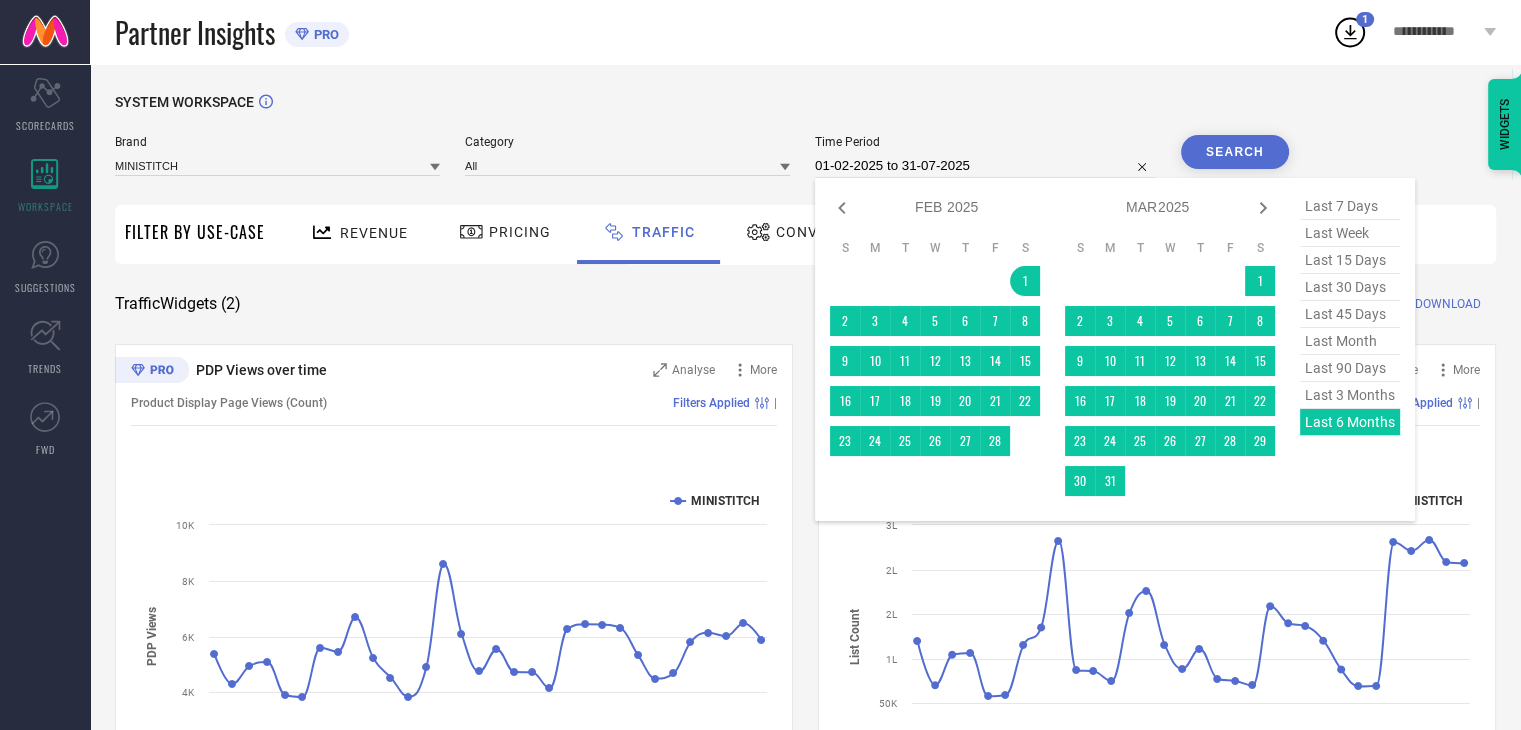 click on "Search" at bounding box center [1235, 152] 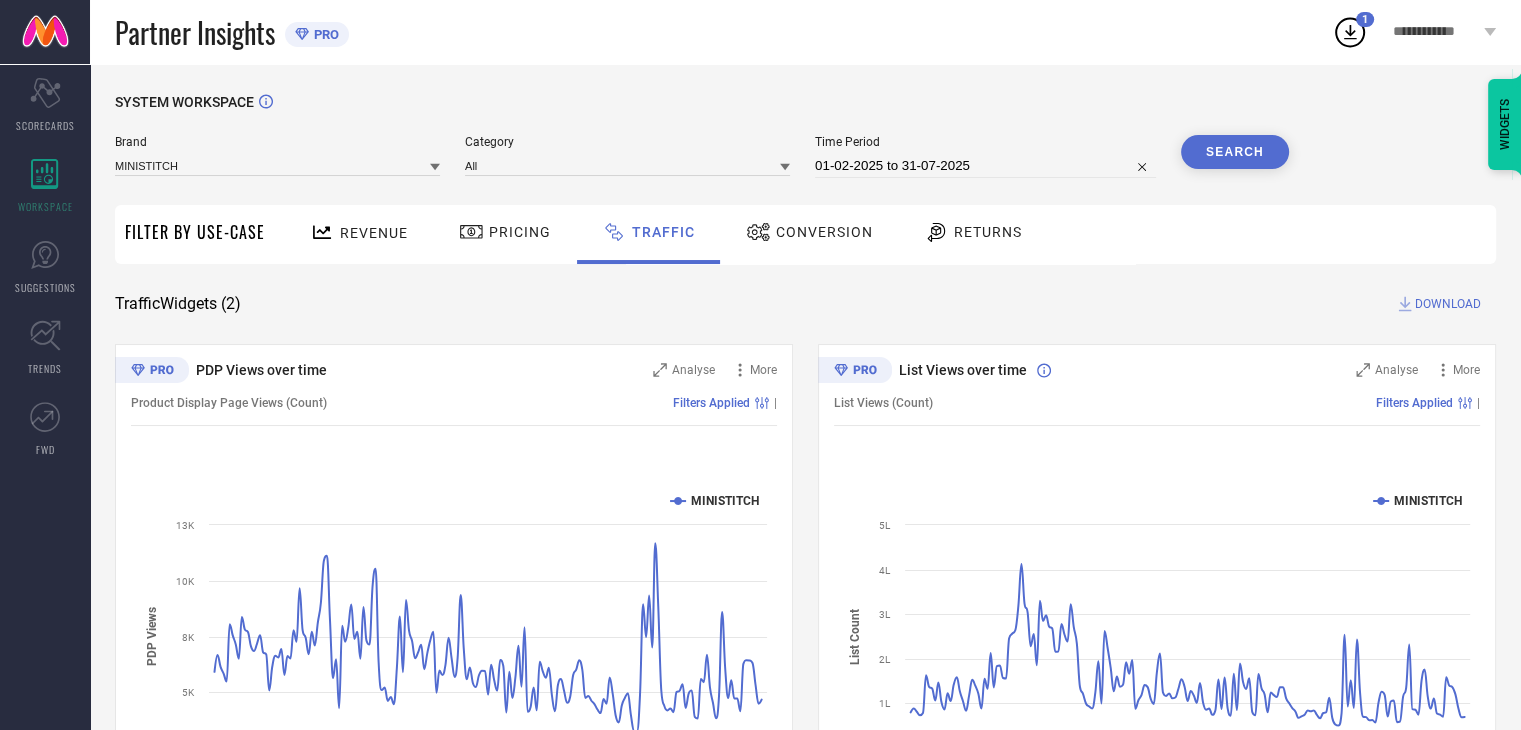 click 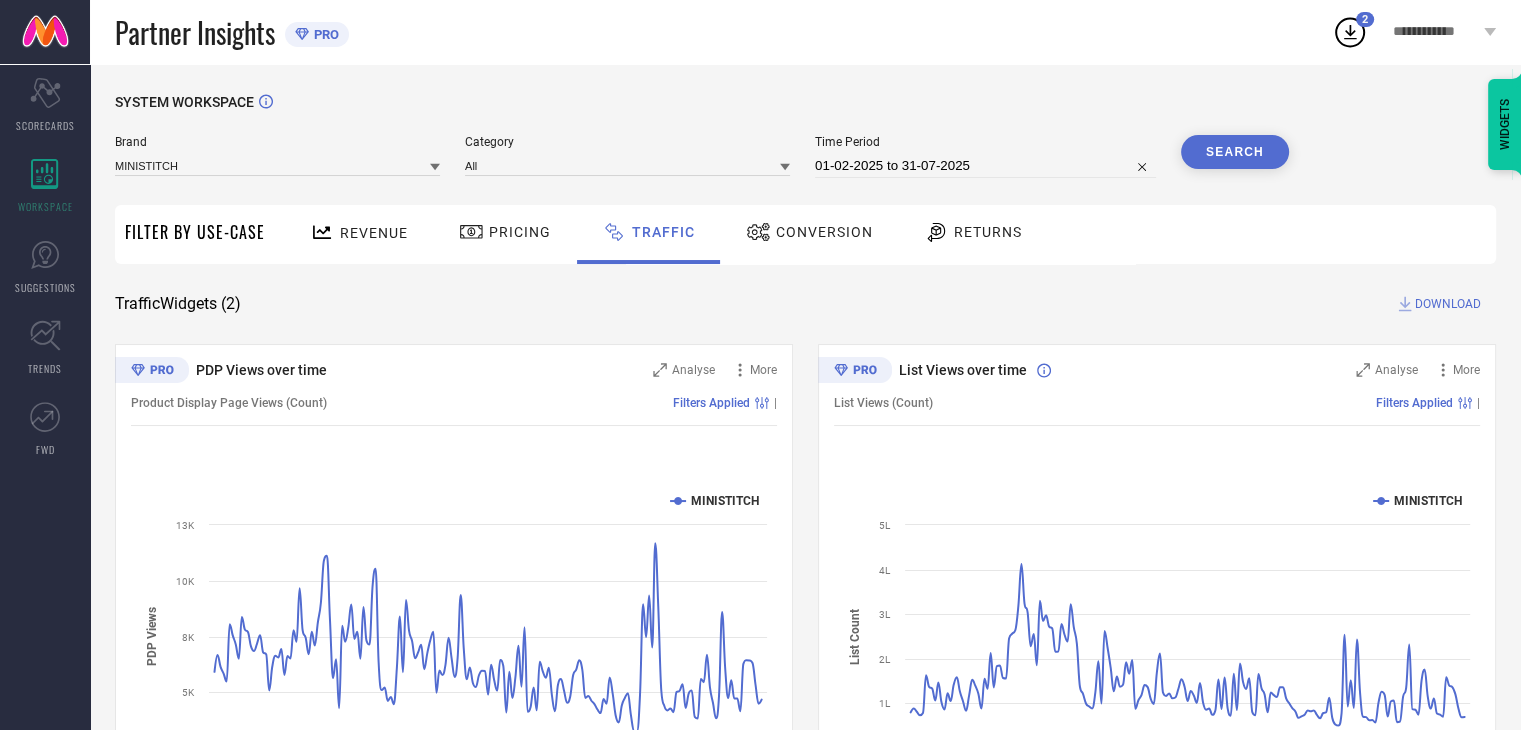 click on "SYSTEM WORKSPACE" at bounding box center (805, 114) 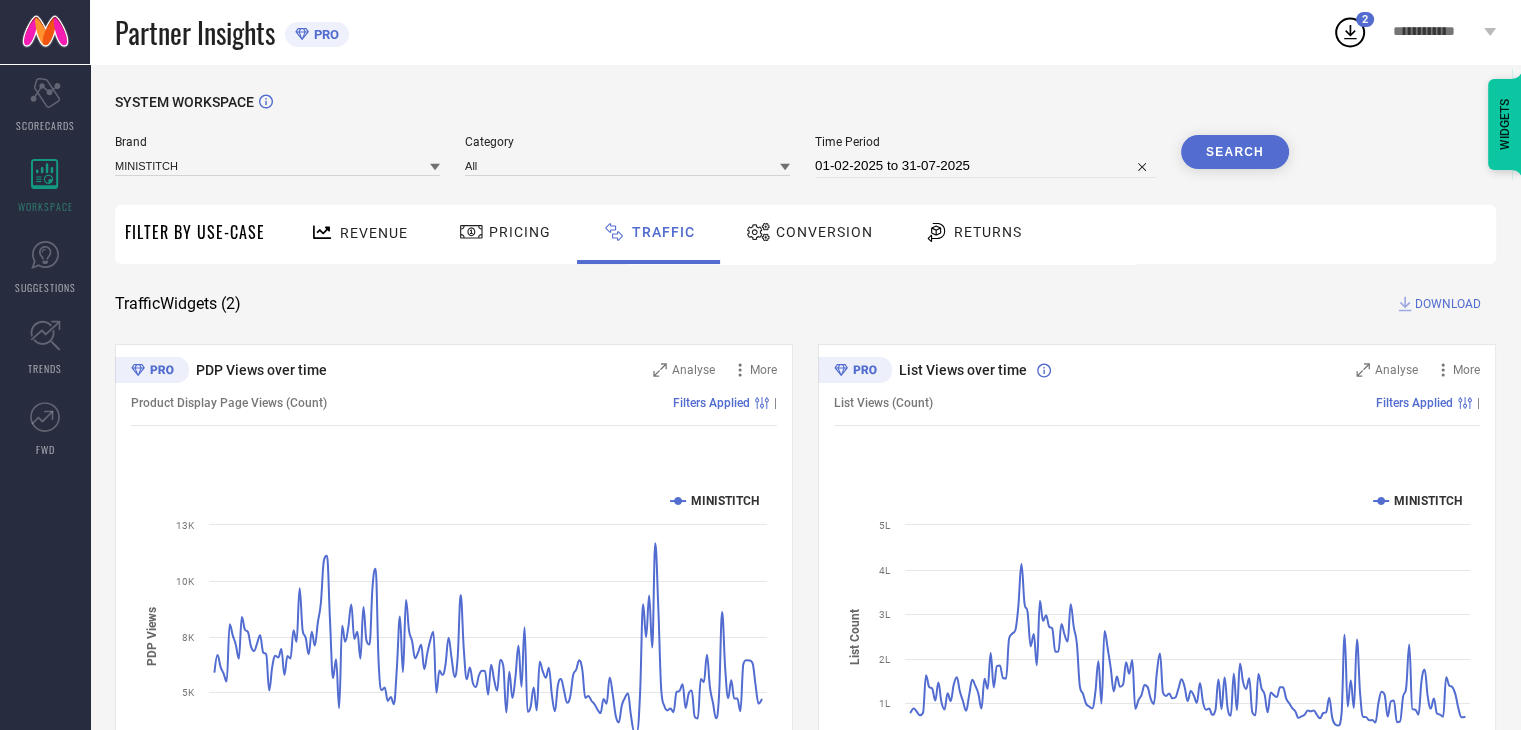 click on "Revenue" at bounding box center [374, 233] 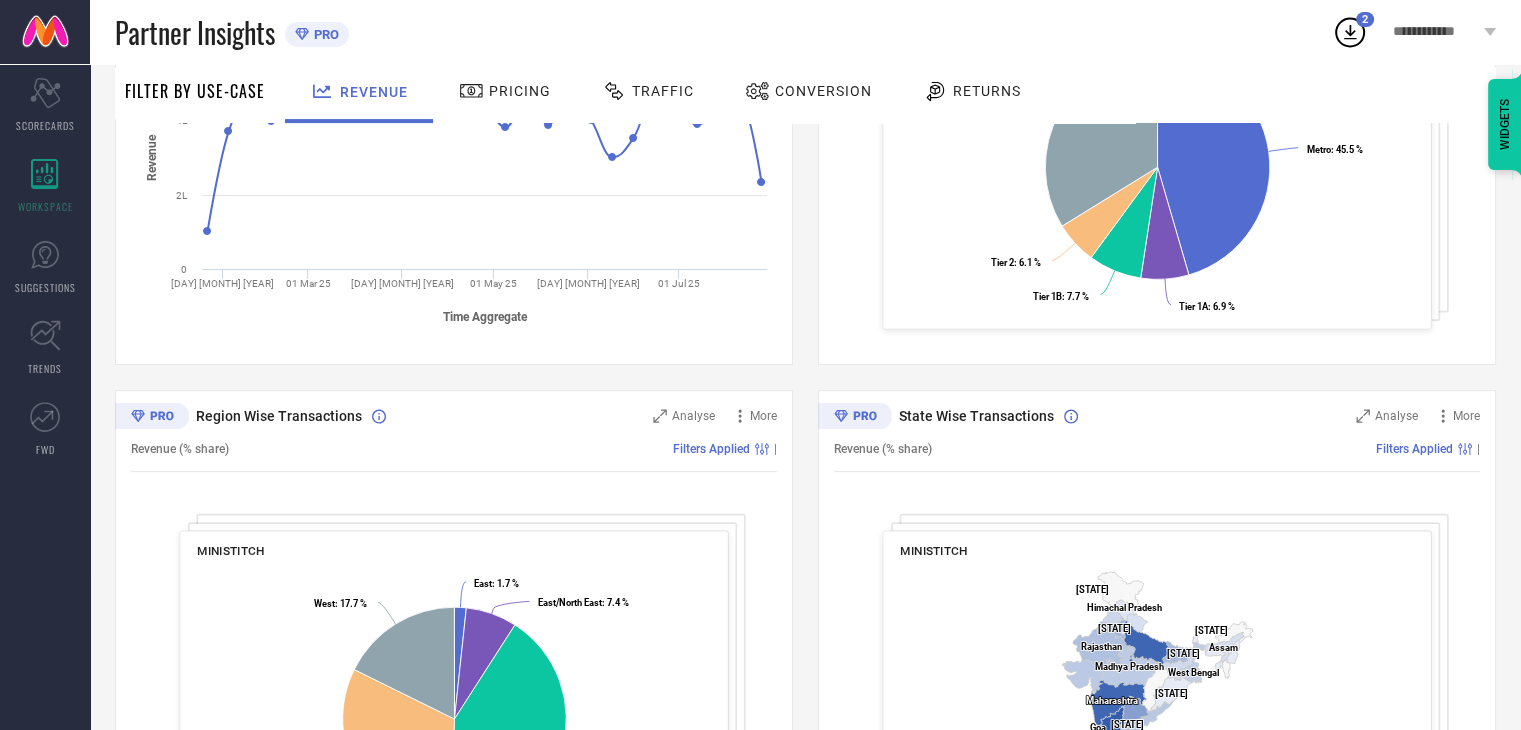scroll, scrollTop: 482, scrollLeft: 0, axis: vertical 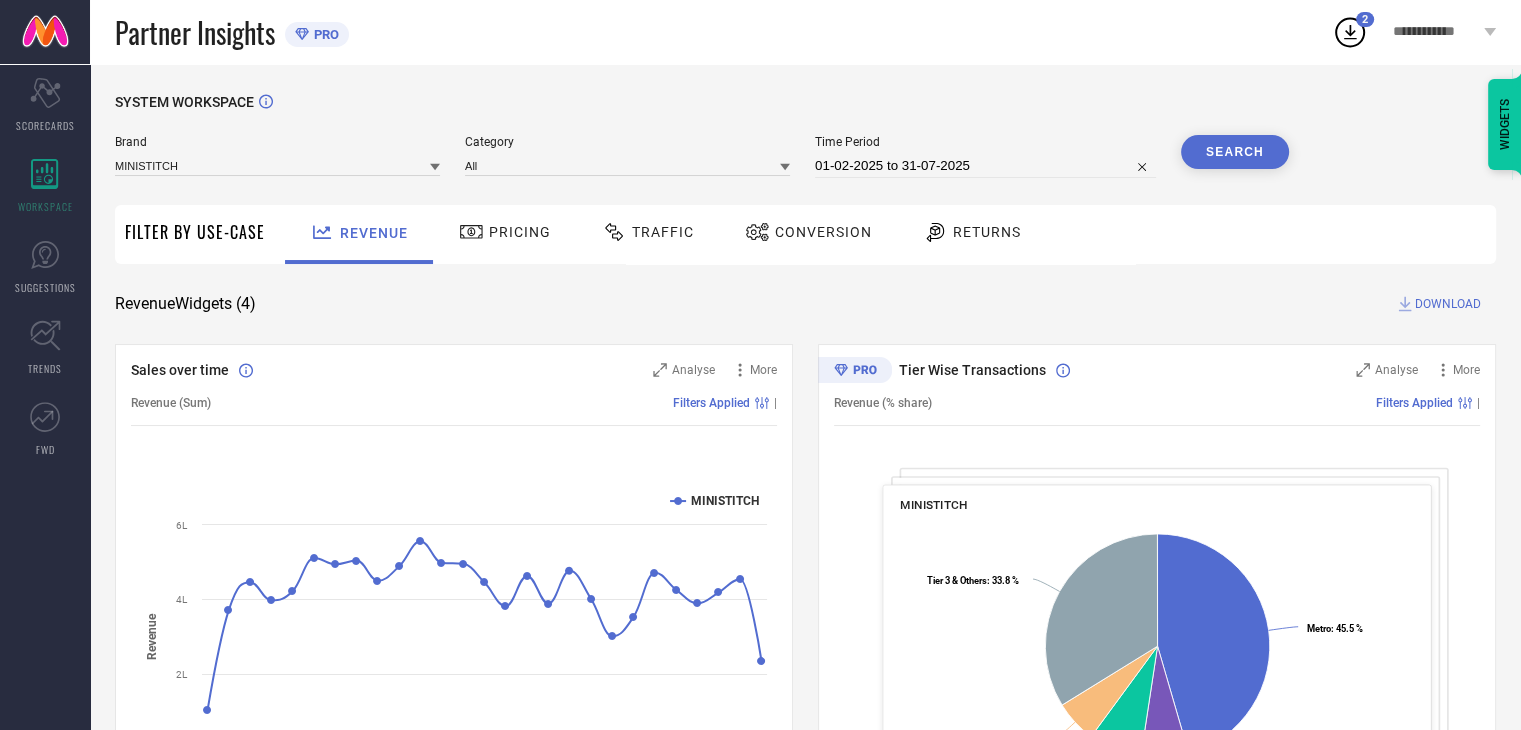 click on "Filter By Use-Case" at bounding box center [195, 232] 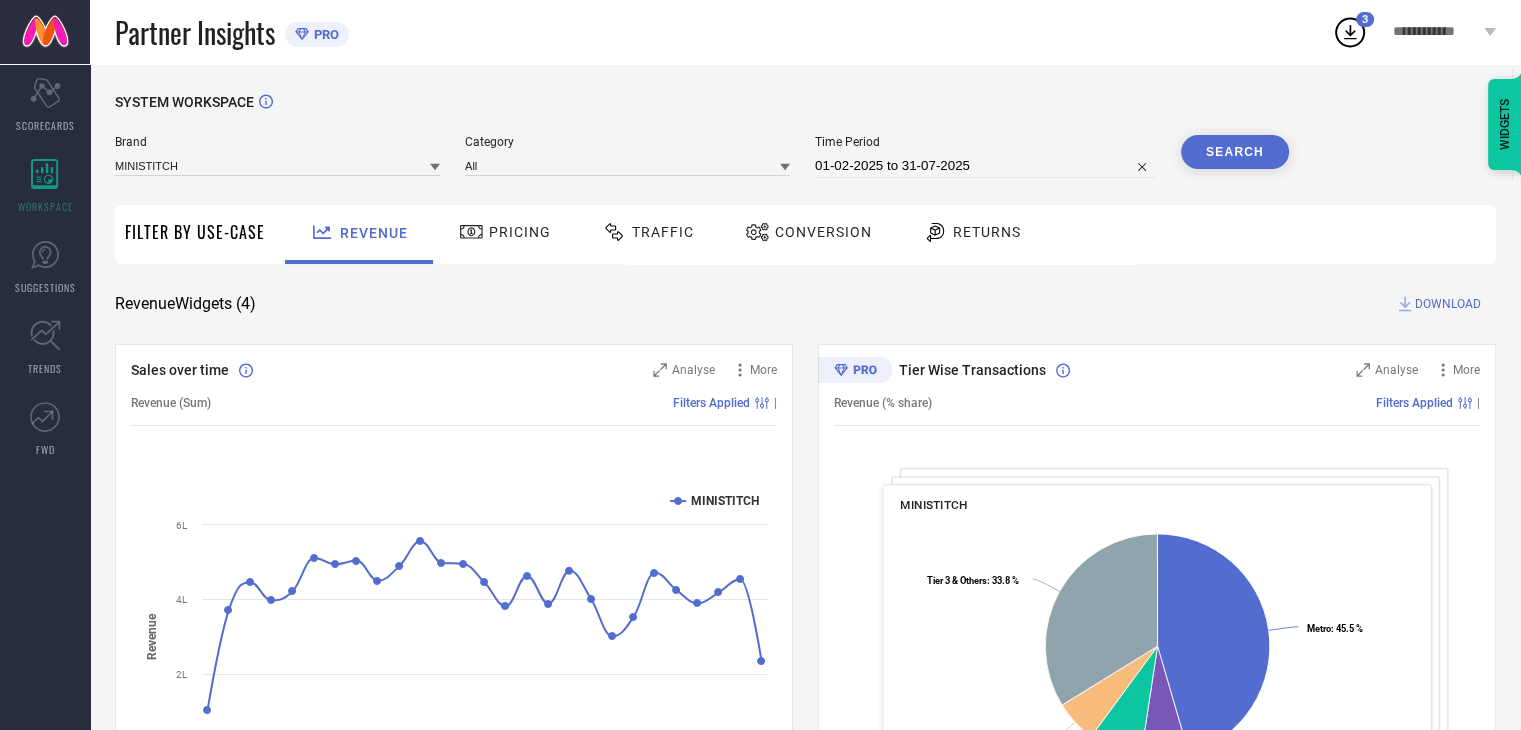 click on "DOWNLOAD" at bounding box center [1448, 304] 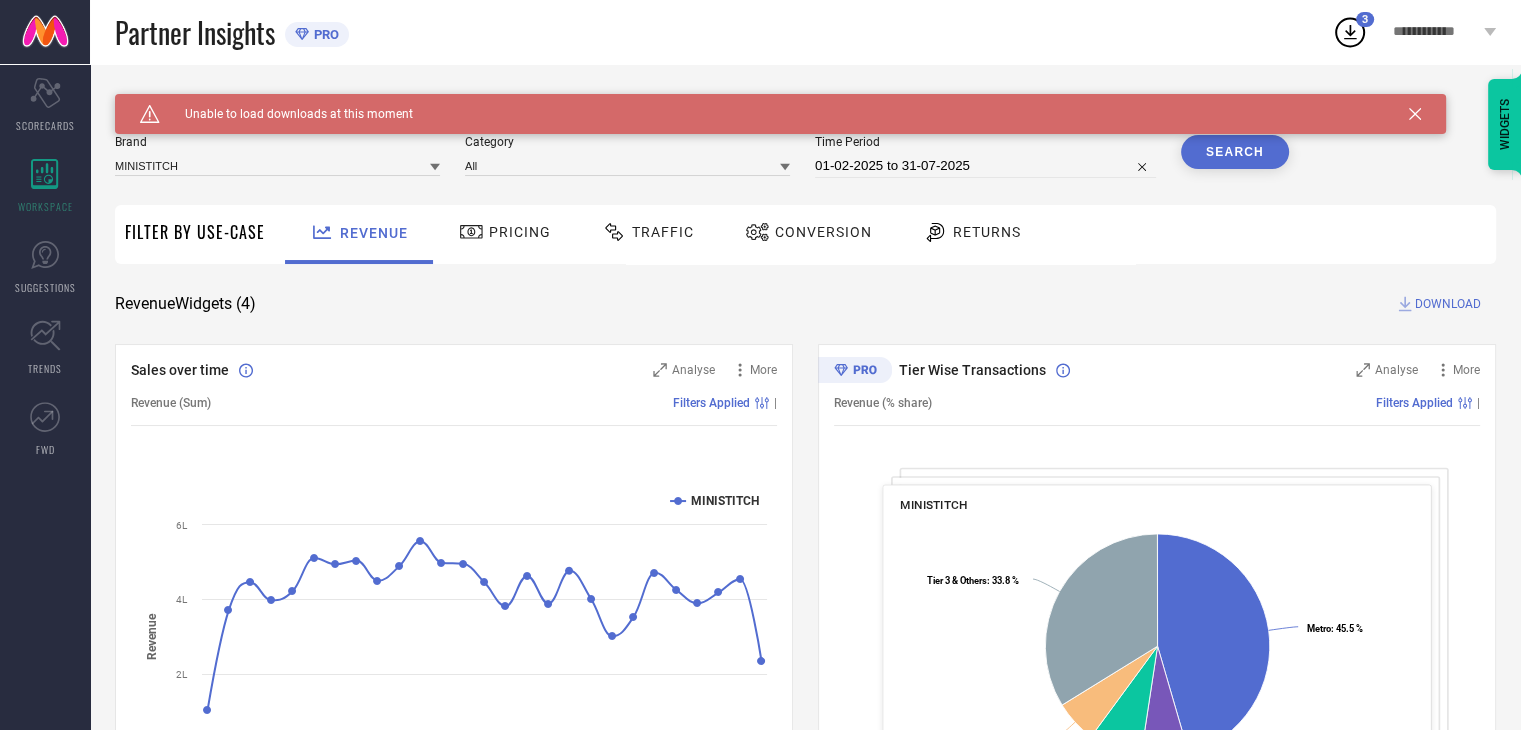 click 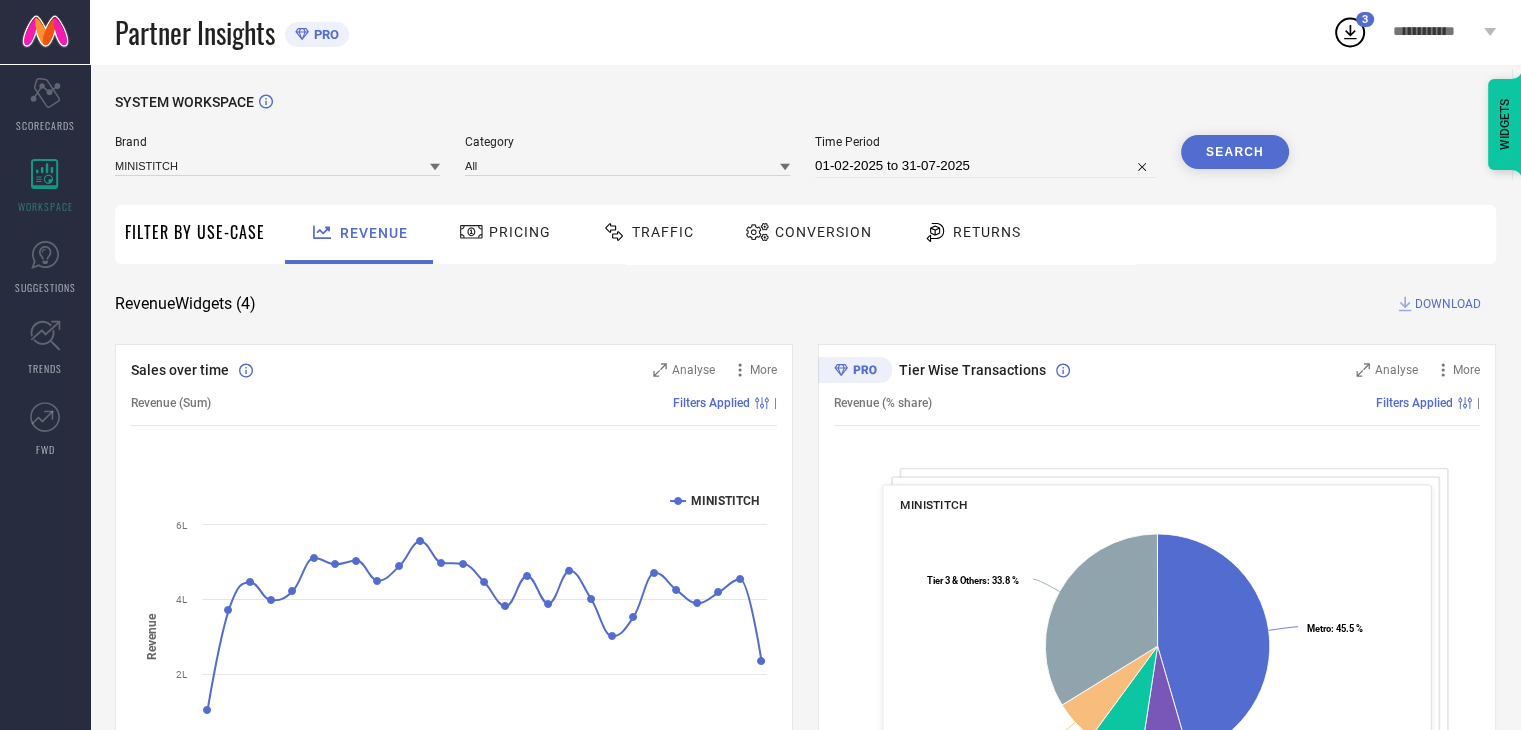 click on "3" at bounding box center [1365, 19] 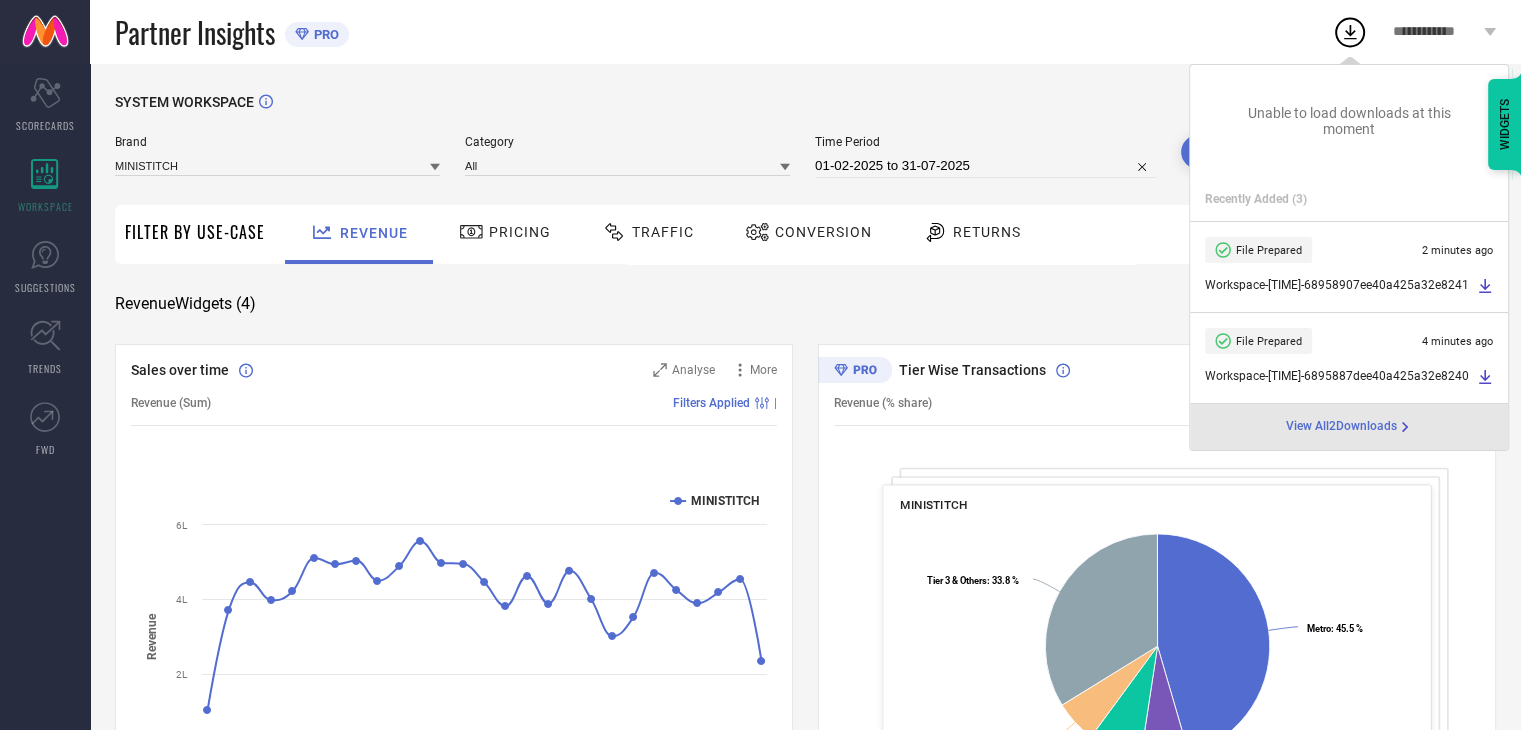 click on "**********" at bounding box center [1444, 32] 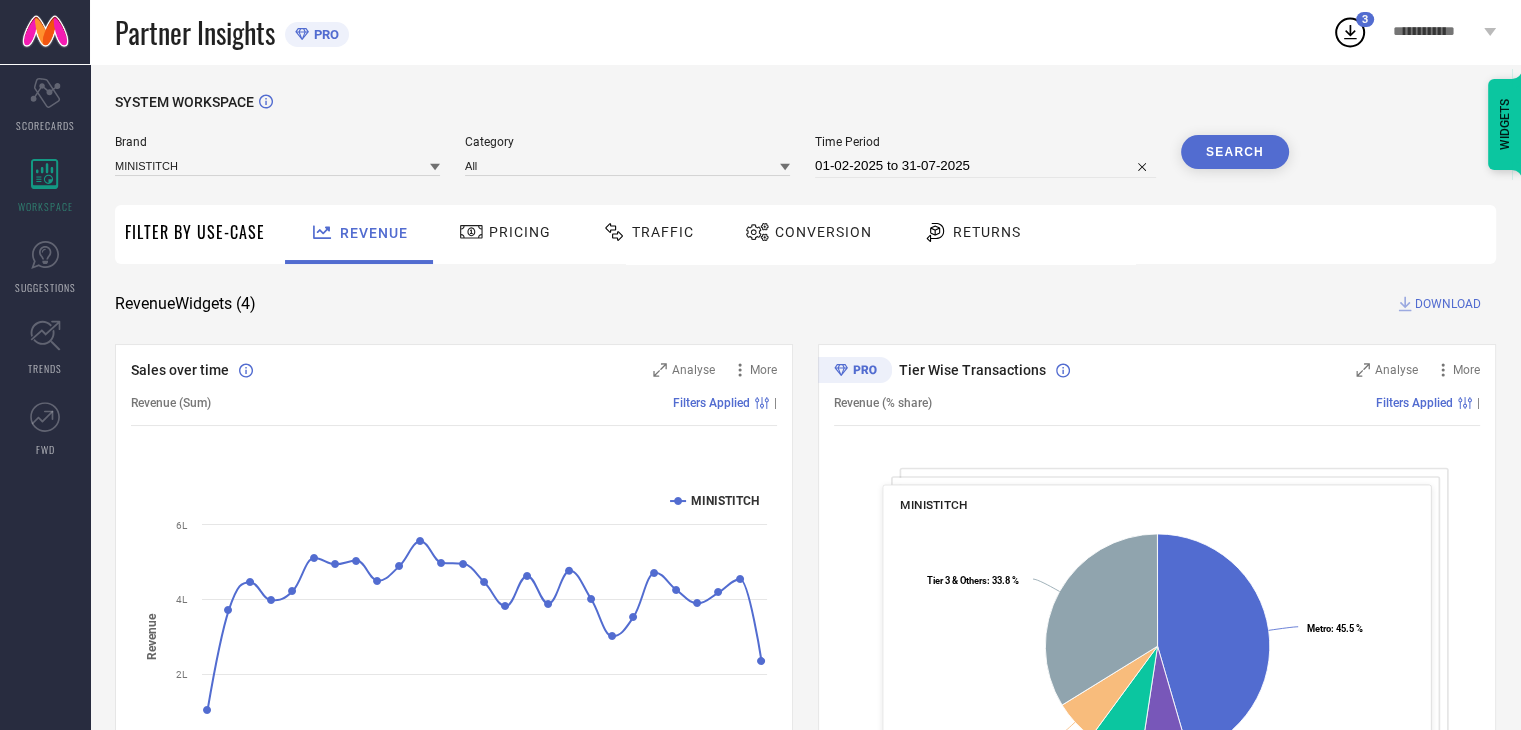 click on "Pricing" at bounding box center [520, 232] 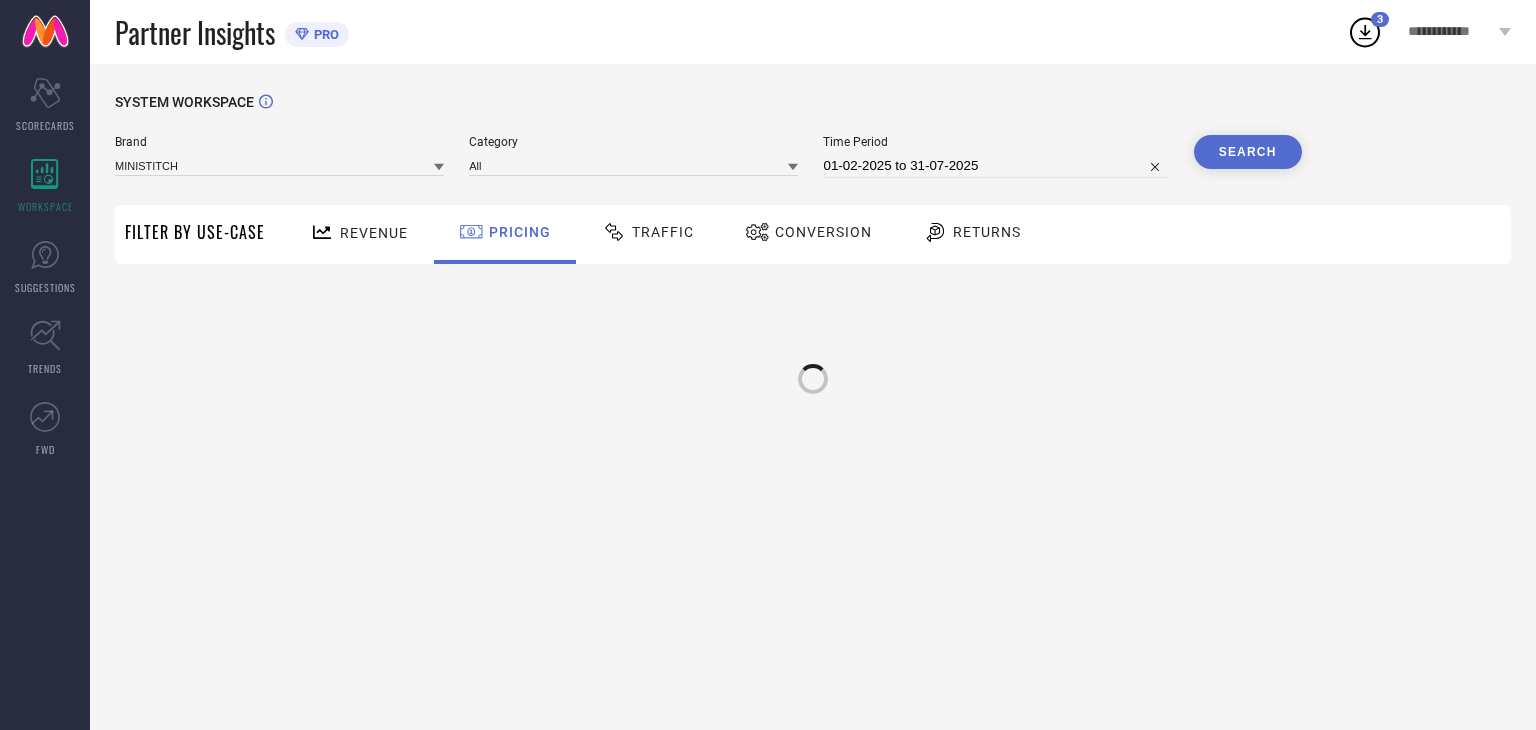 click on "Conversion" at bounding box center [823, 232] 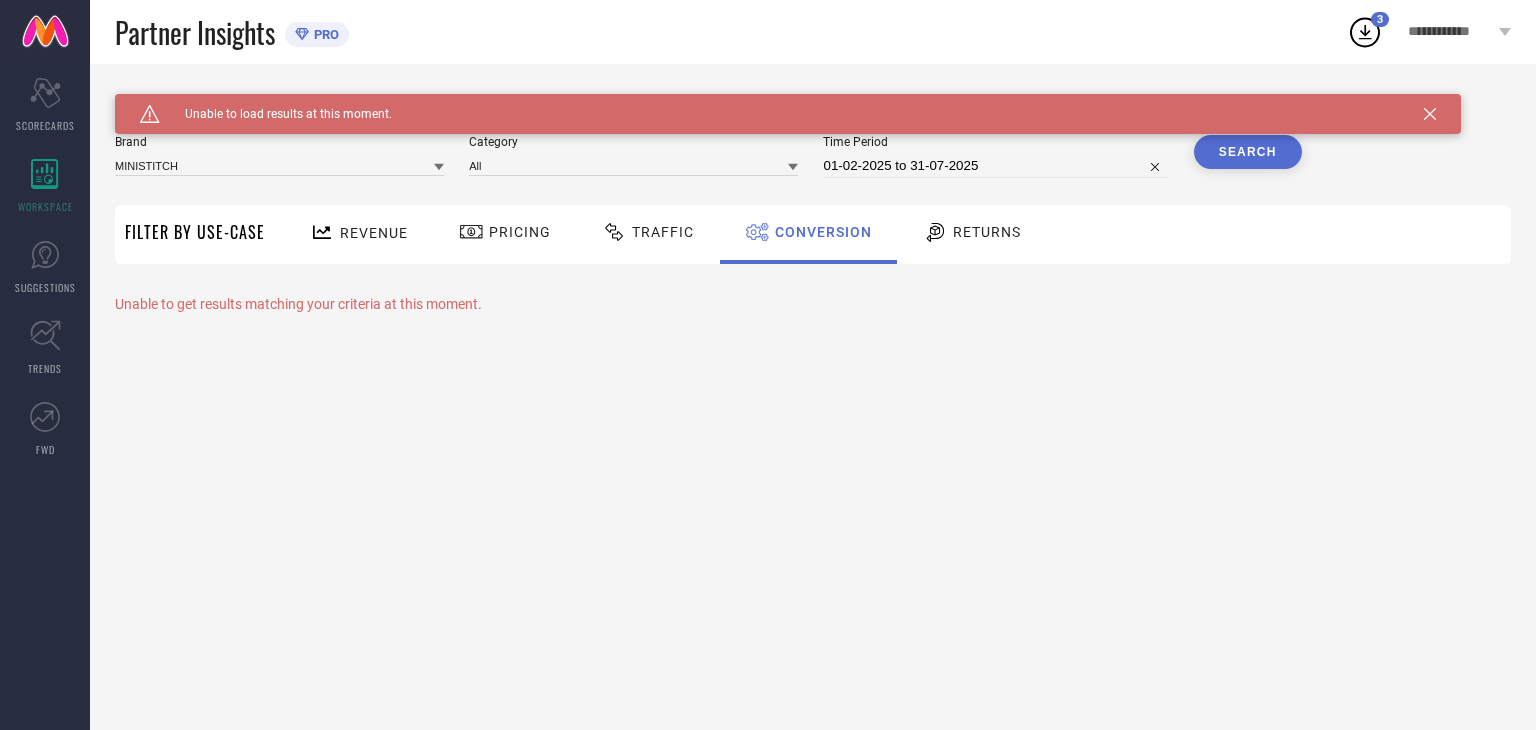 click on "Returns" at bounding box center (987, 232) 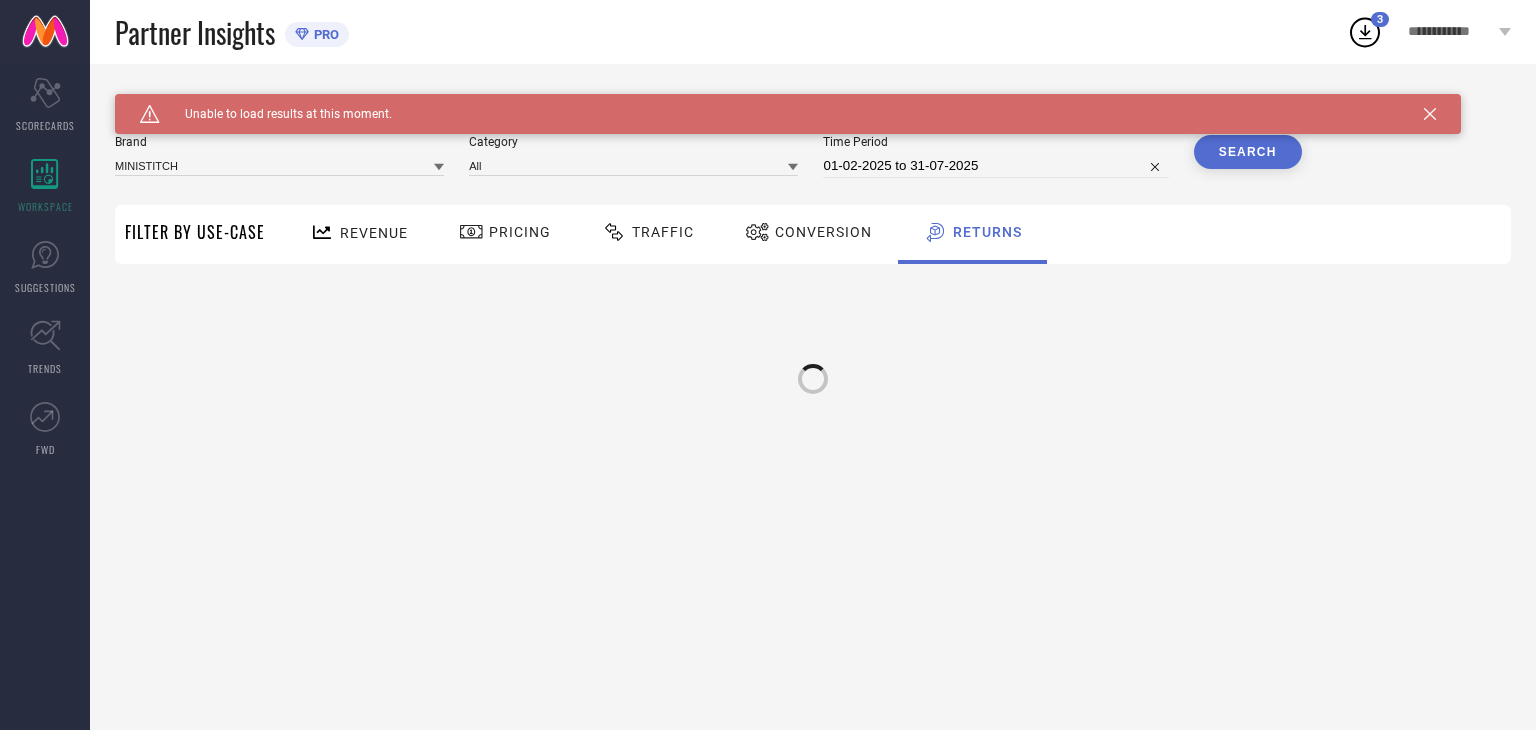 click 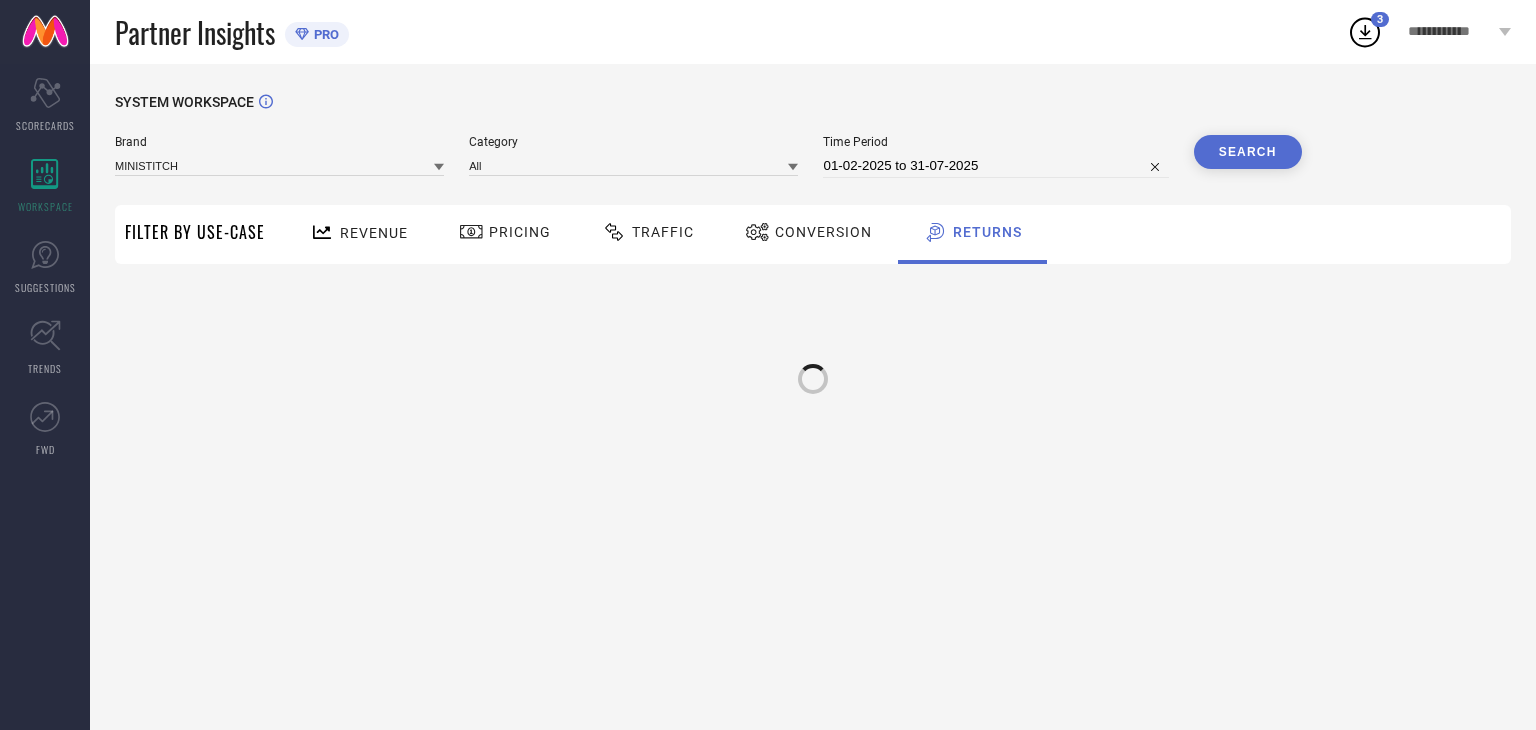 click on "Search" at bounding box center [1248, 152] 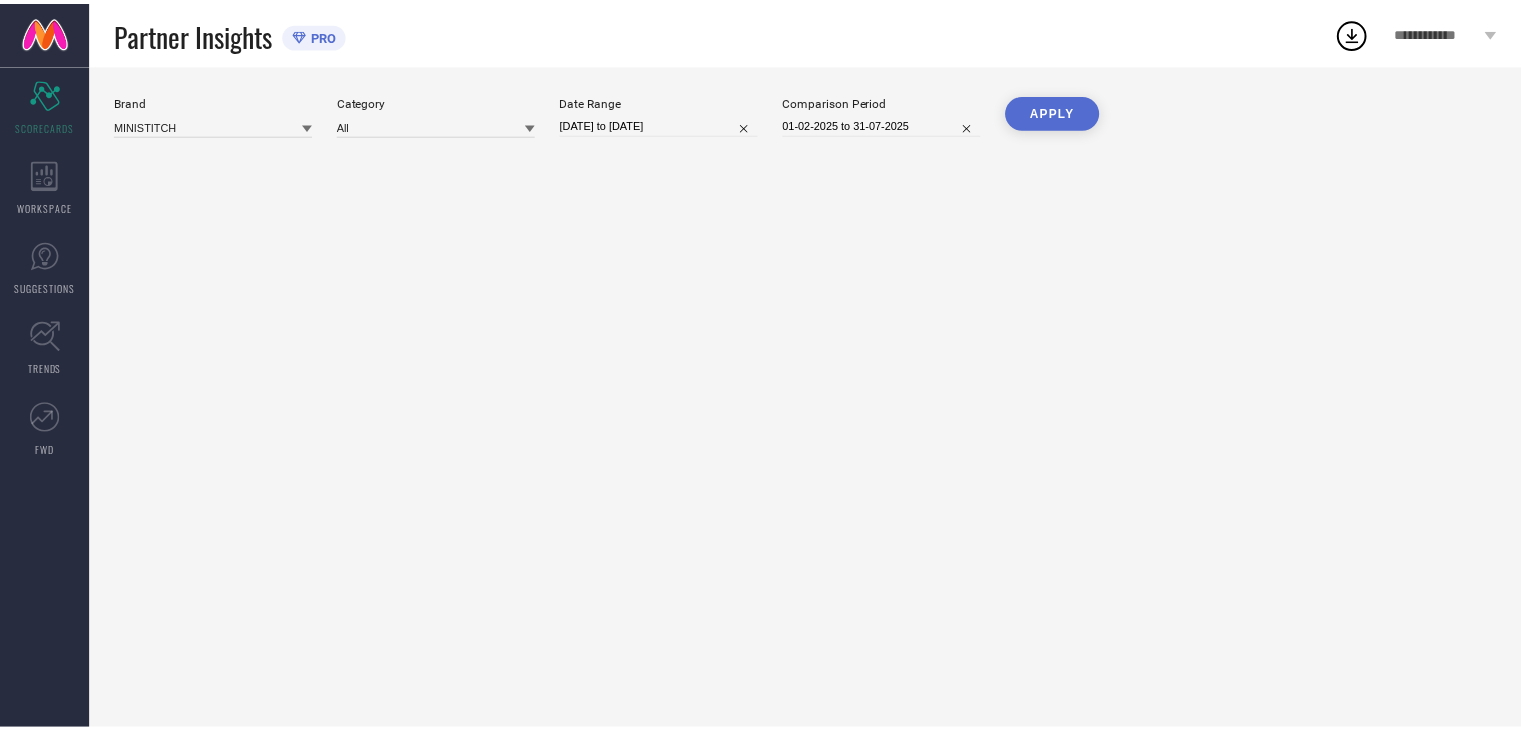 scroll, scrollTop: 0, scrollLeft: 0, axis: both 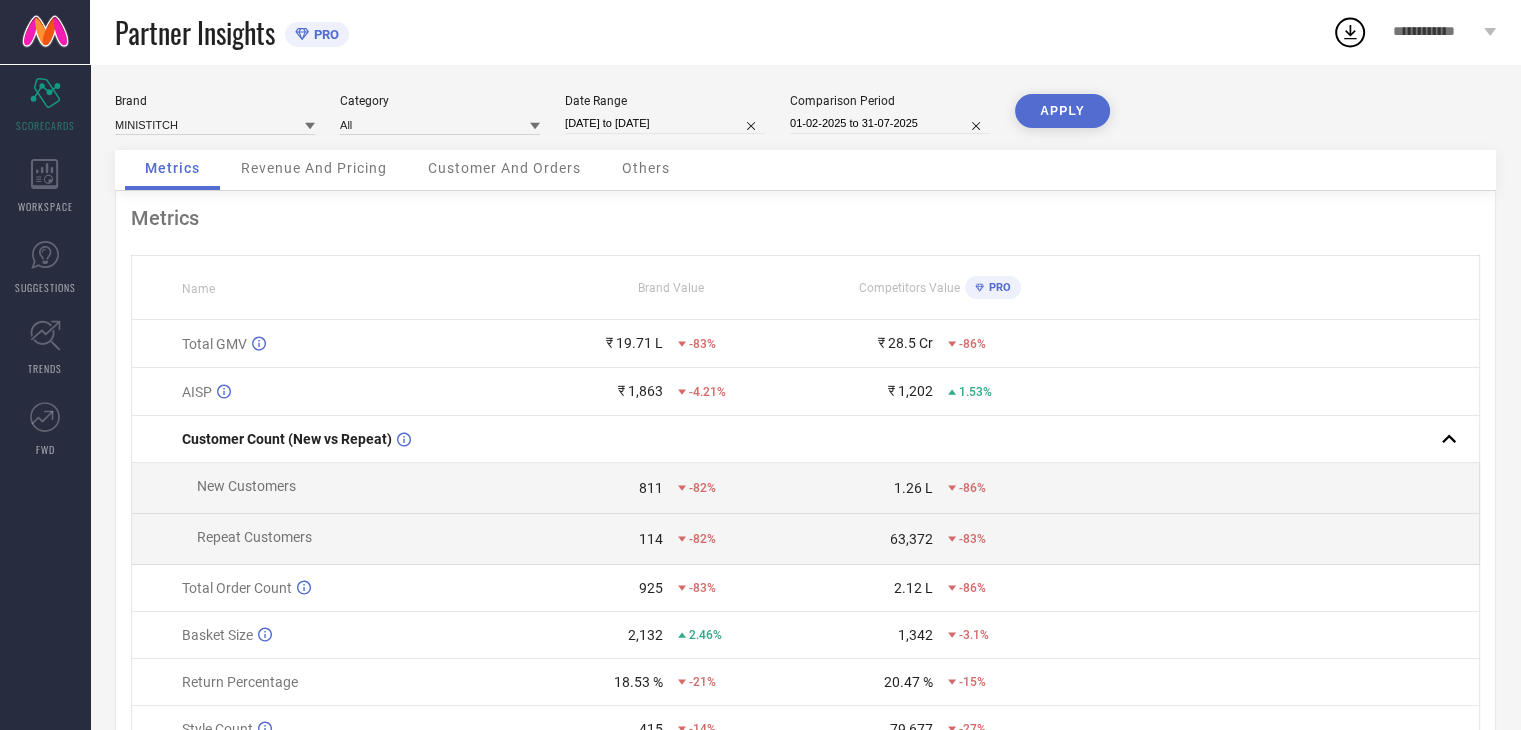 click on "Revenue And Pricing" at bounding box center [314, 168] 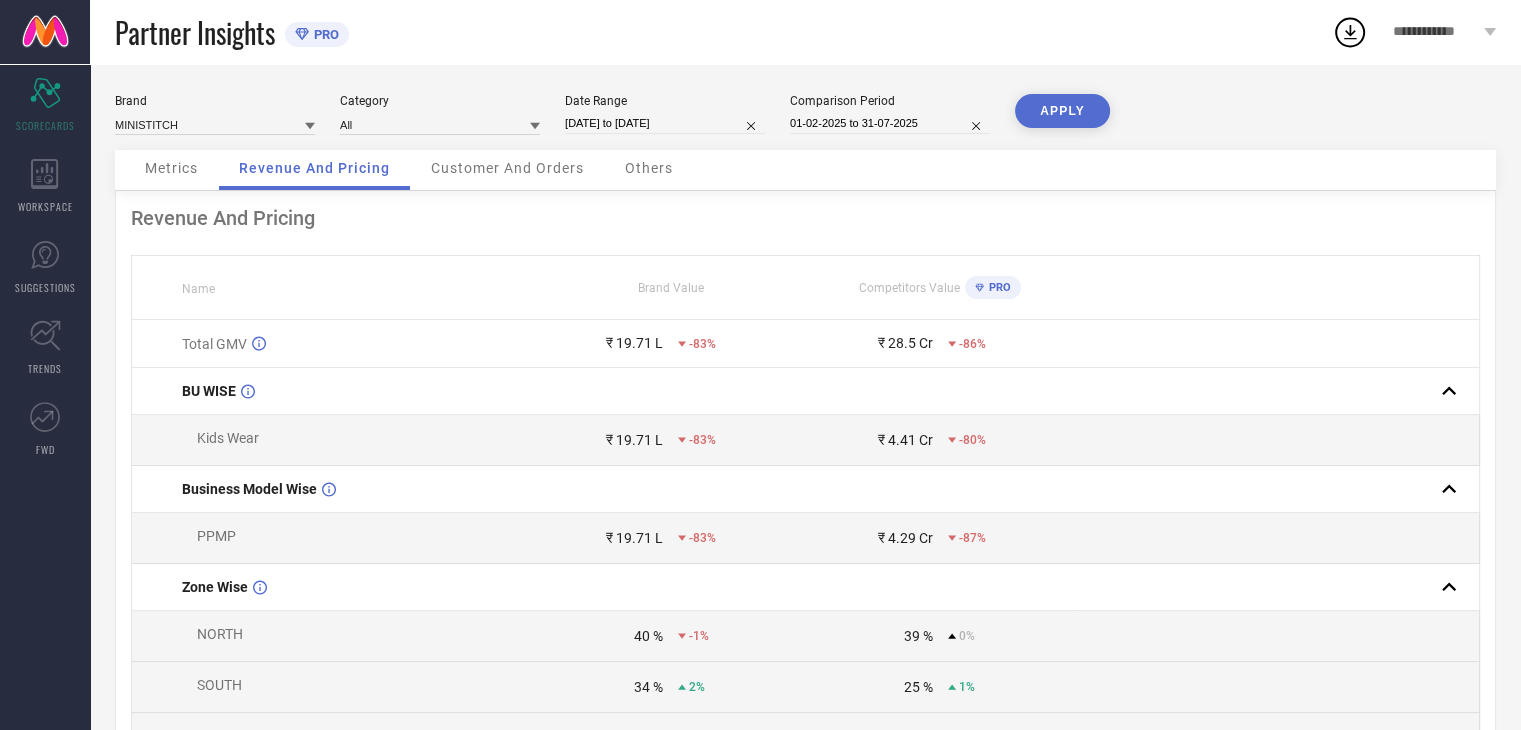 select on "6" 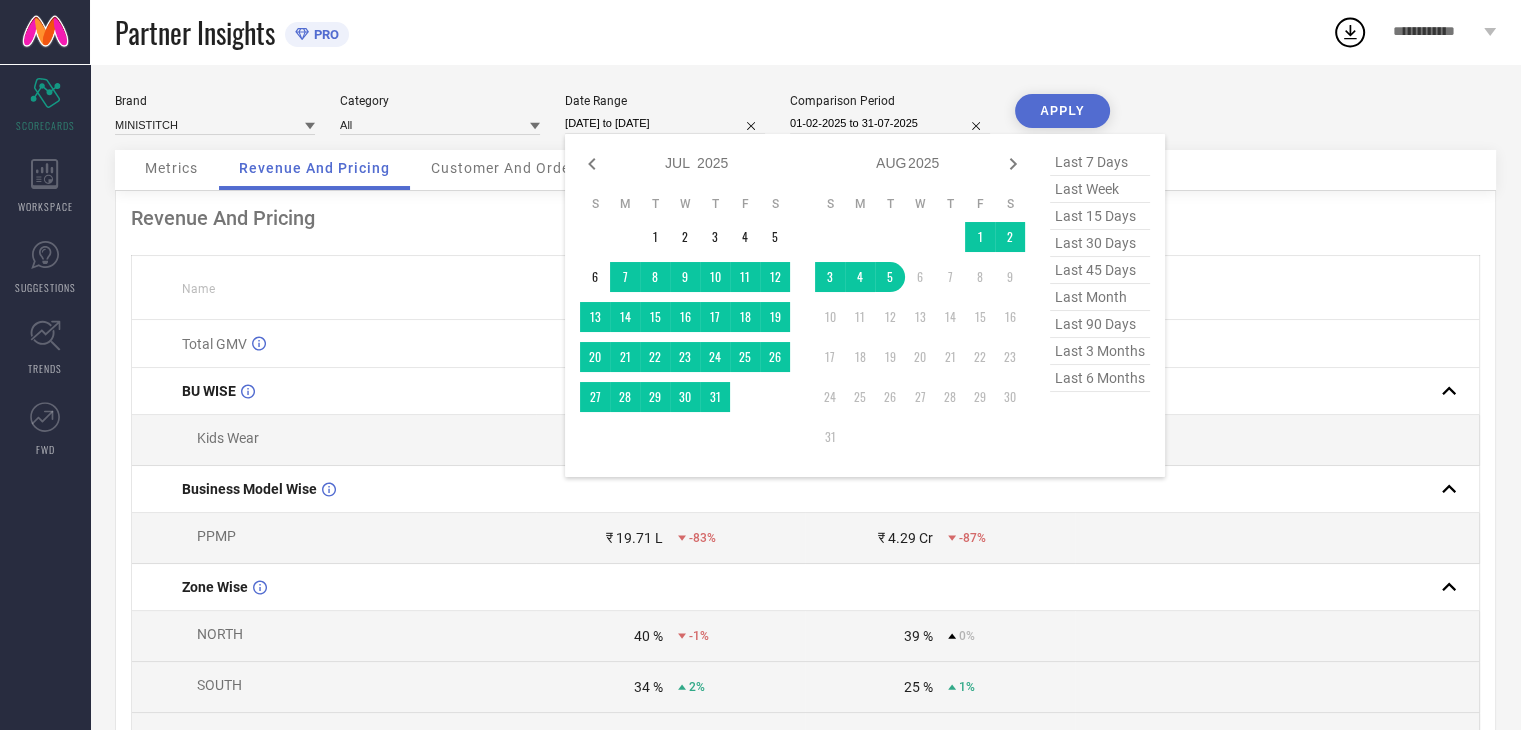 click on "[DATE] to [DATE]" at bounding box center [665, 123] 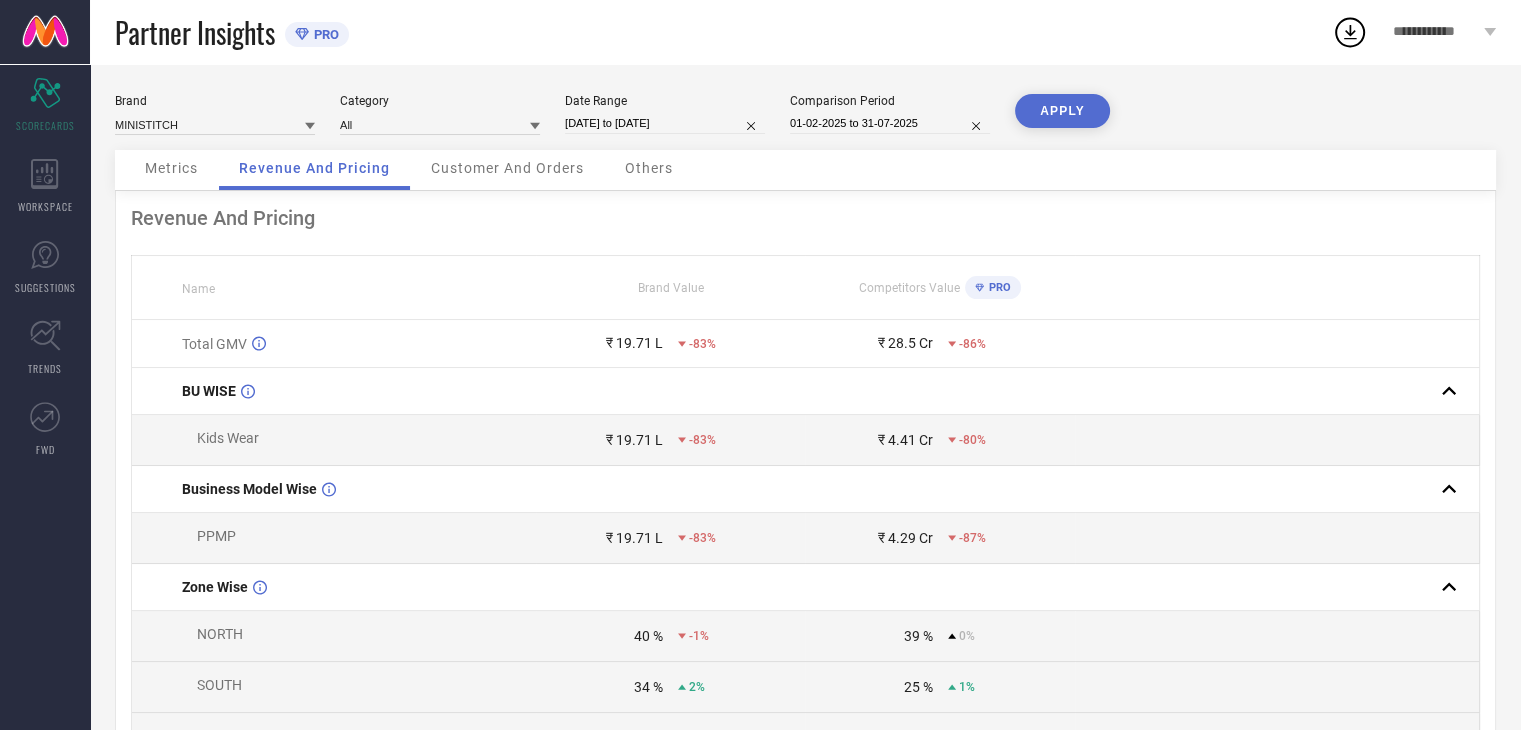 select on "4" 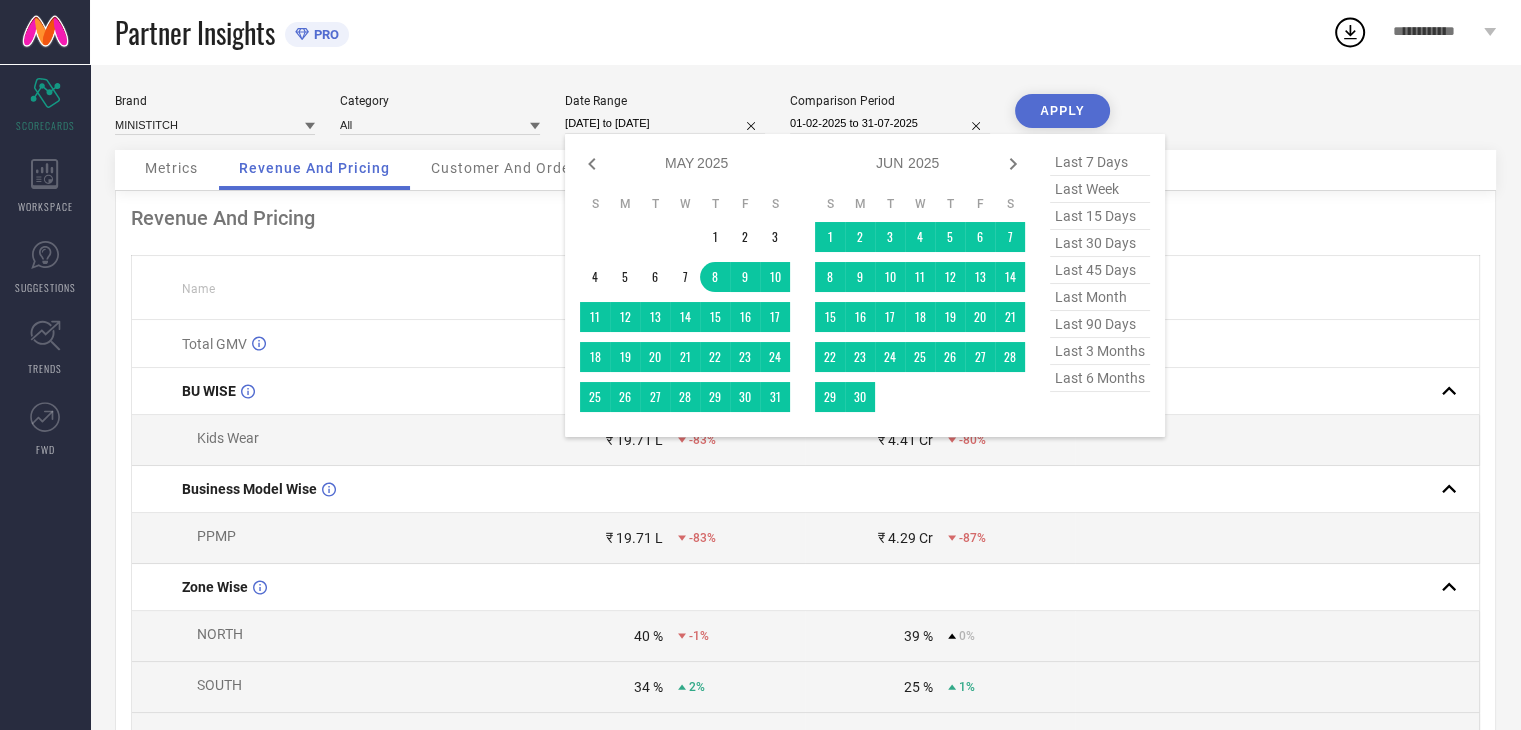 click on "[DATE] to [DATE]" at bounding box center [665, 123] 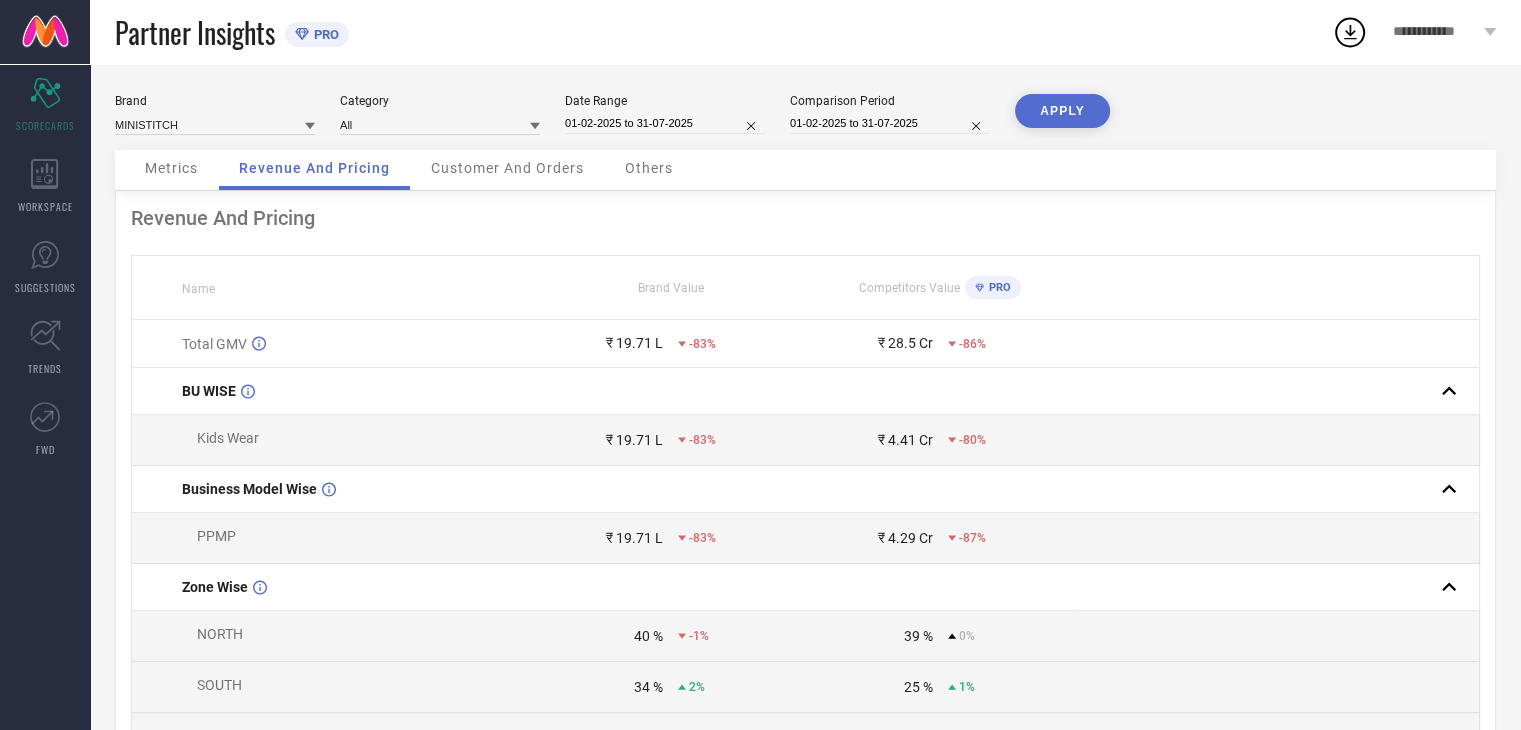 click on "APPLY" at bounding box center [1062, 111] 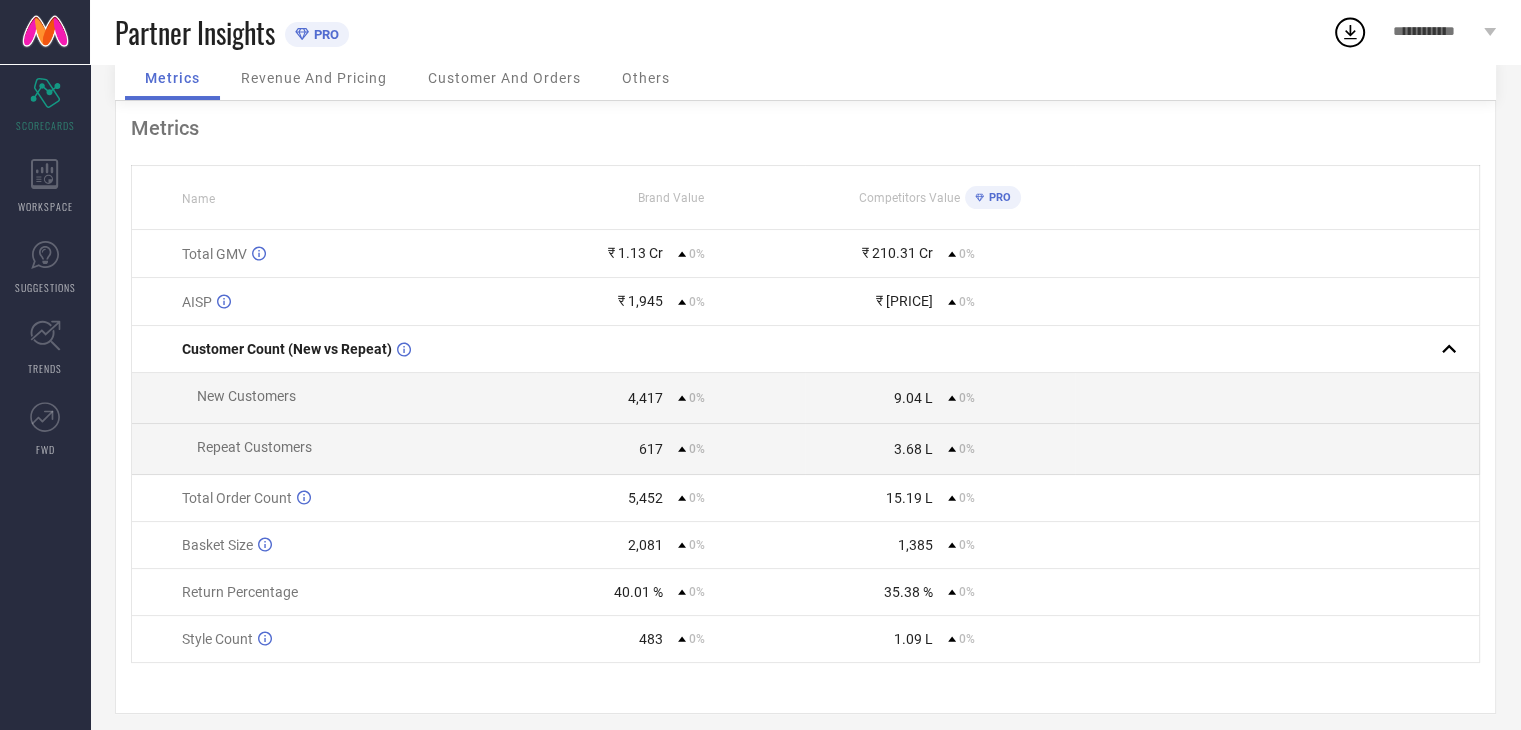 scroll, scrollTop: 87, scrollLeft: 0, axis: vertical 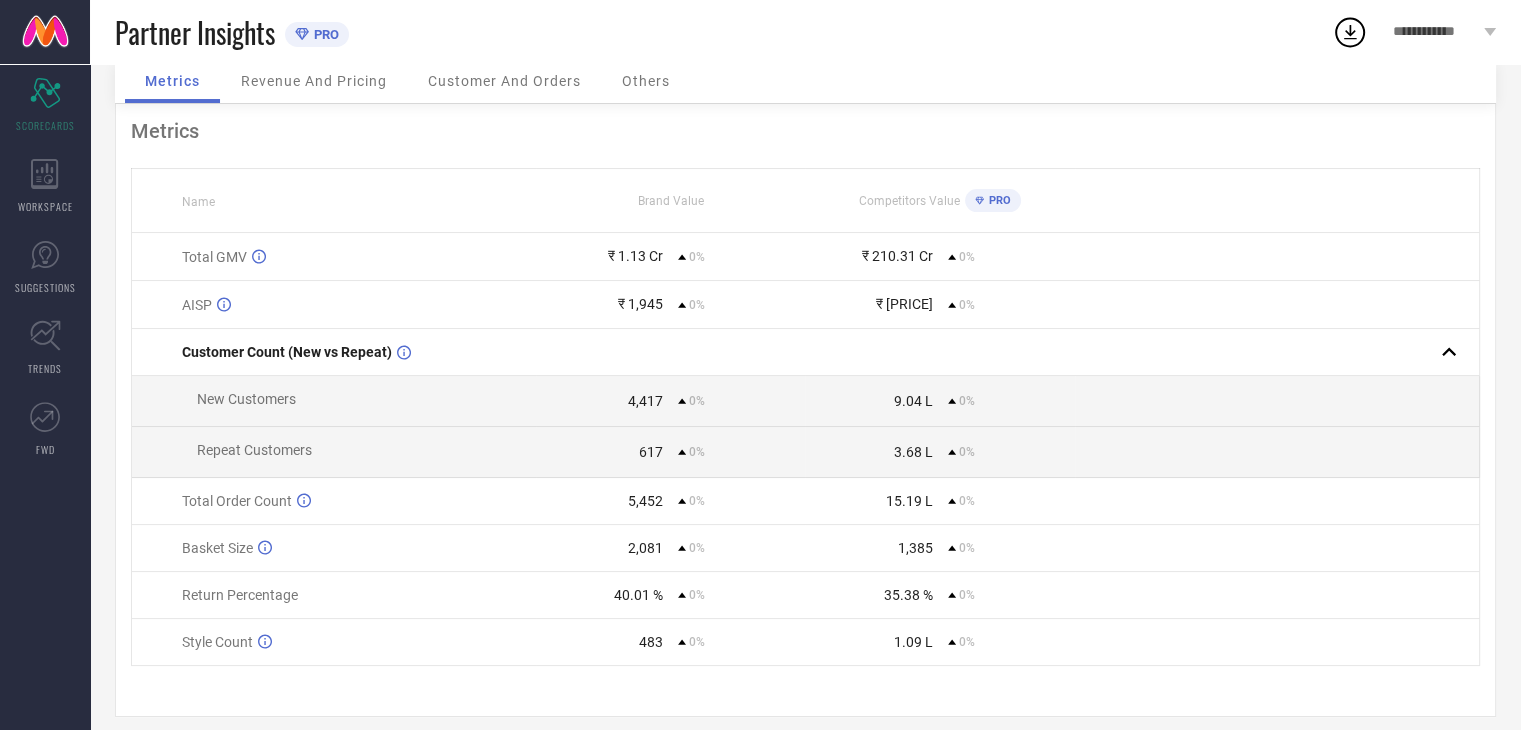 click 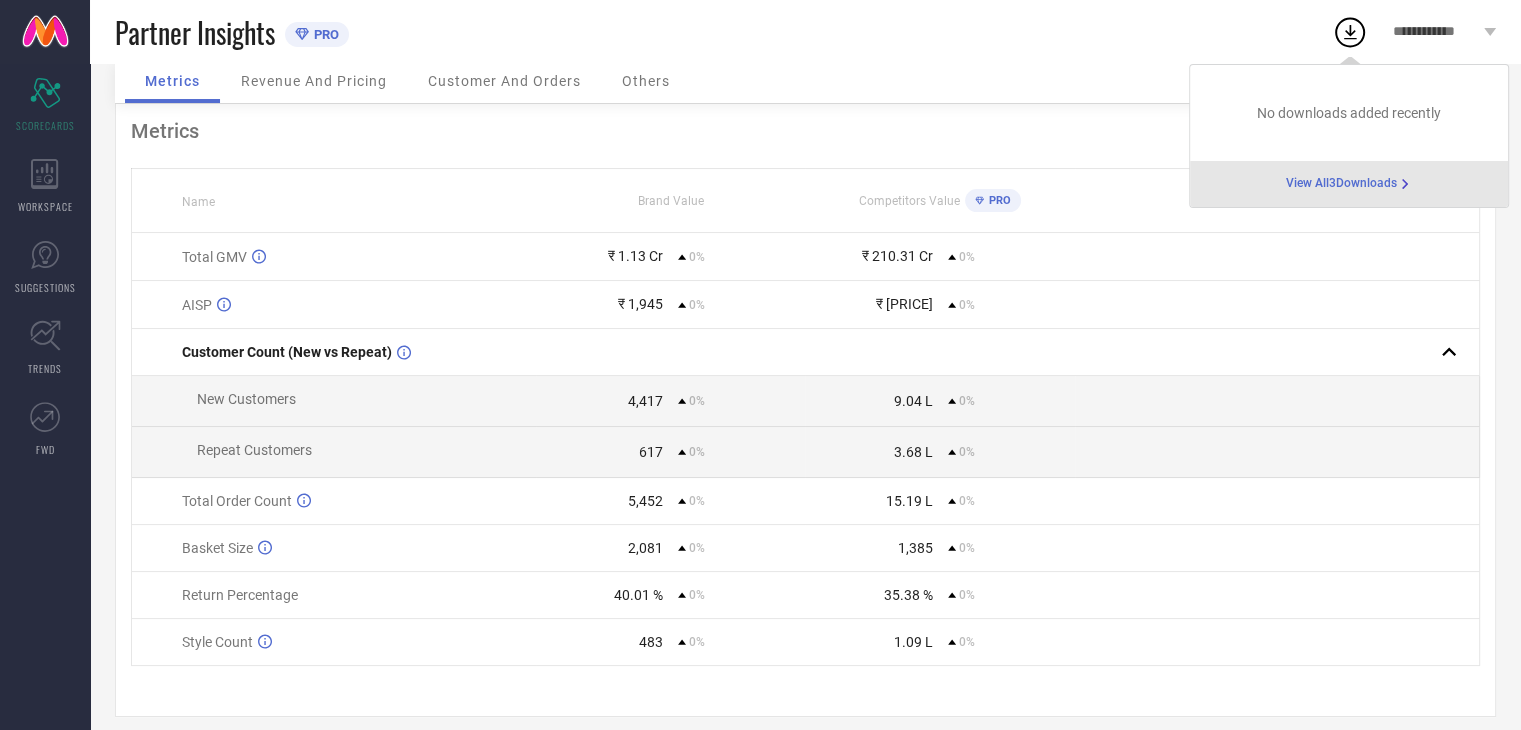 click on "View All  3  Downloads" at bounding box center (1341, 184) 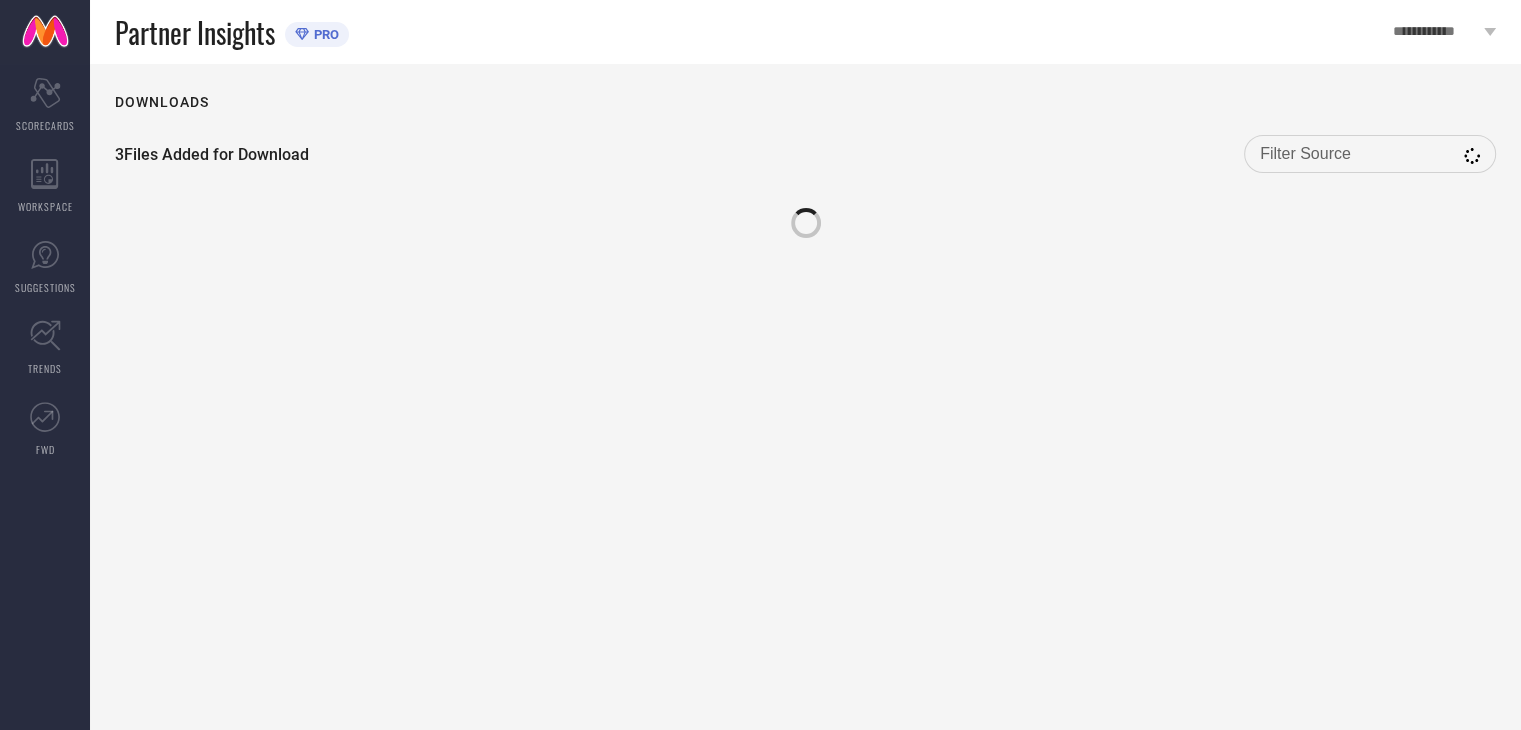 scroll, scrollTop: 0, scrollLeft: 0, axis: both 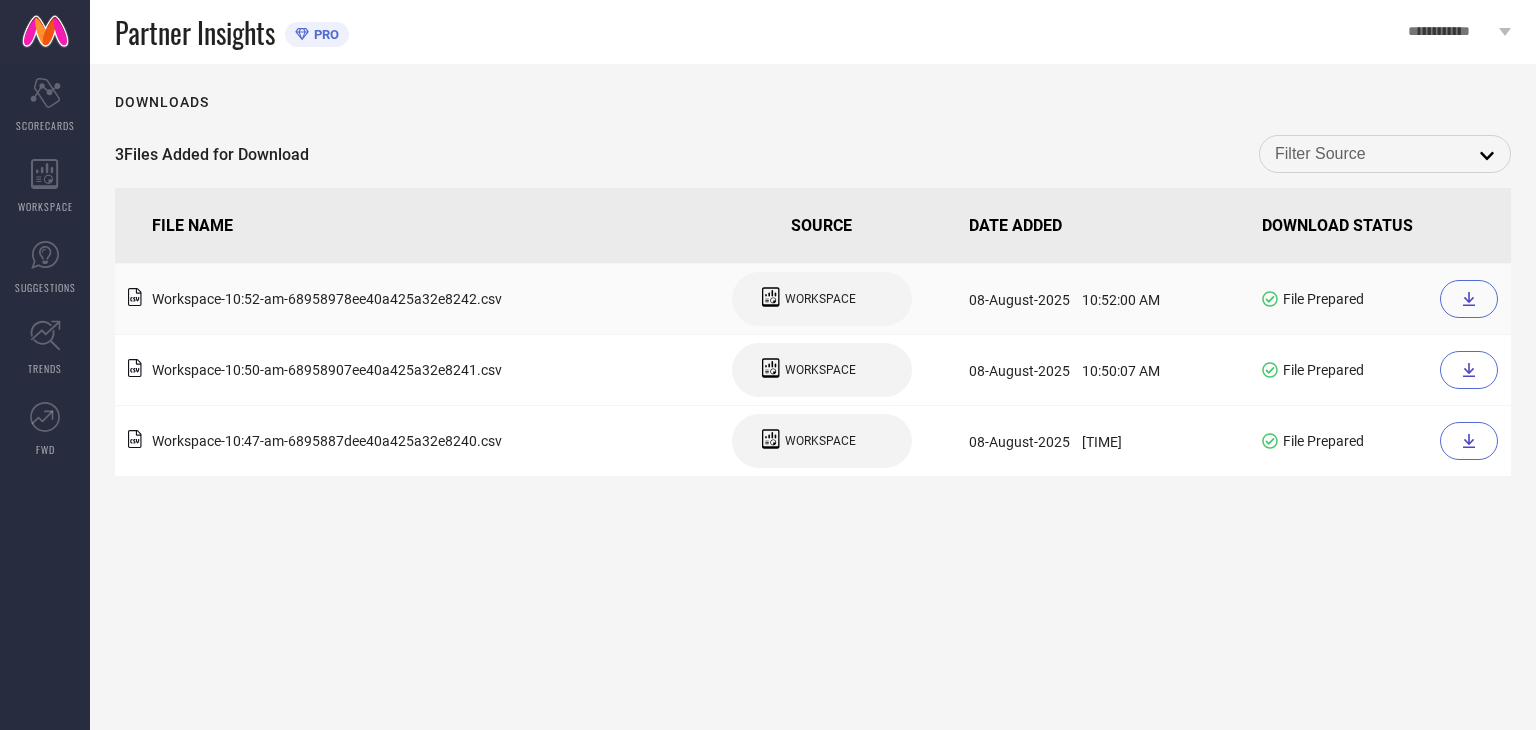 click 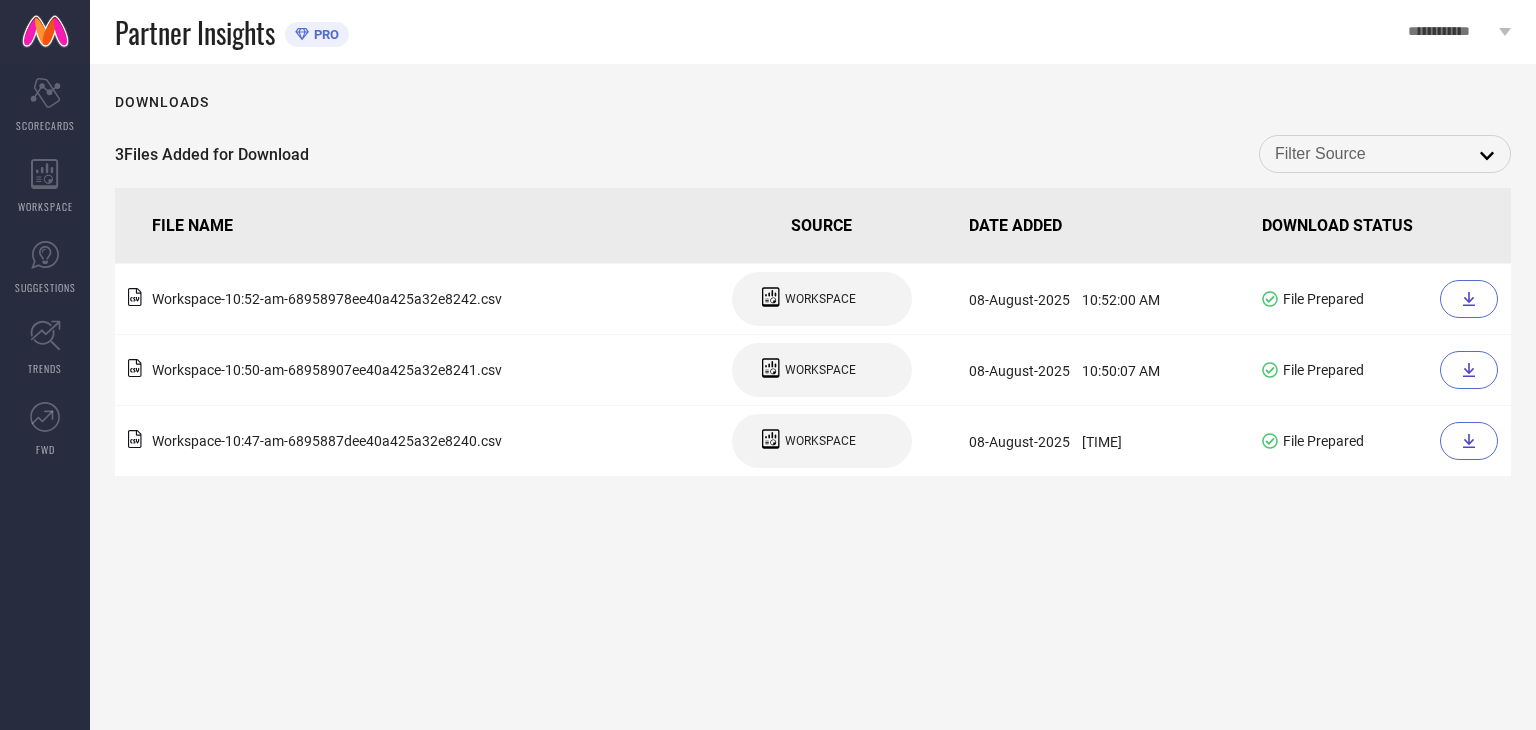 click at bounding box center (1385, 154) 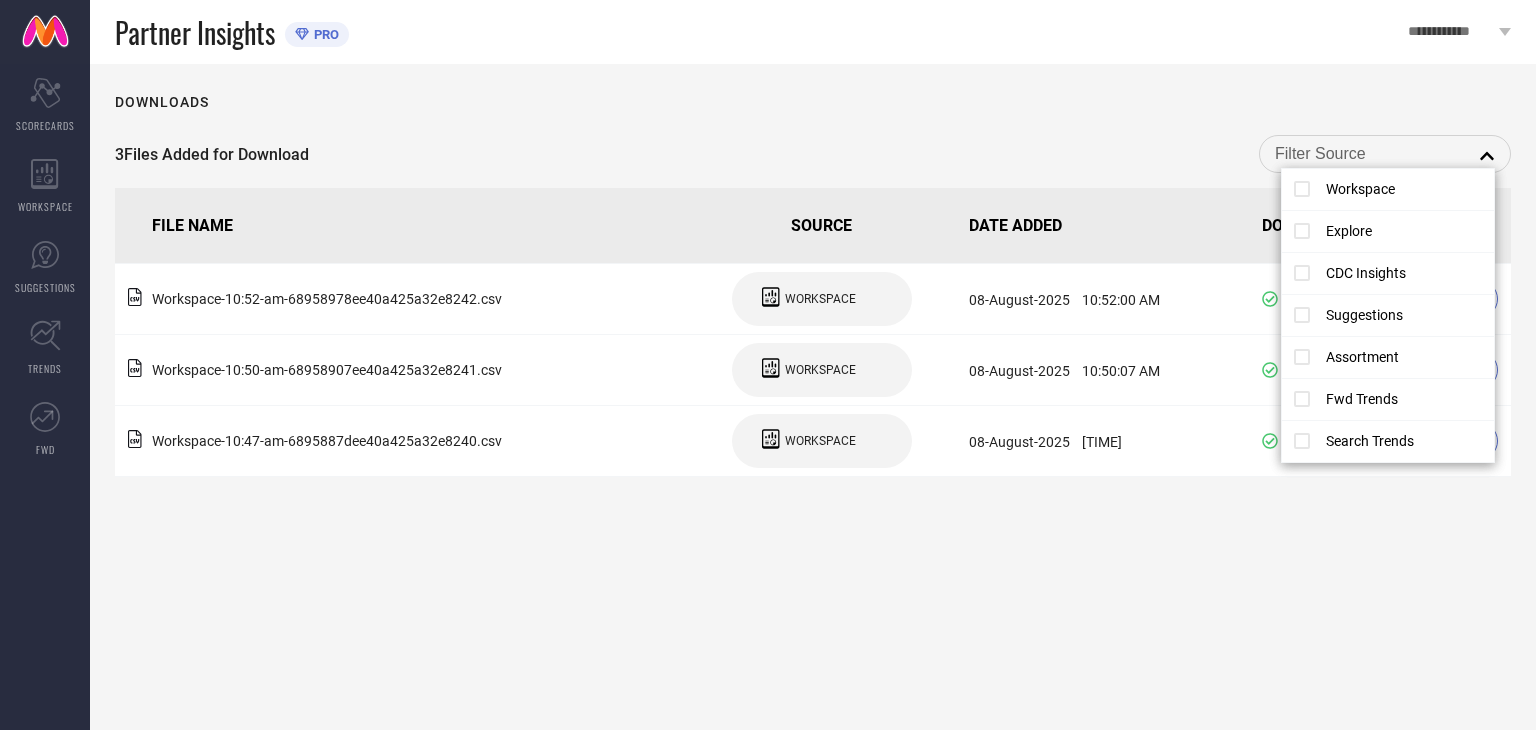 click on "3  Files Added for Download close" at bounding box center (813, 154) 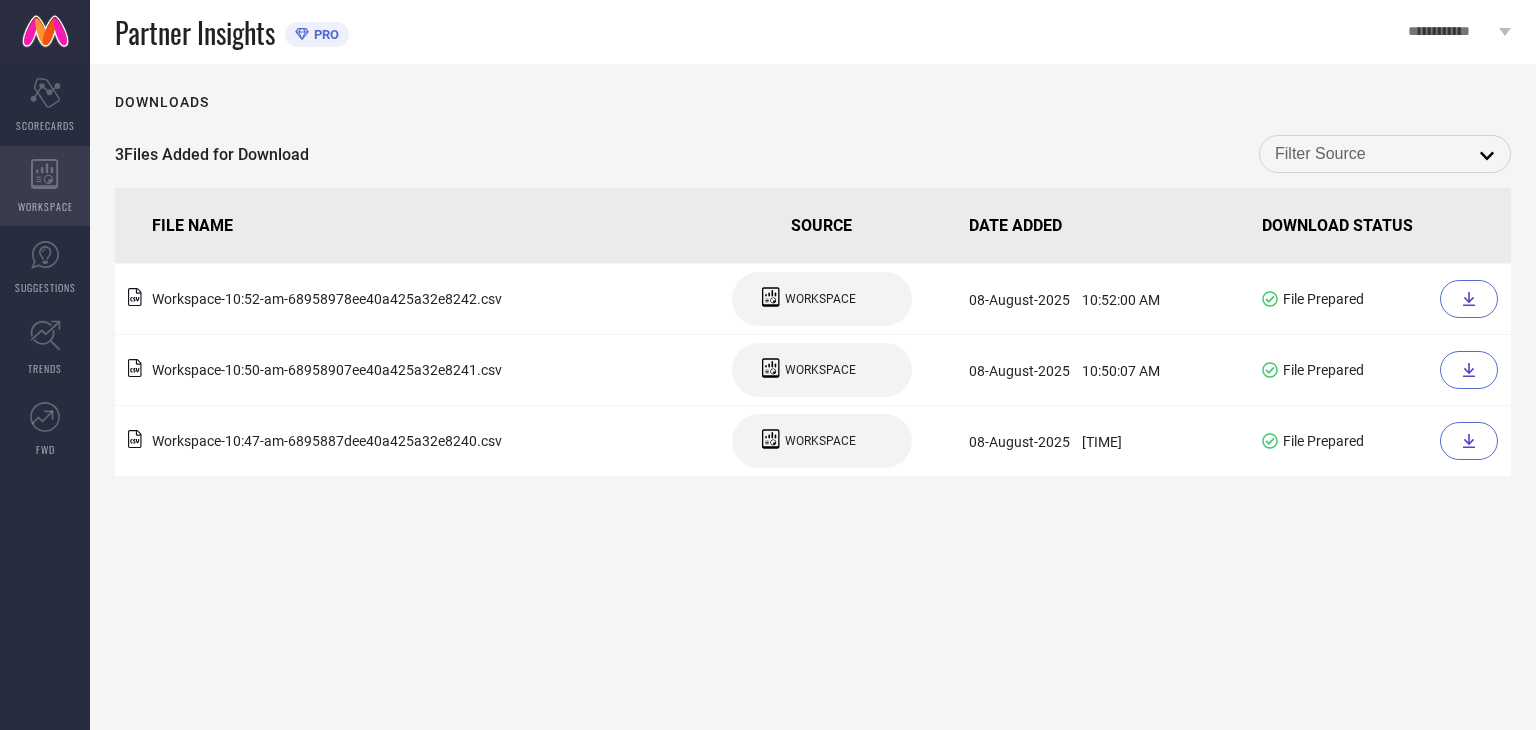 click 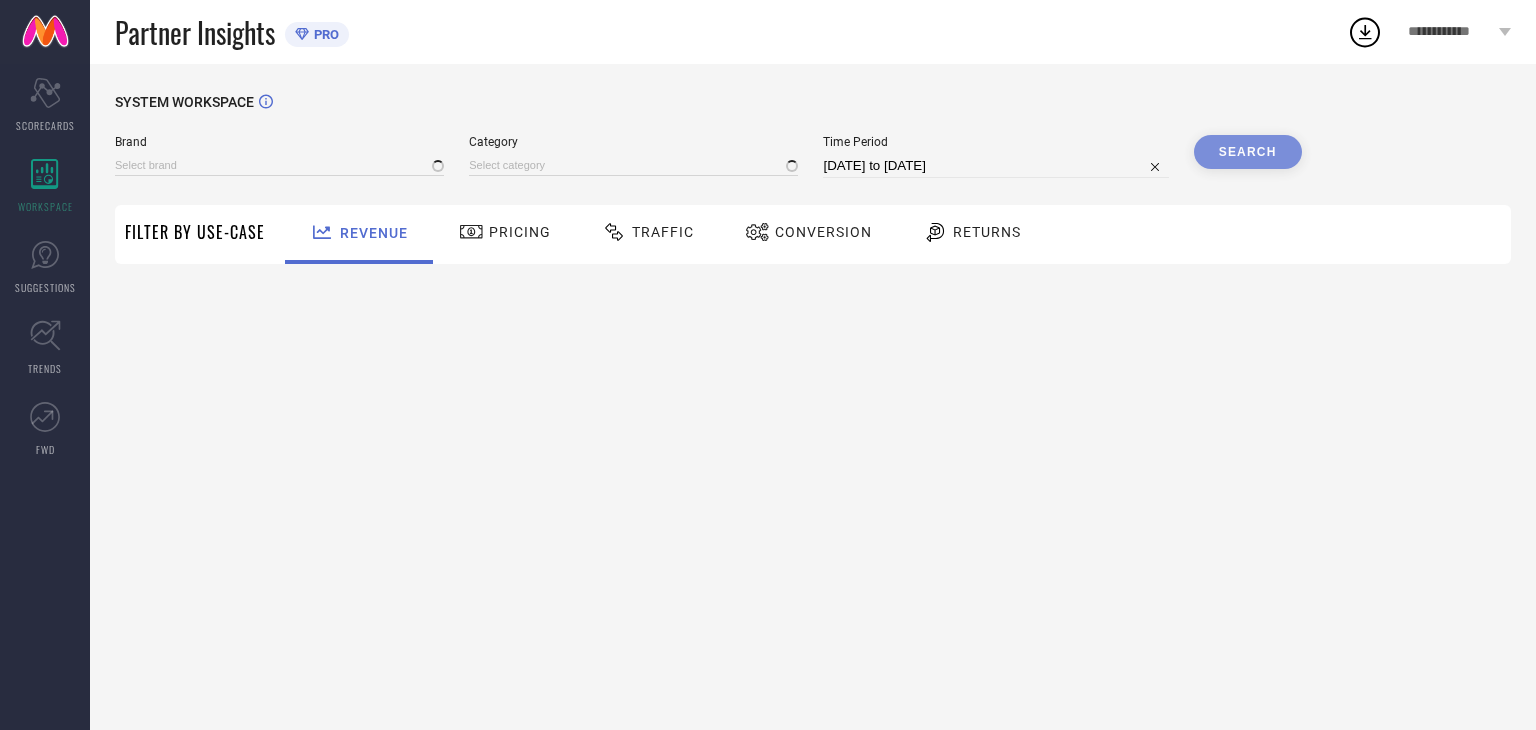 type on "MINISTITCH" 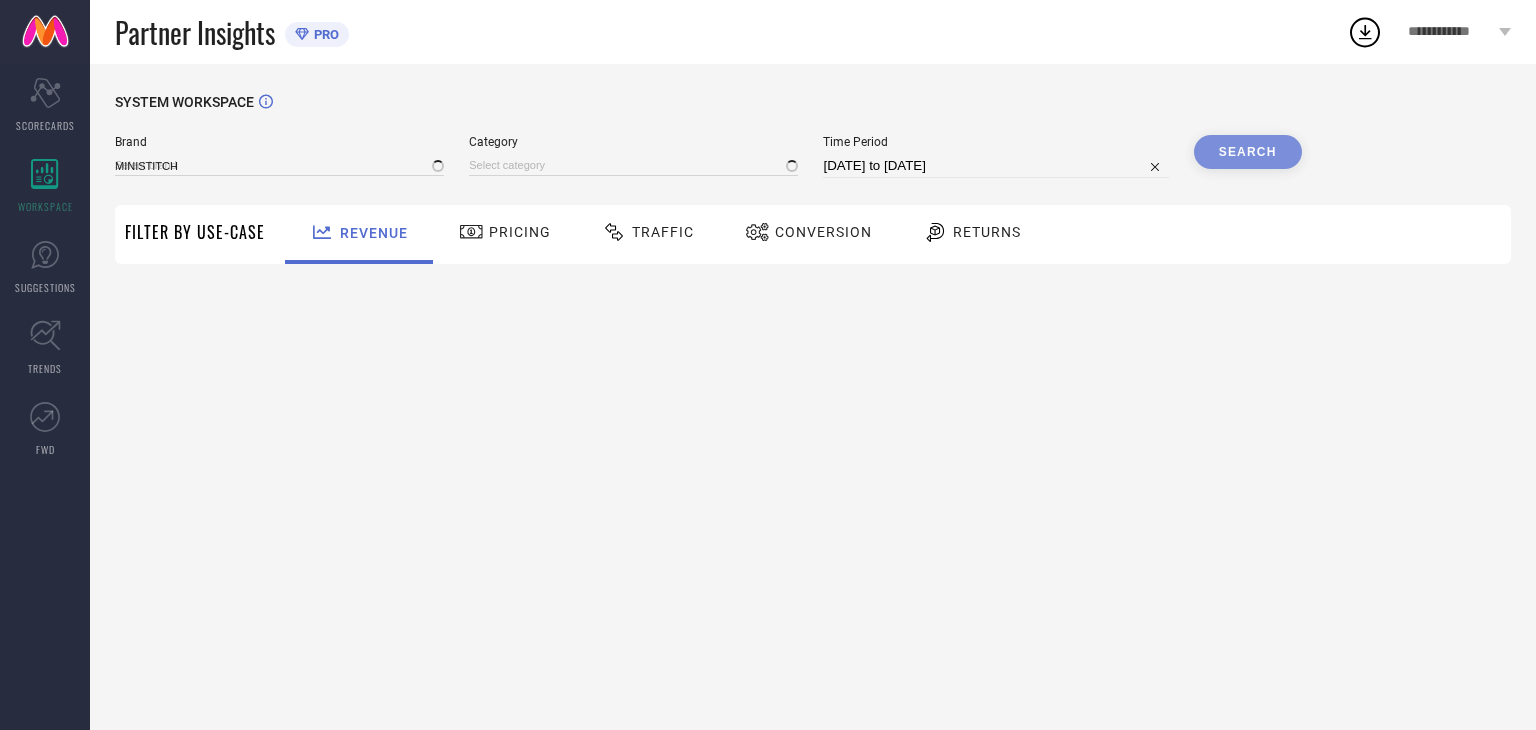 type on "All" 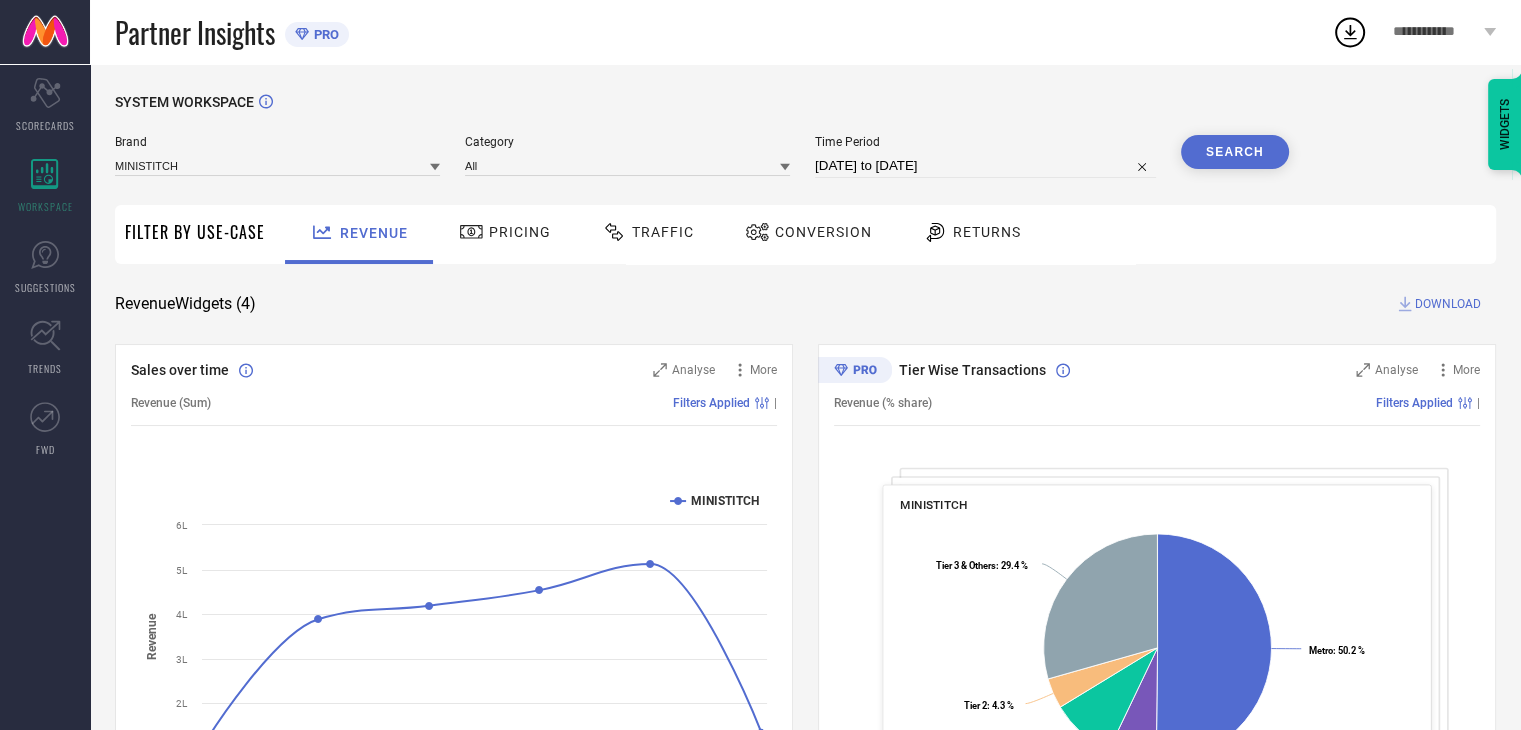 click on "Filter By Use-Case" at bounding box center [195, 234] 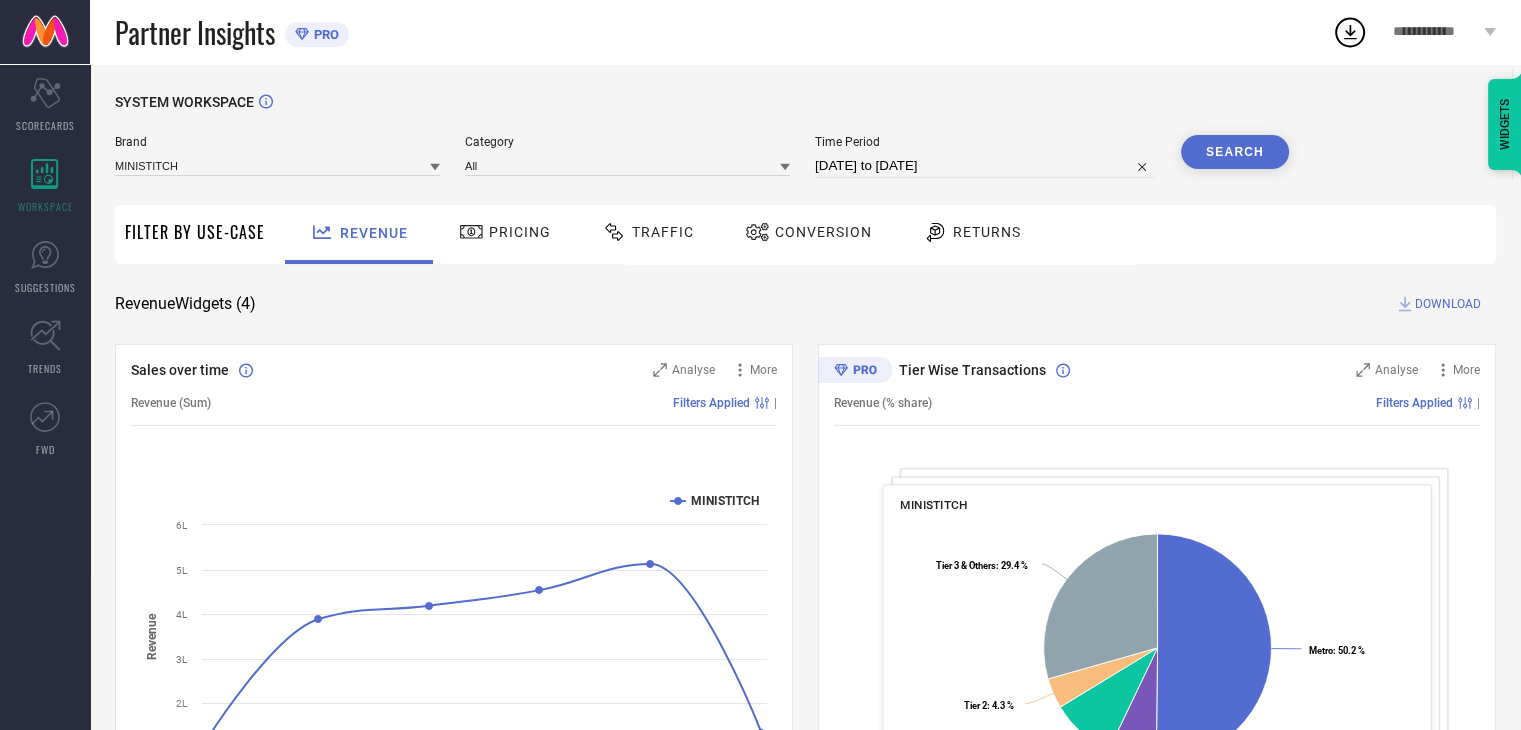 click on "Pricing" at bounding box center [505, 232] 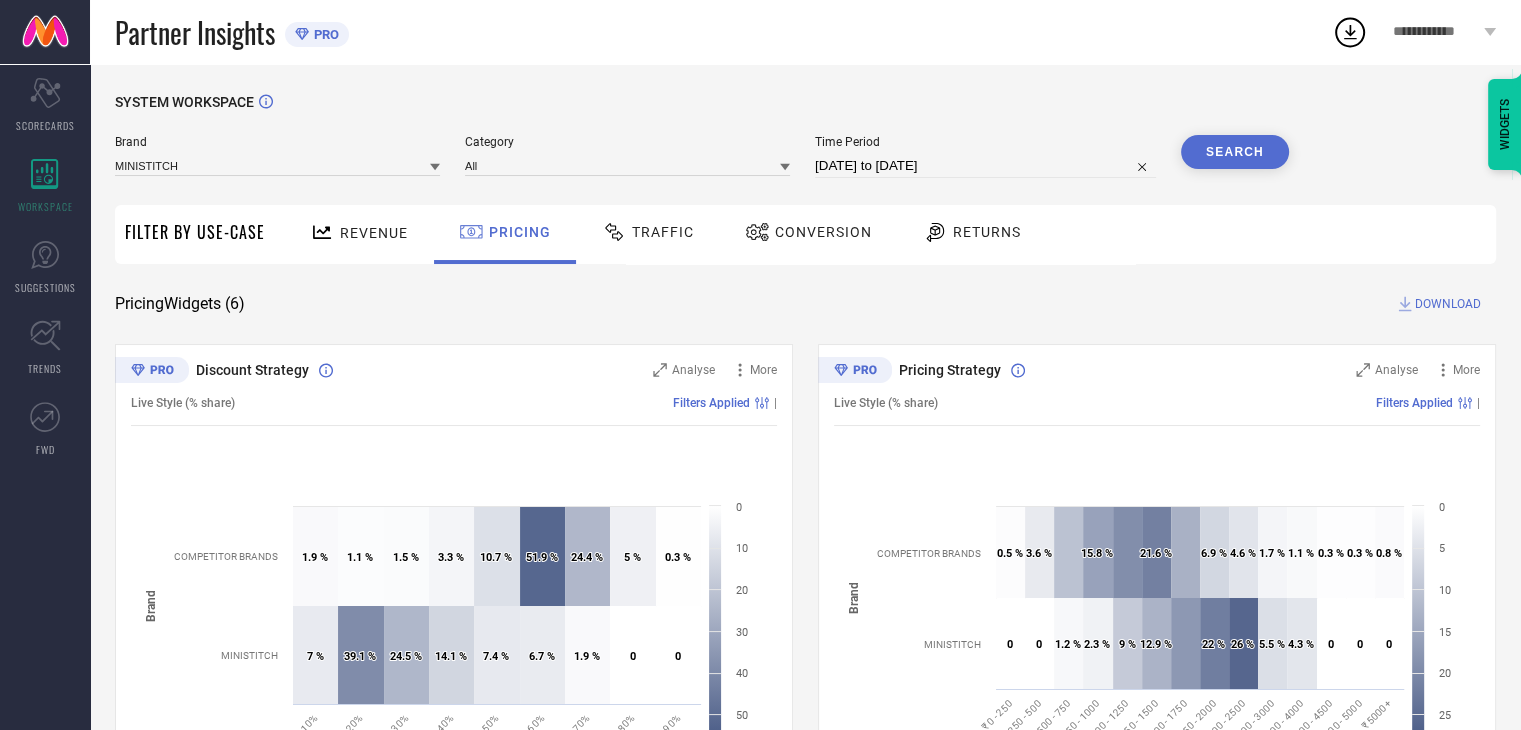 select on "6" 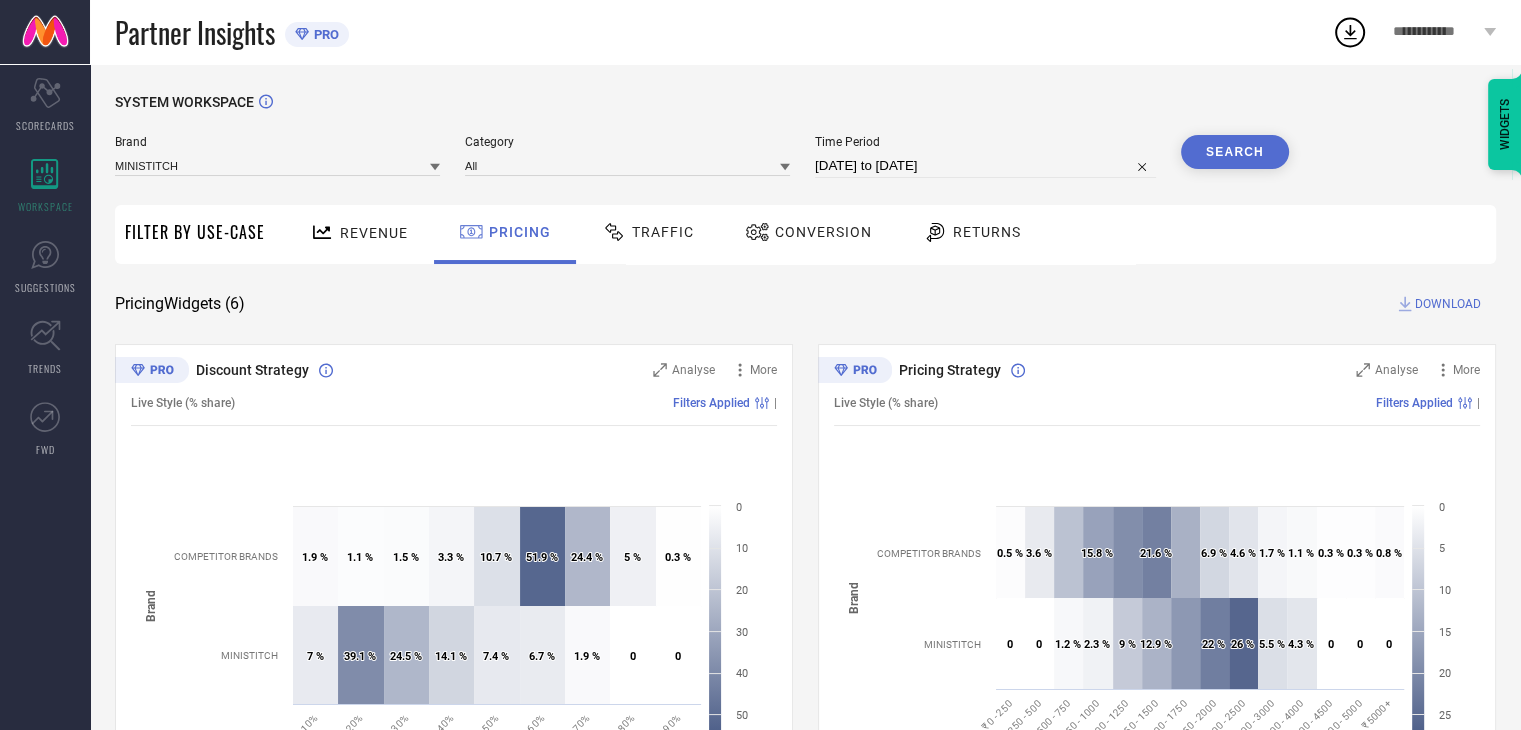 select on "7" 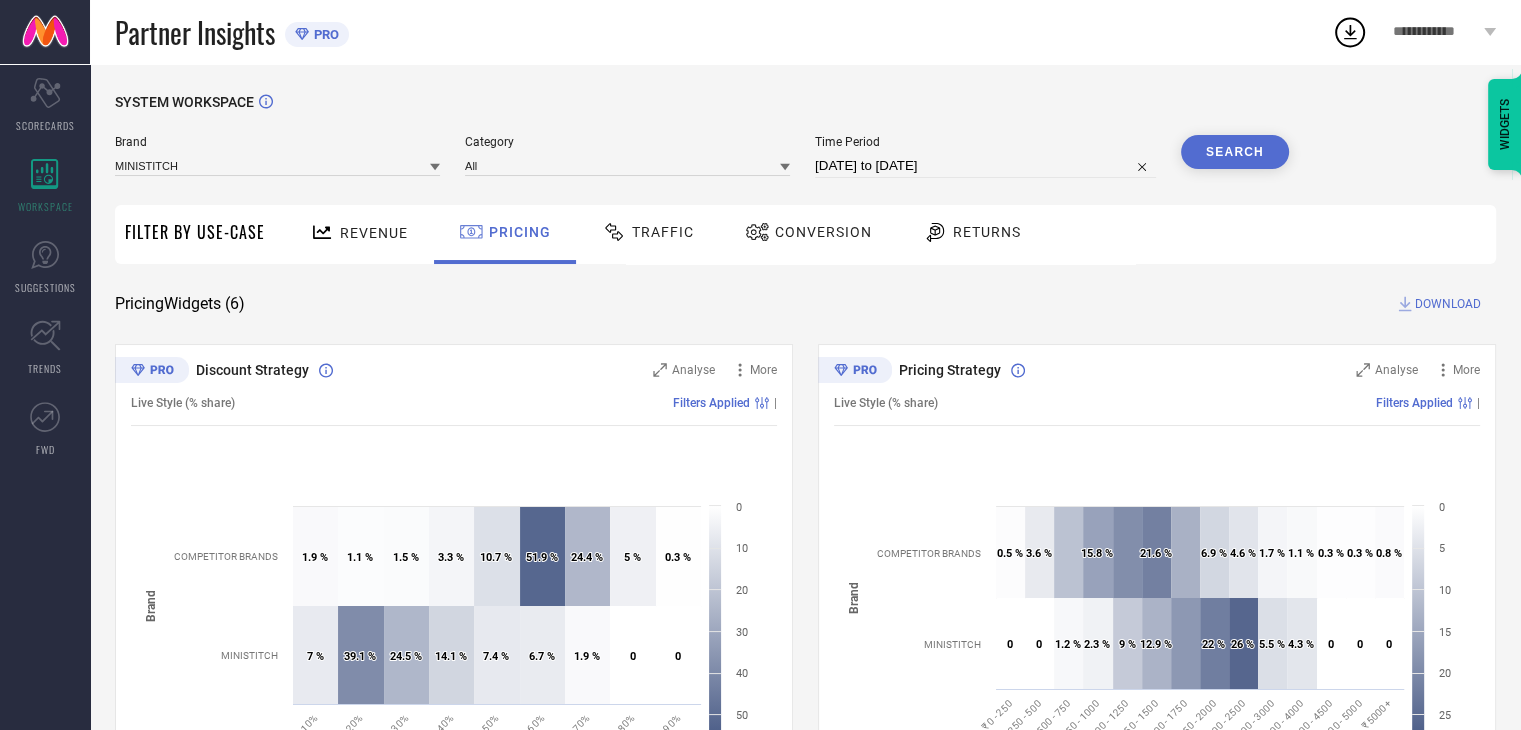 select on "2025" 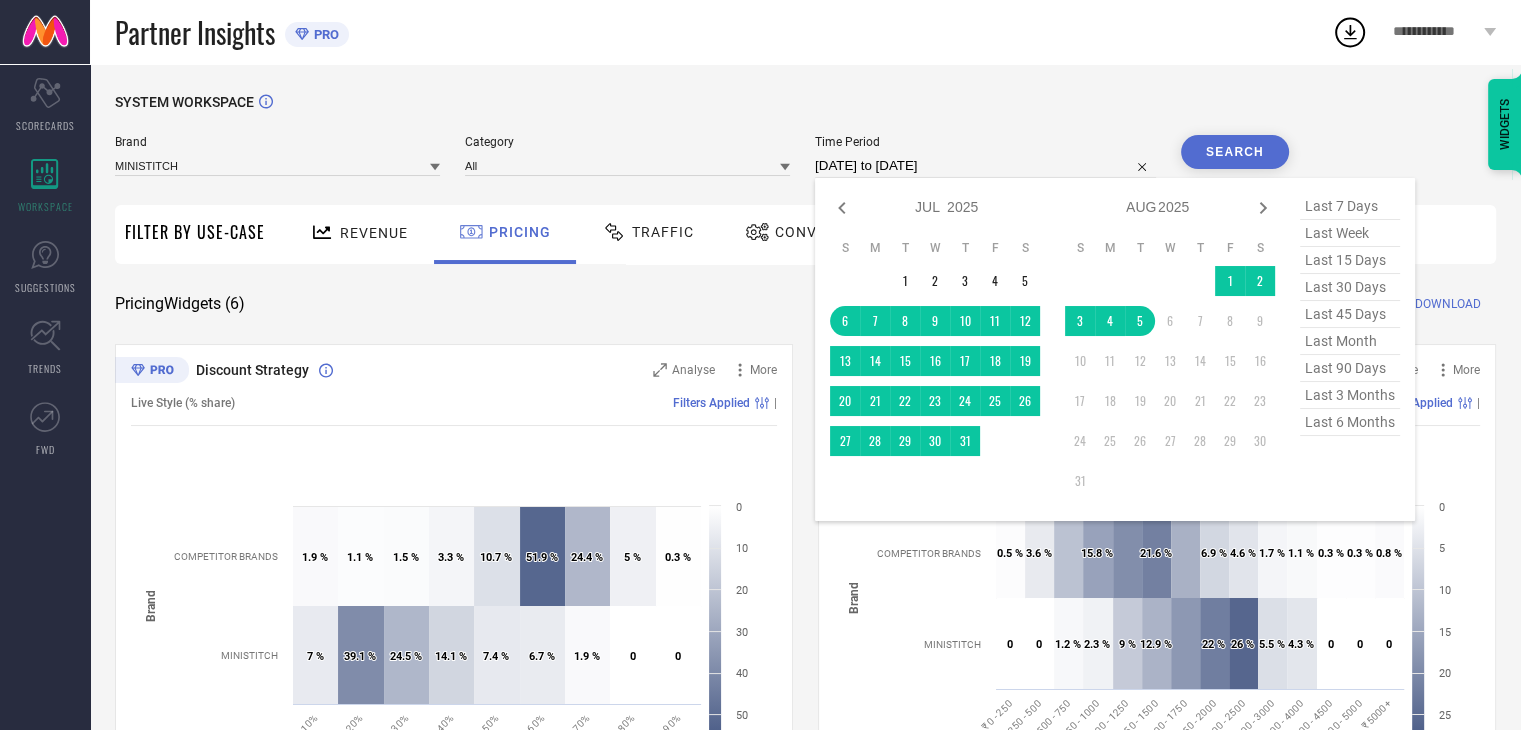click on "[DATE] to [DATE]" at bounding box center [985, 166] 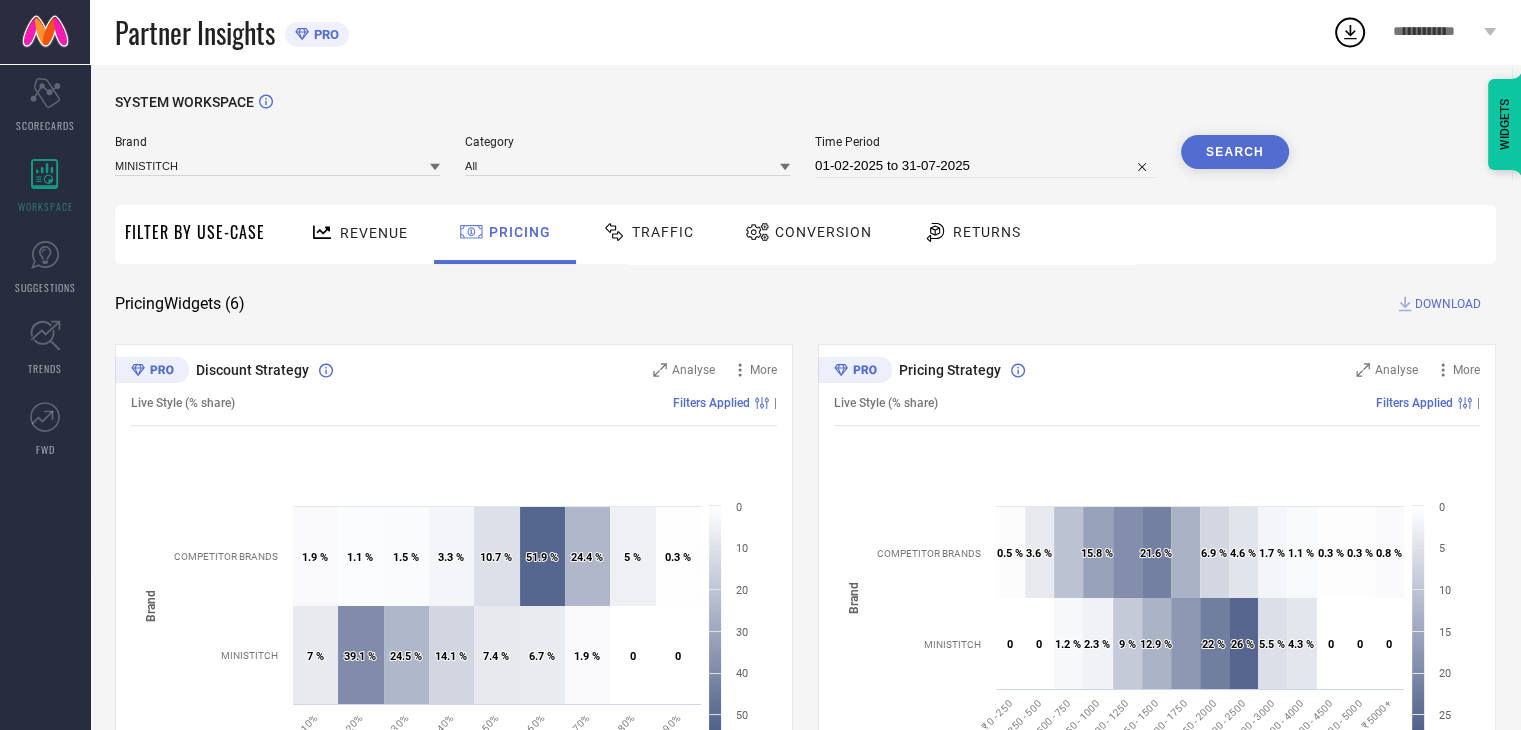 click on "Search" at bounding box center [1235, 152] 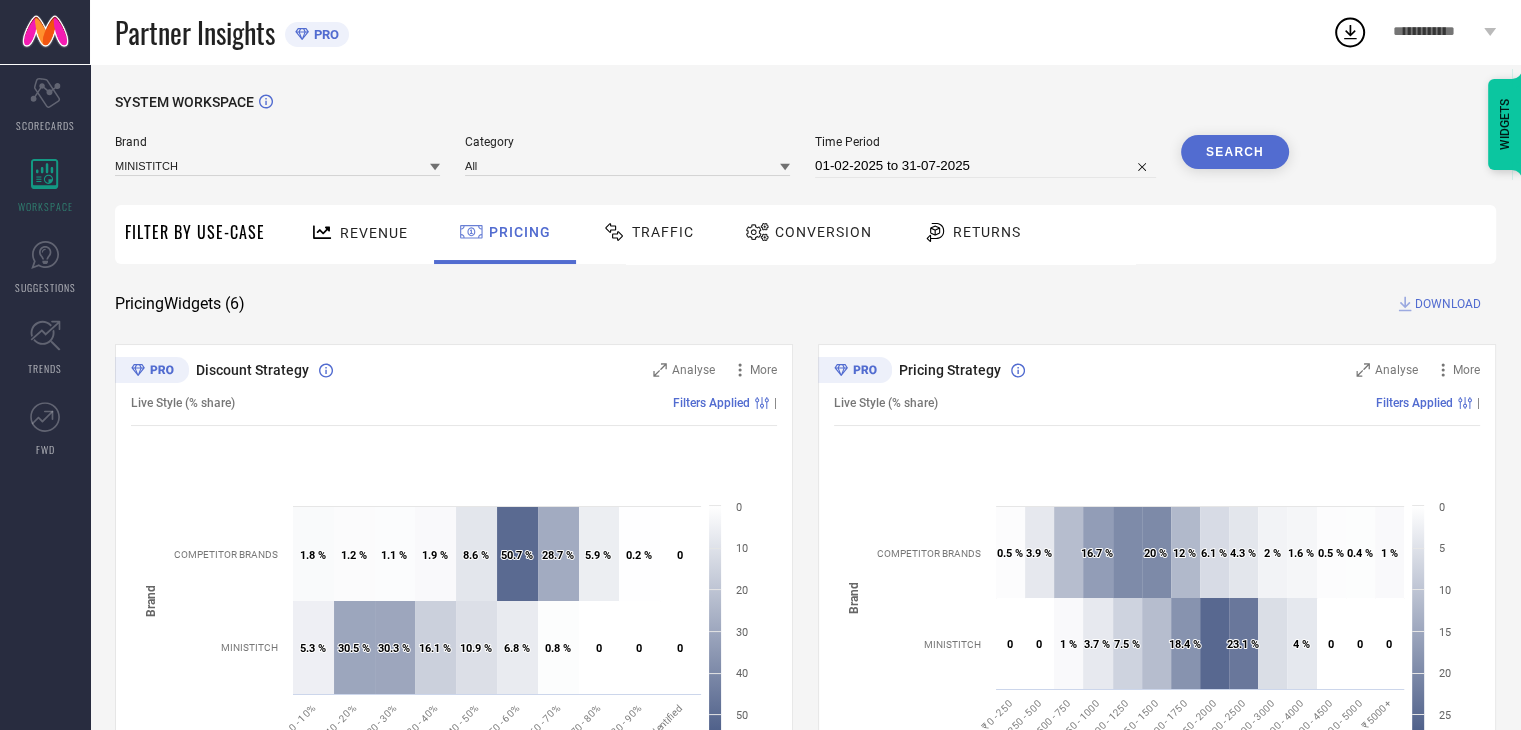 click 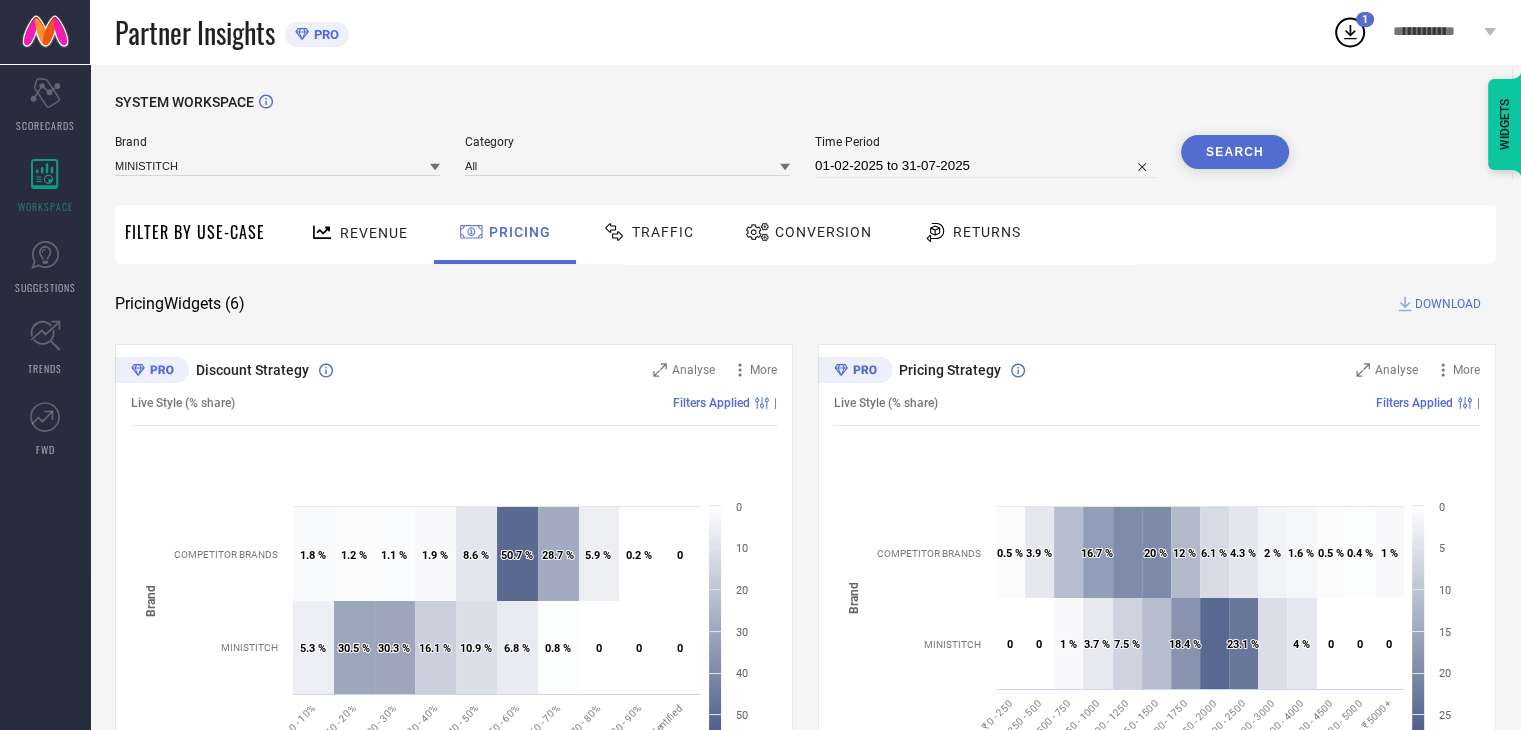 click 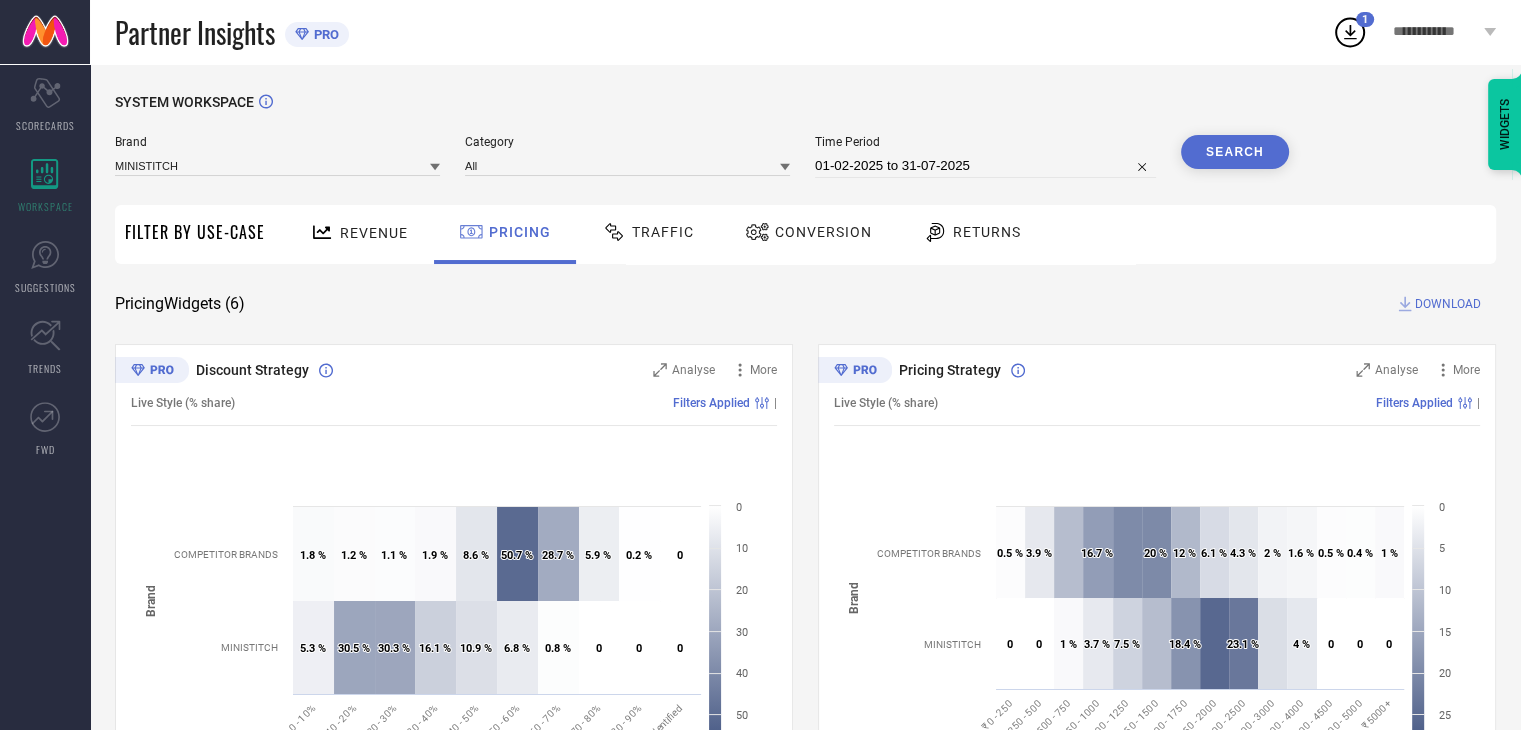 click on "Conversion" at bounding box center (823, 232) 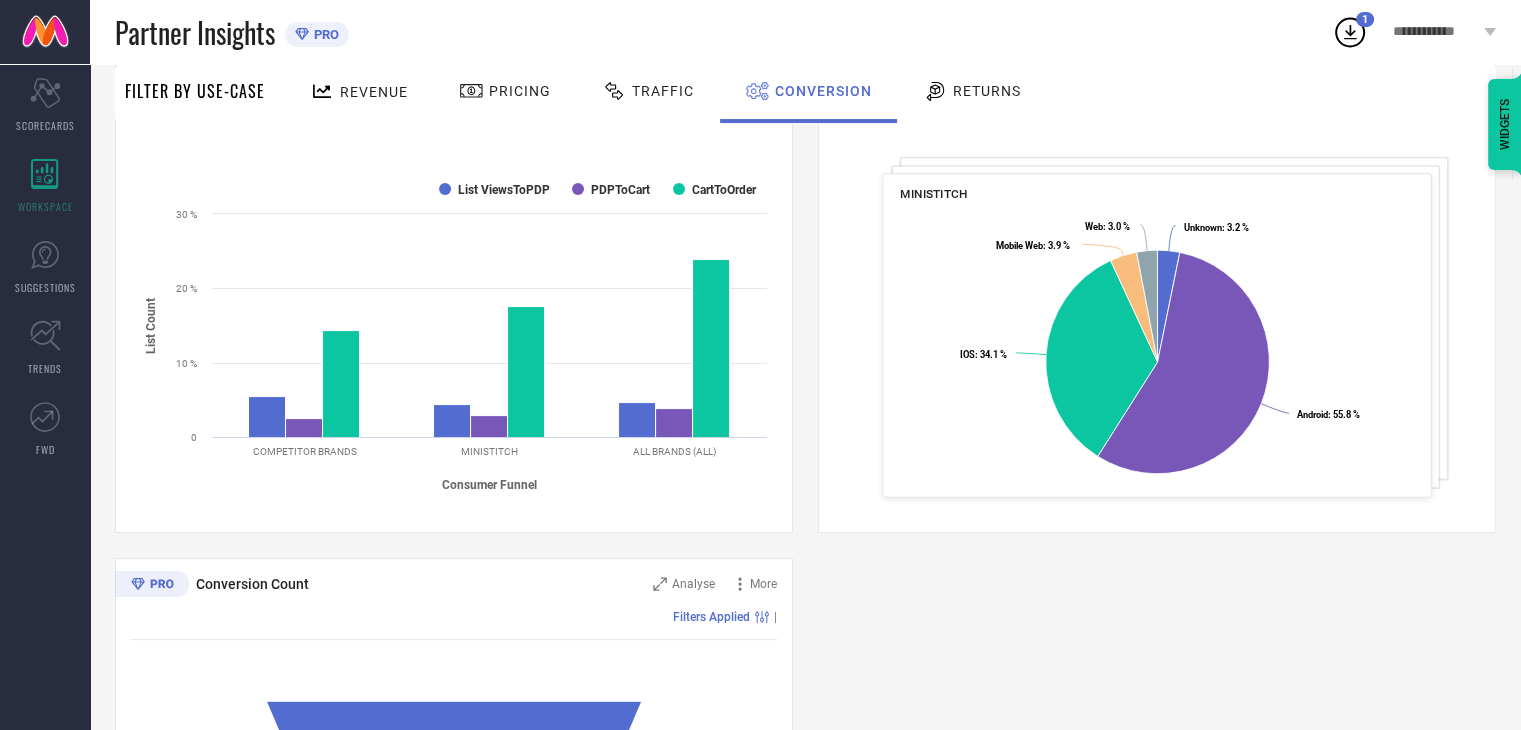 scroll, scrollTop: 312, scrollLeft: 0, axis: vertical 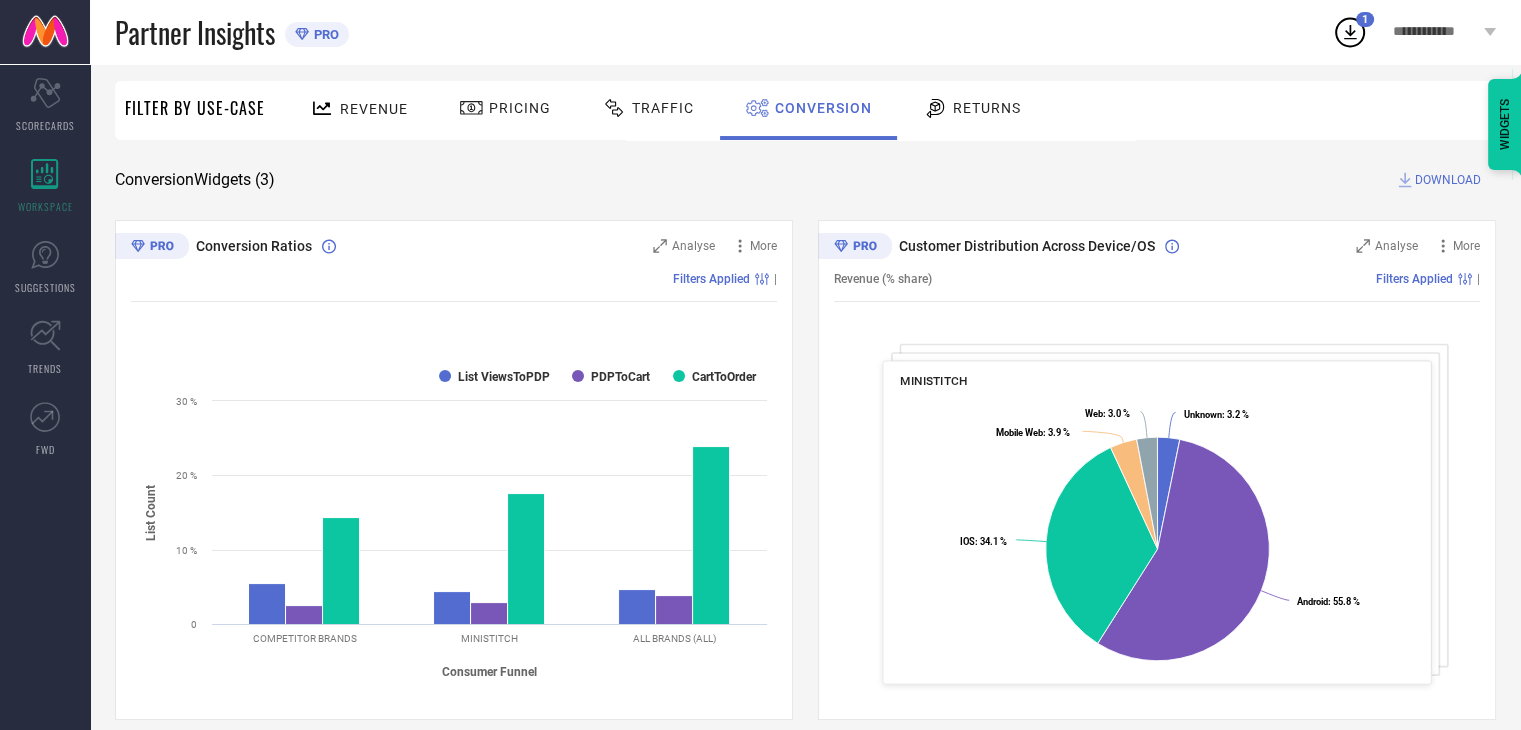 click on "DOWNLOAD" at bounding box center [1448, 180] 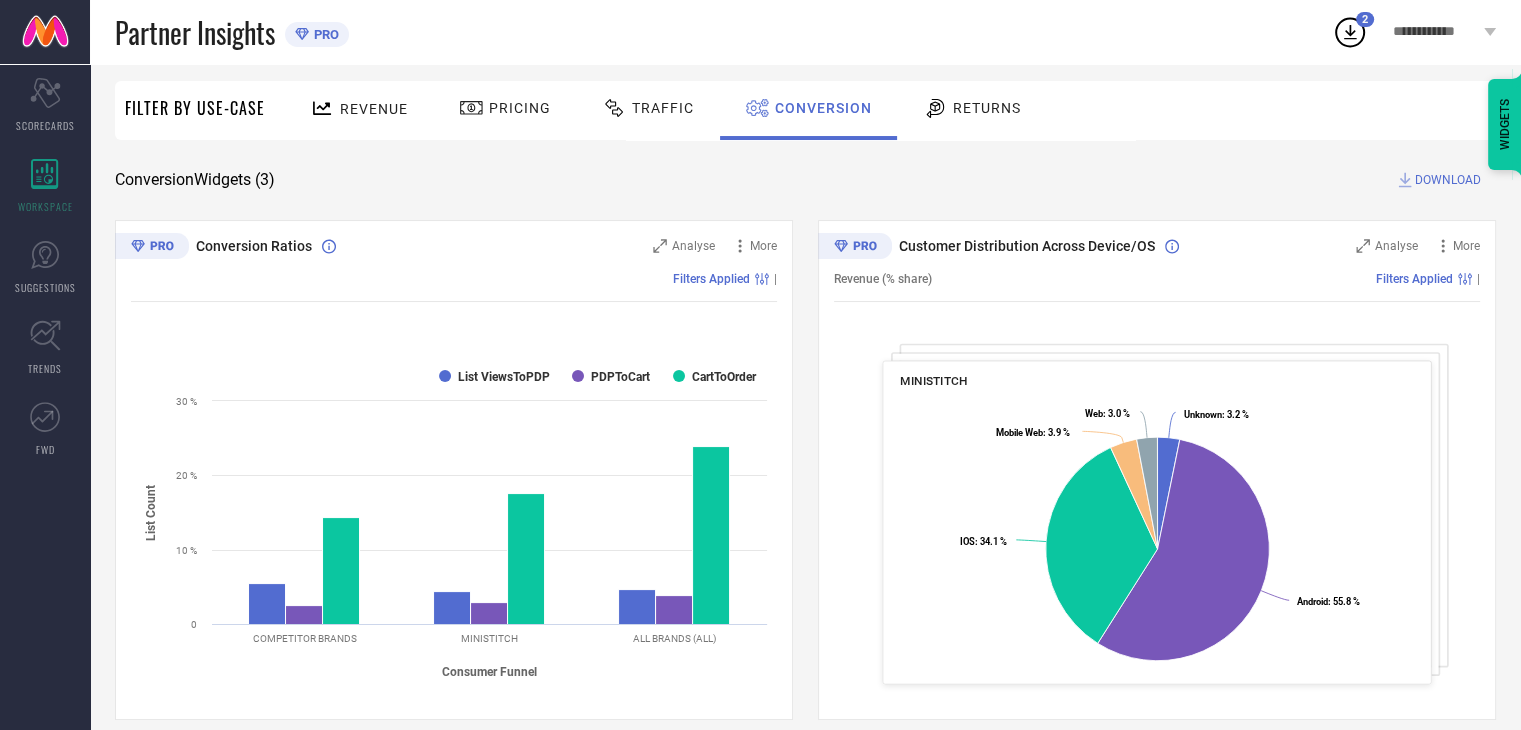 click on "Returns" at bounding box center (987, 108) 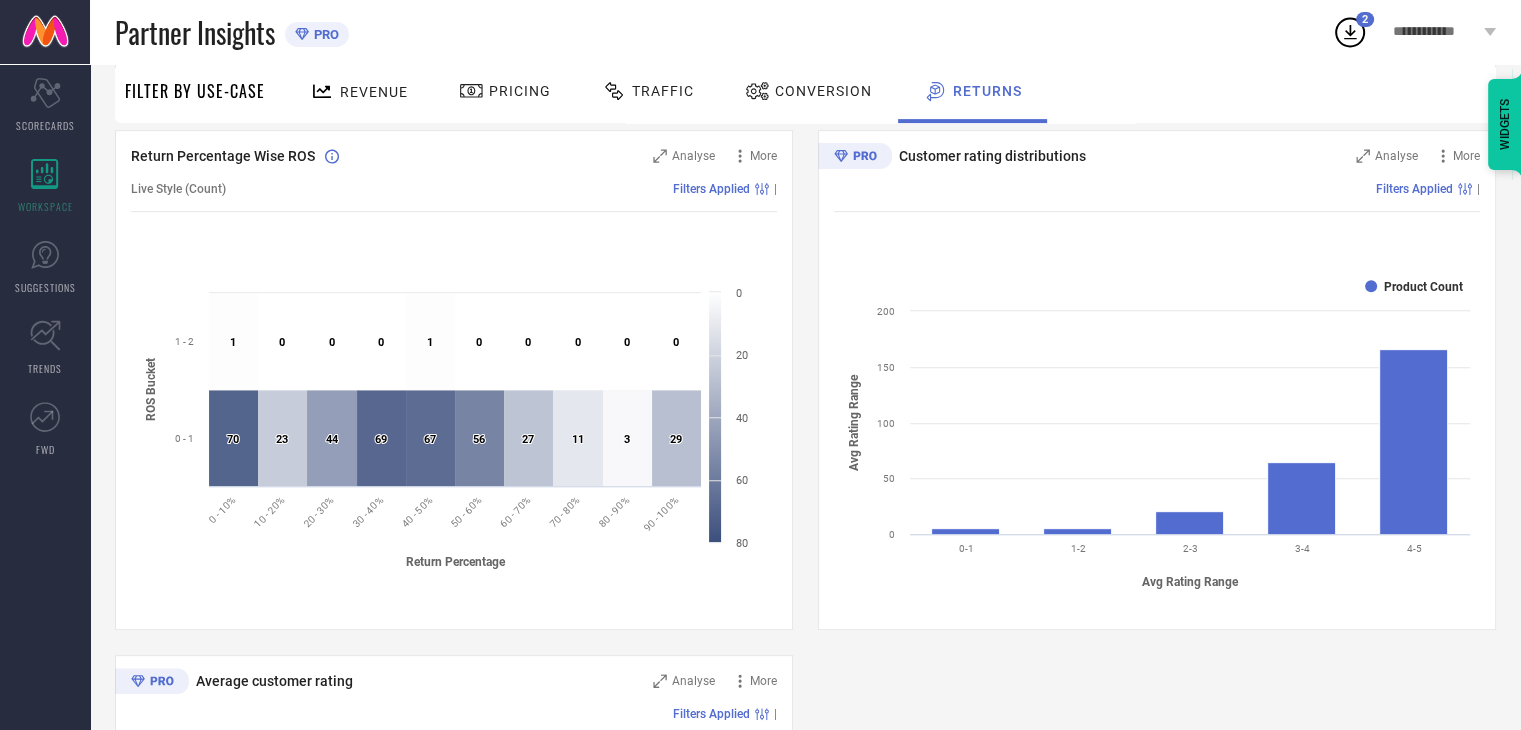 scroll, scrollTop: 721, scrollLeft: 0, axis: vertical 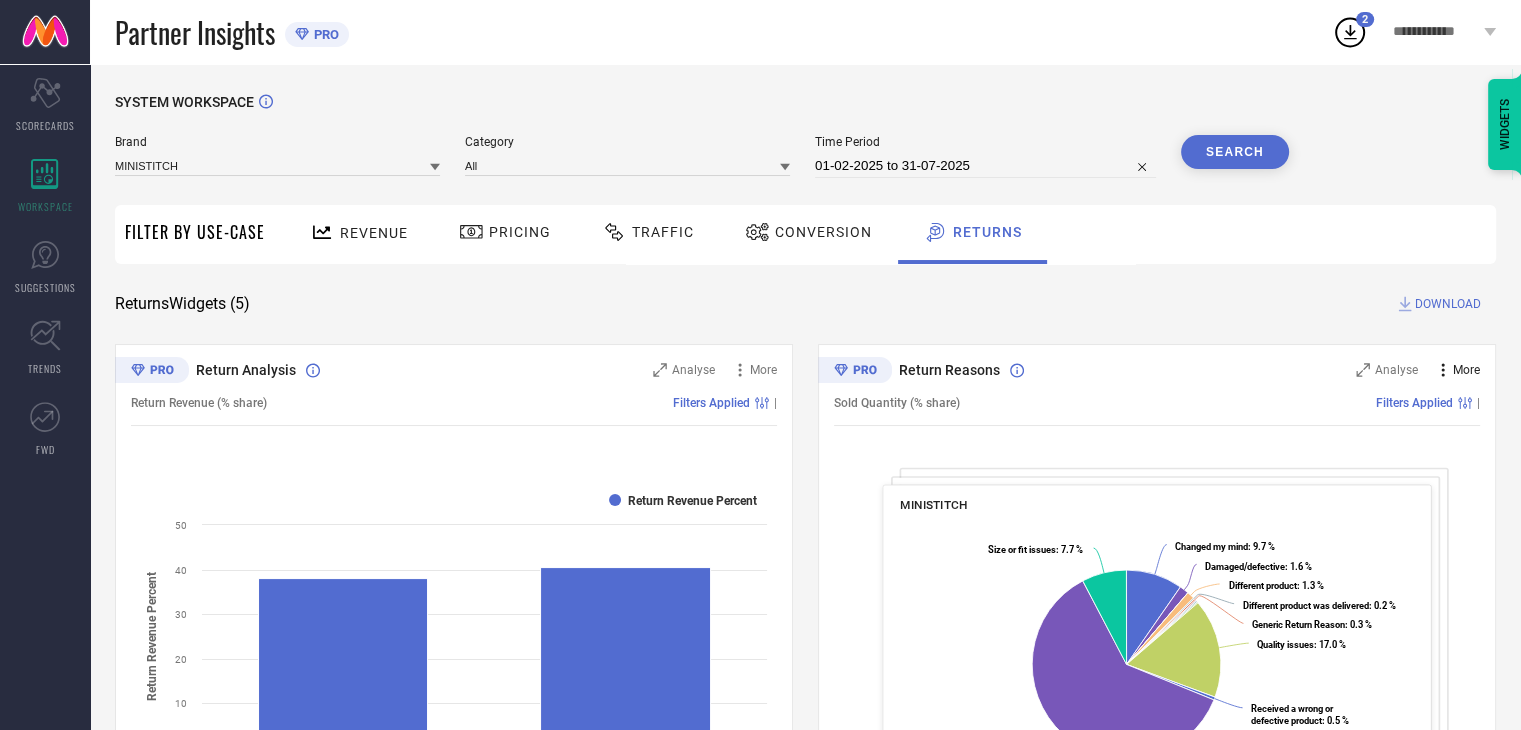 click 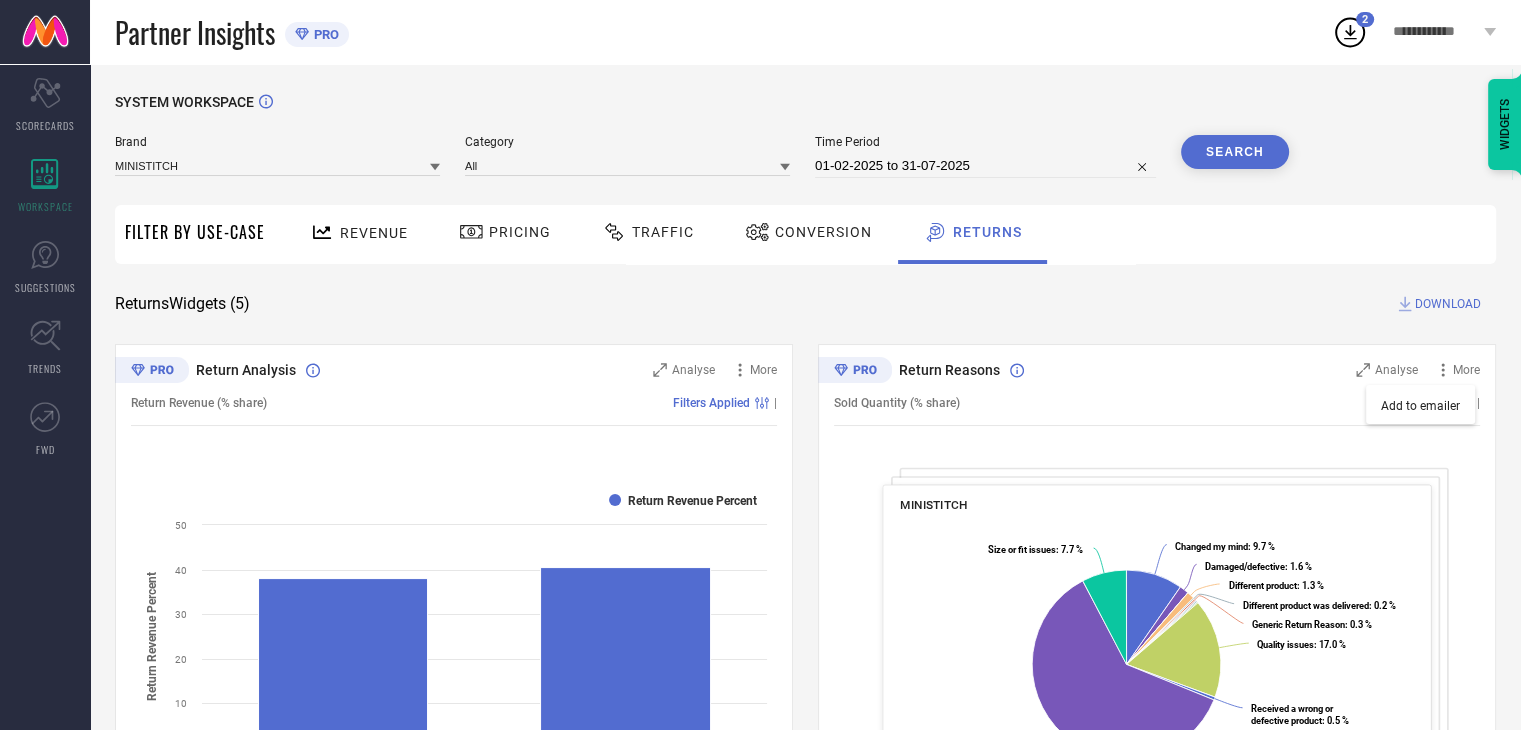 click on "SYSTEM WORKSPACE Brand MINISTITCH Category All Time Period 01-02-2025 to 31-07-2025 Search Filter By Use-Case Revenue Pricing Traffic Conversion Returns Returns Widgets ( 5 ) DOWNLOAD Return Analysis Analyse More Return Revenue (% share) Filters Applied | Created with Highcharts 9.3.3 Brand Return Revenue Percent Return Revenue Percent COMPETITOR BRANDS MINISTITCH 0 10 20 30 40 50 Return Reasons Analyse More Add to emailer Sold Quantity (% share) Filters Applied | MINISTITCH Created with Highcharts 9.3.3 Changed my mind : 9.7 % Changed my mind : 9.7 % Damaged/defective : 1.6 % Damaged/defective : 1.6 % Defective product was delivered : 0.0 % Defective product was delivered : 0.0 % Different product : 1.3 % Different product : 1.3 % Different product was delivered : 0.2 % Different product was delivered : 0.2 % Generic Return Reason : 0.3 % Generic Return Reason : 0.3 % I Changed my mind : 0.2 % I Changed my mind : 0.2 % Image shown did not match the actual product : 0.2 %" at bounding box center [805, 994] 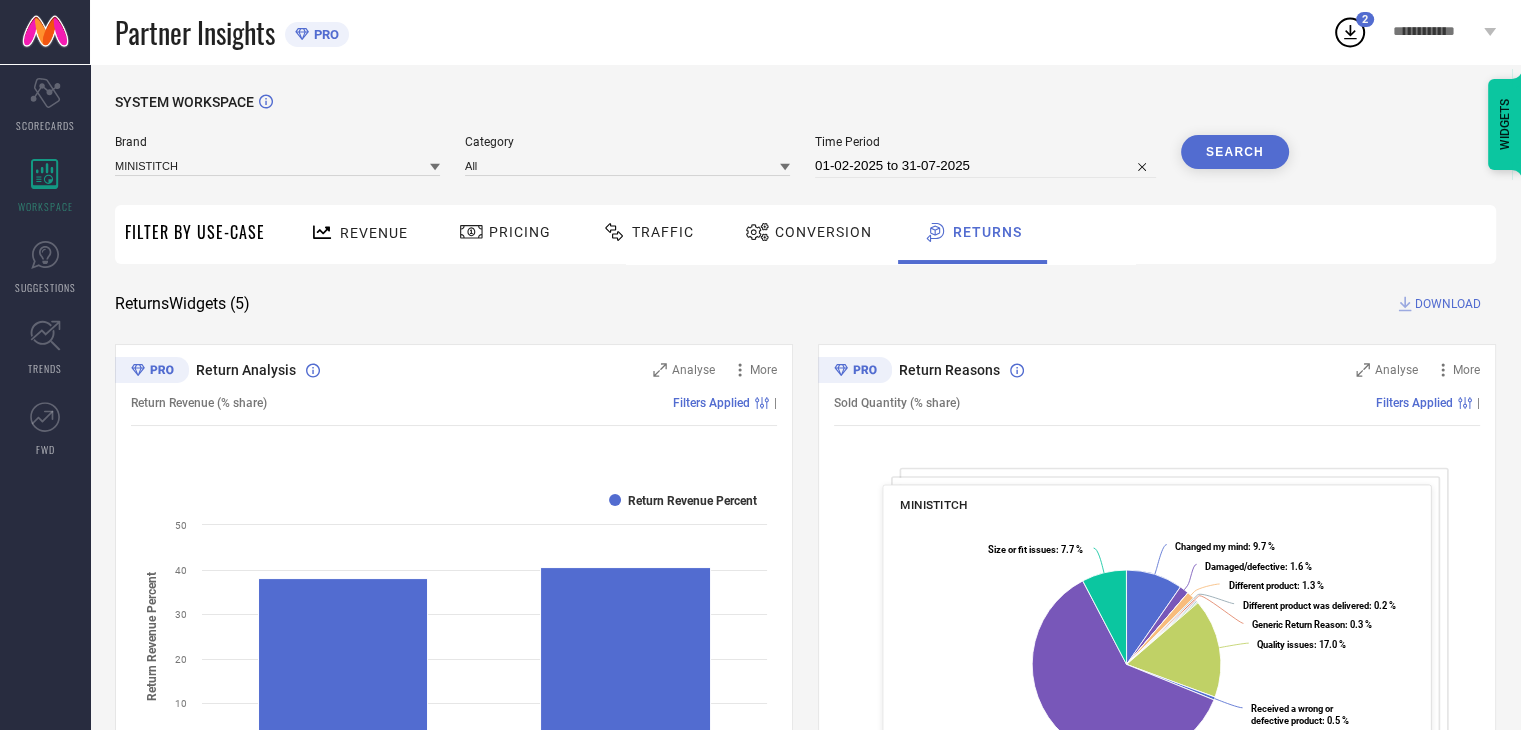 click 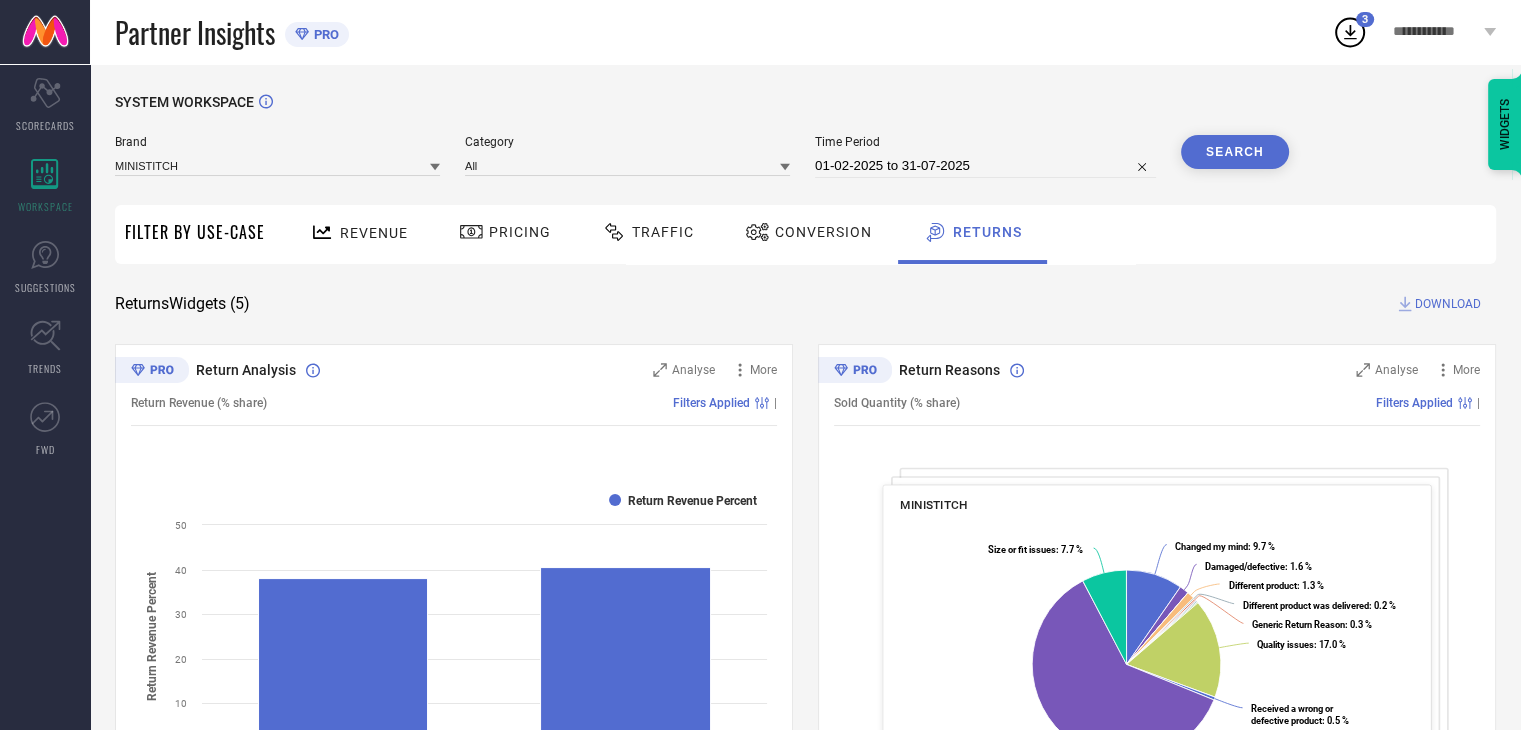 click on "Revenue" at bounding box center [374, 233] 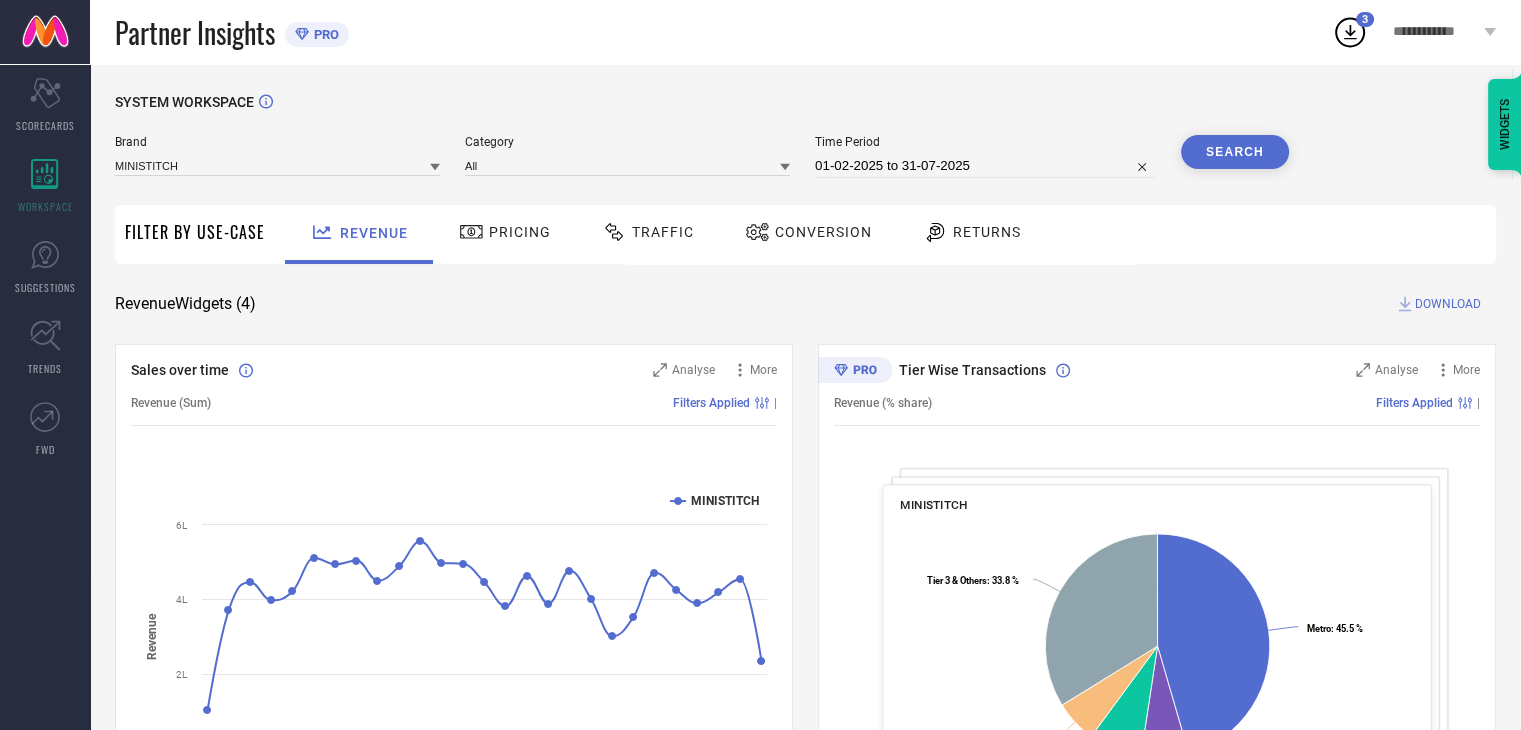 click on "DOWNLOAD" at bounding box center [1448, 304] 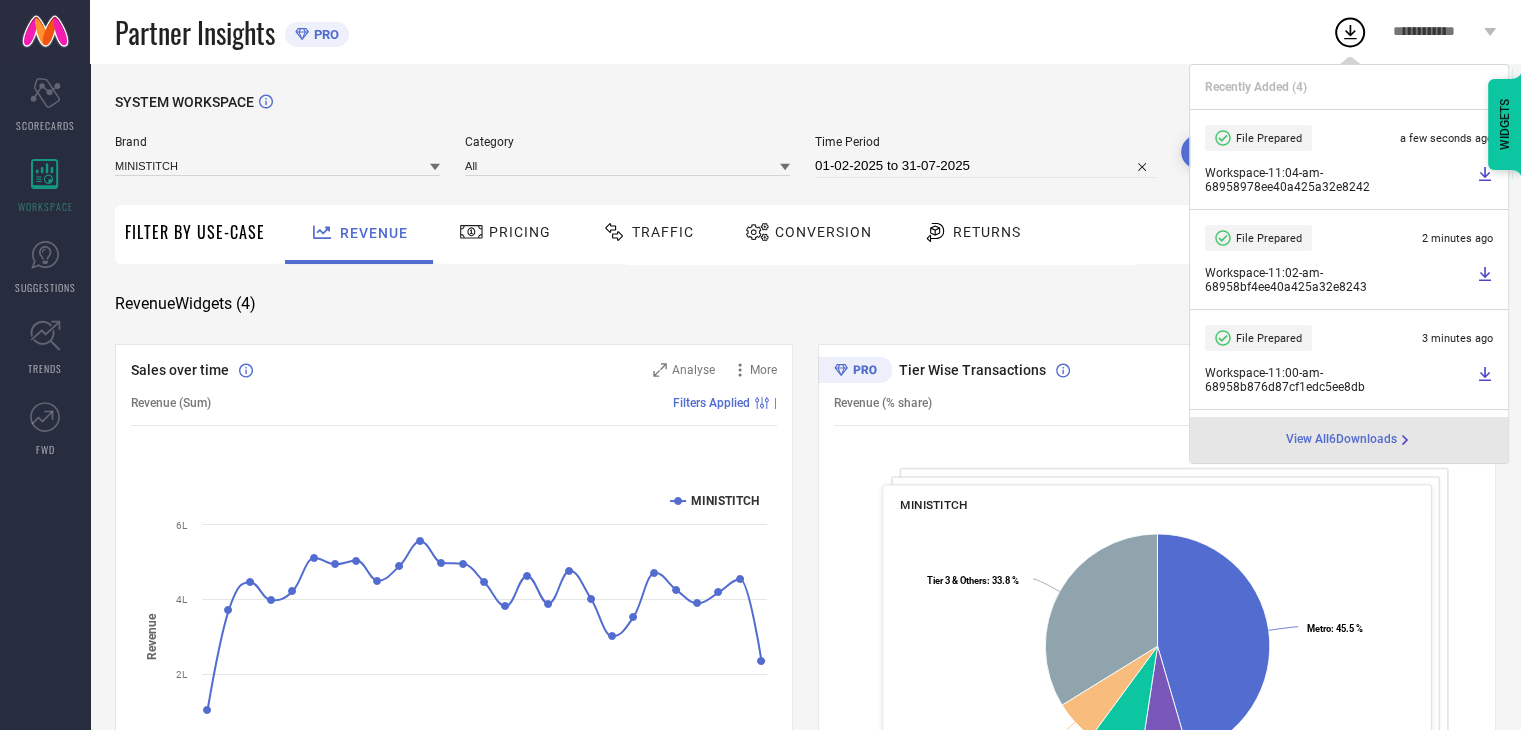 click 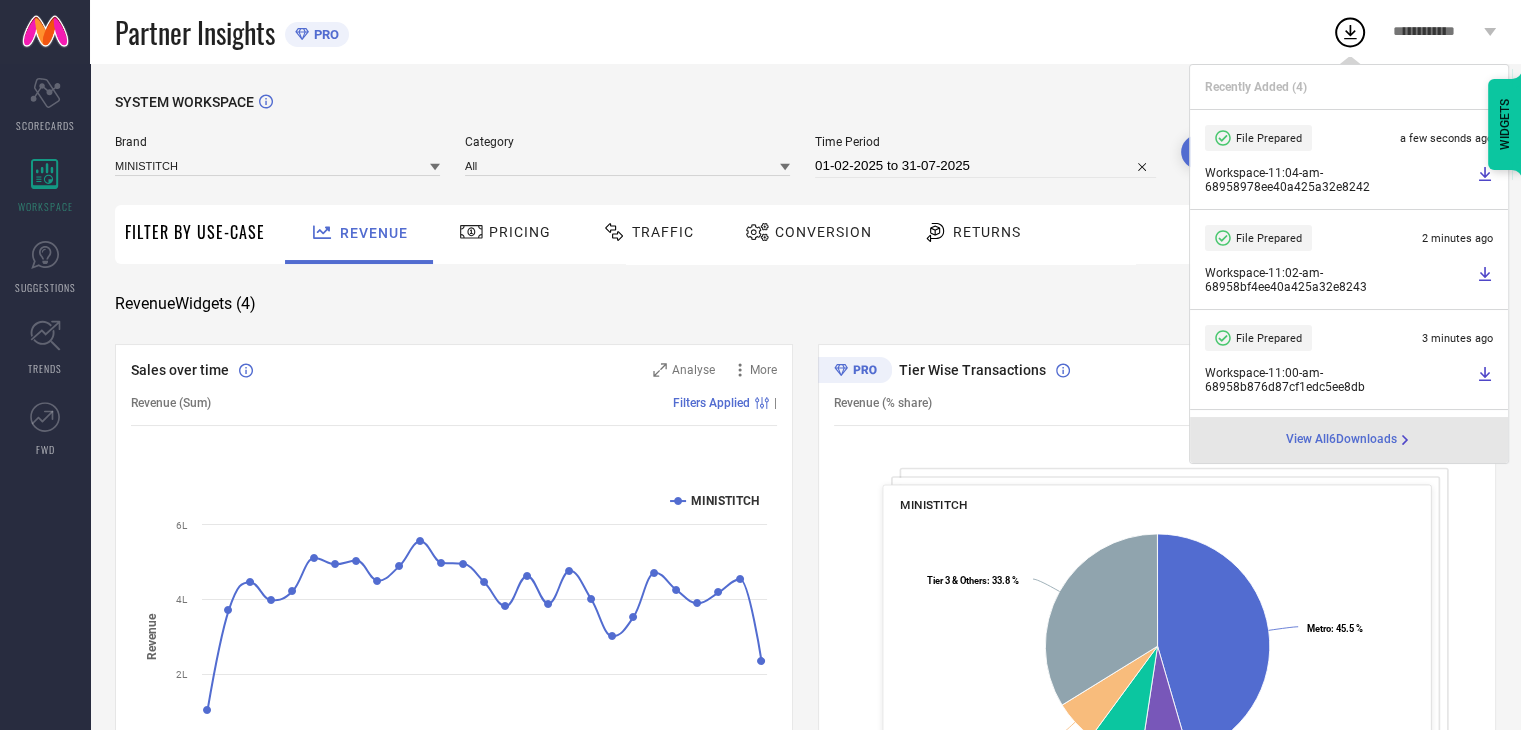 click 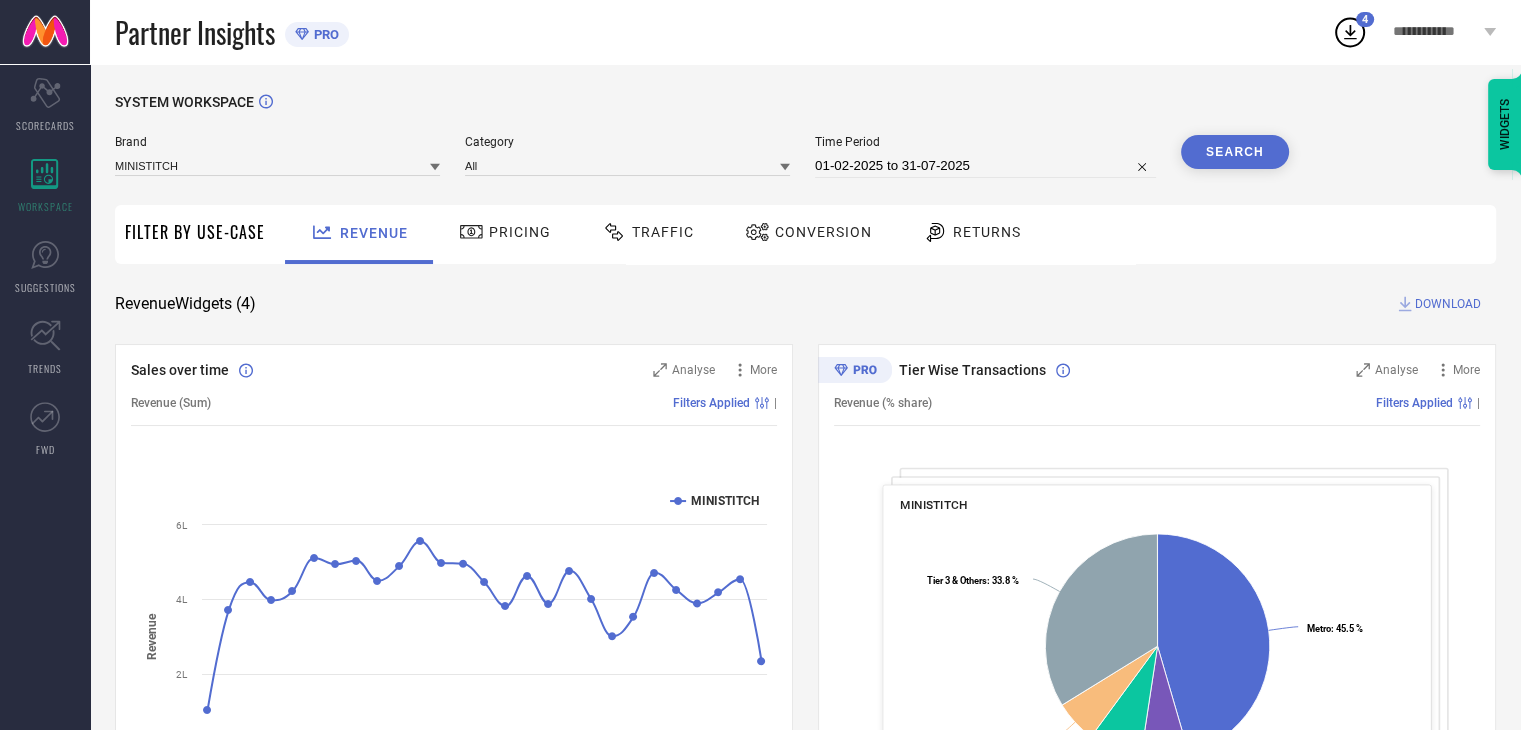 click on "Filter By Use-Case" at bounding box center [195, 232] 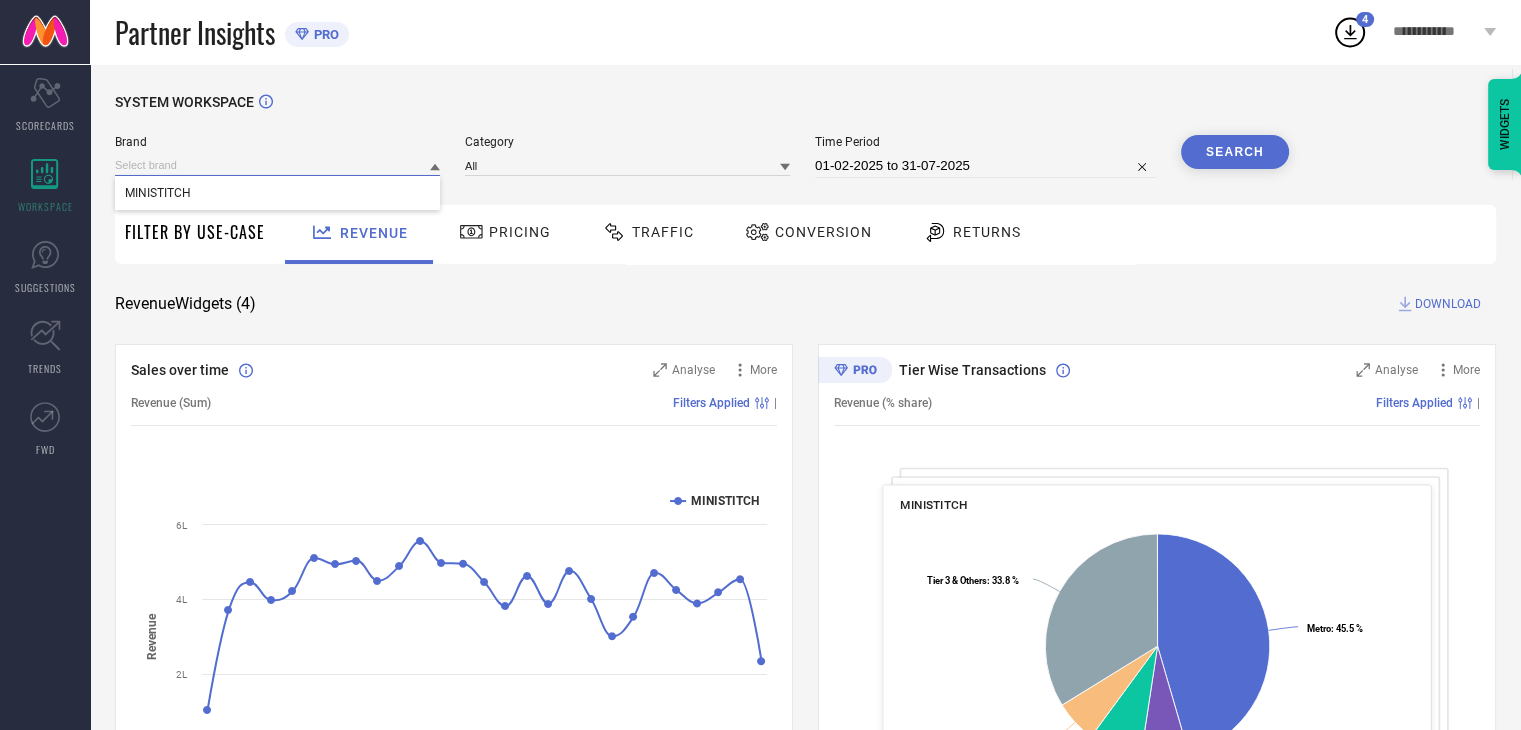 click at bounding box center [277, 165] 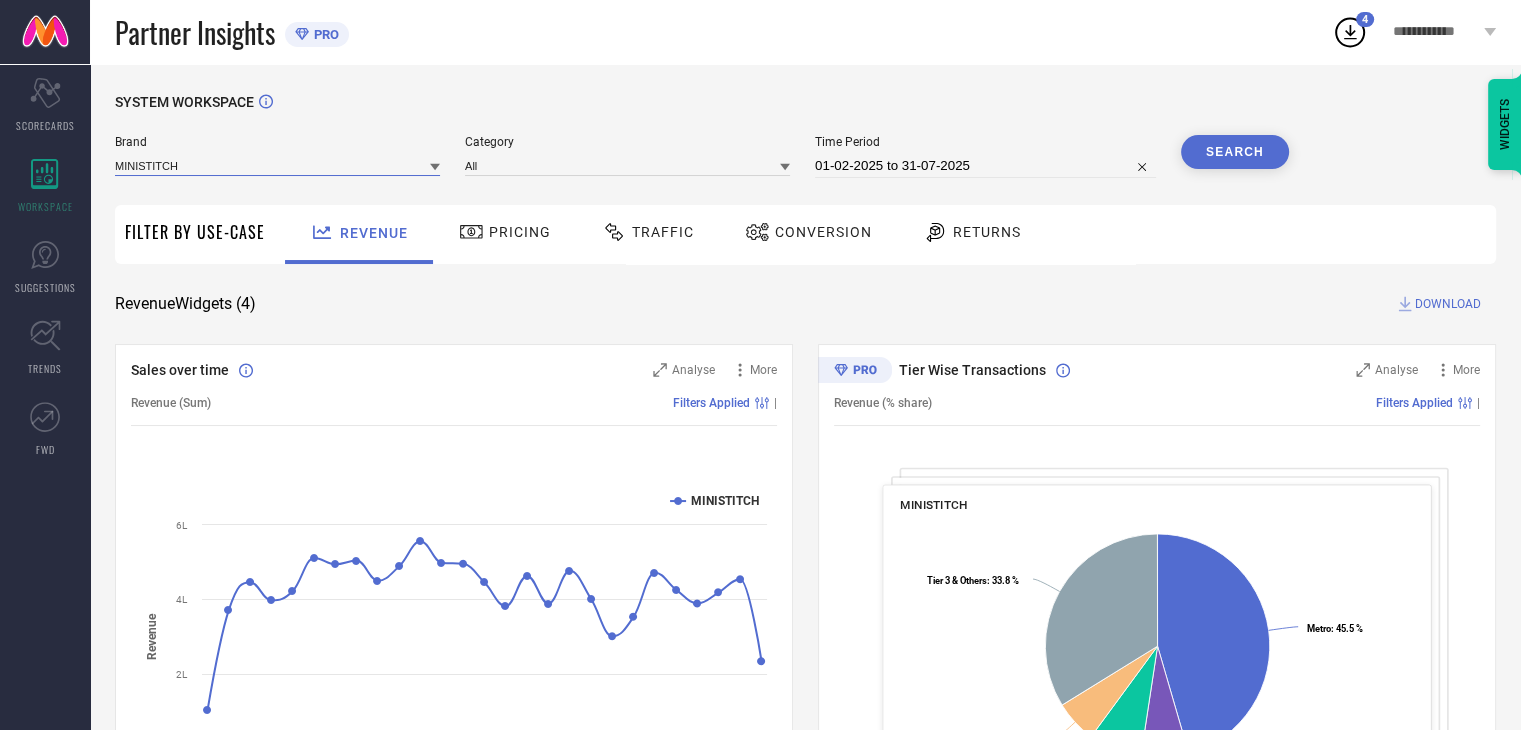 click at bounding box center [277, 165] 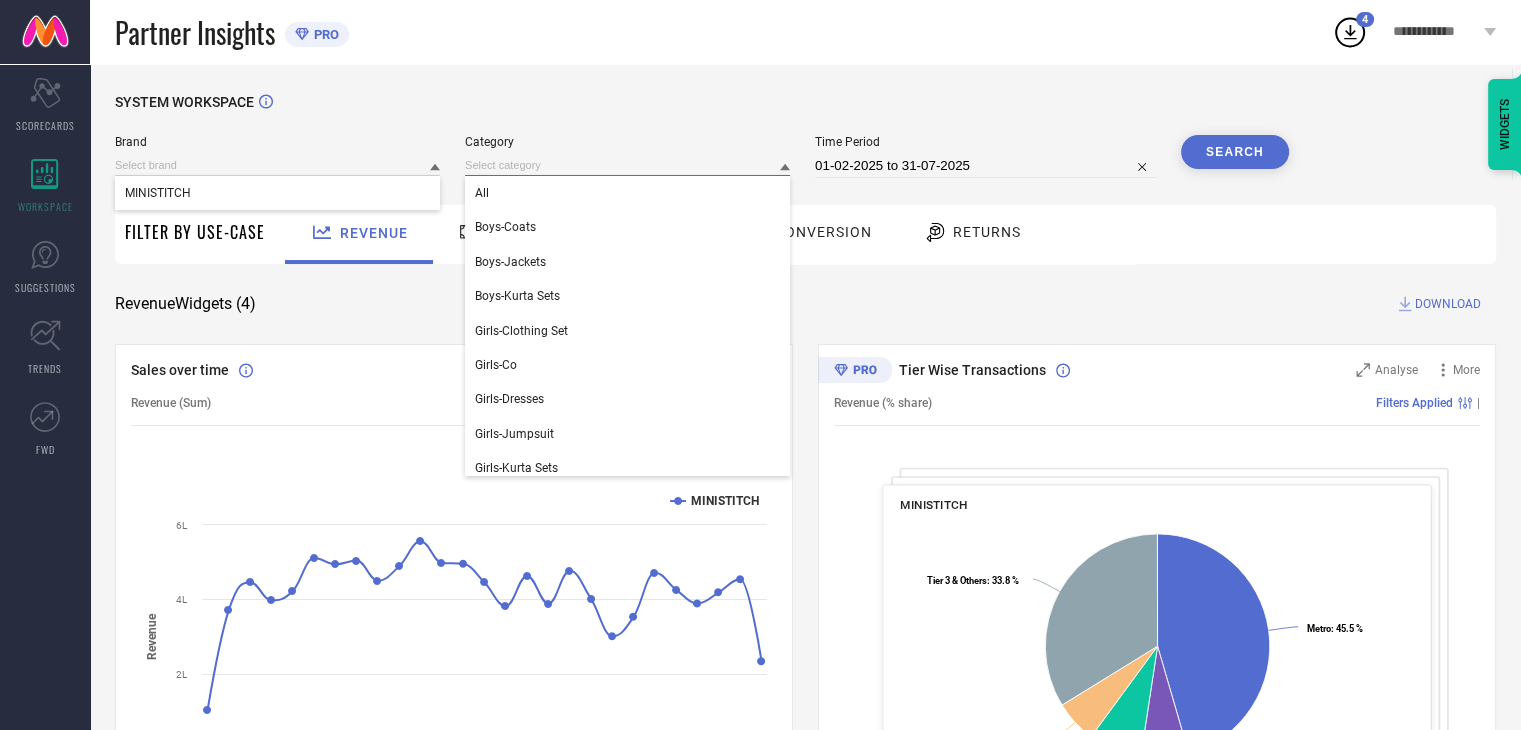 click at bounding box center [627, 165] 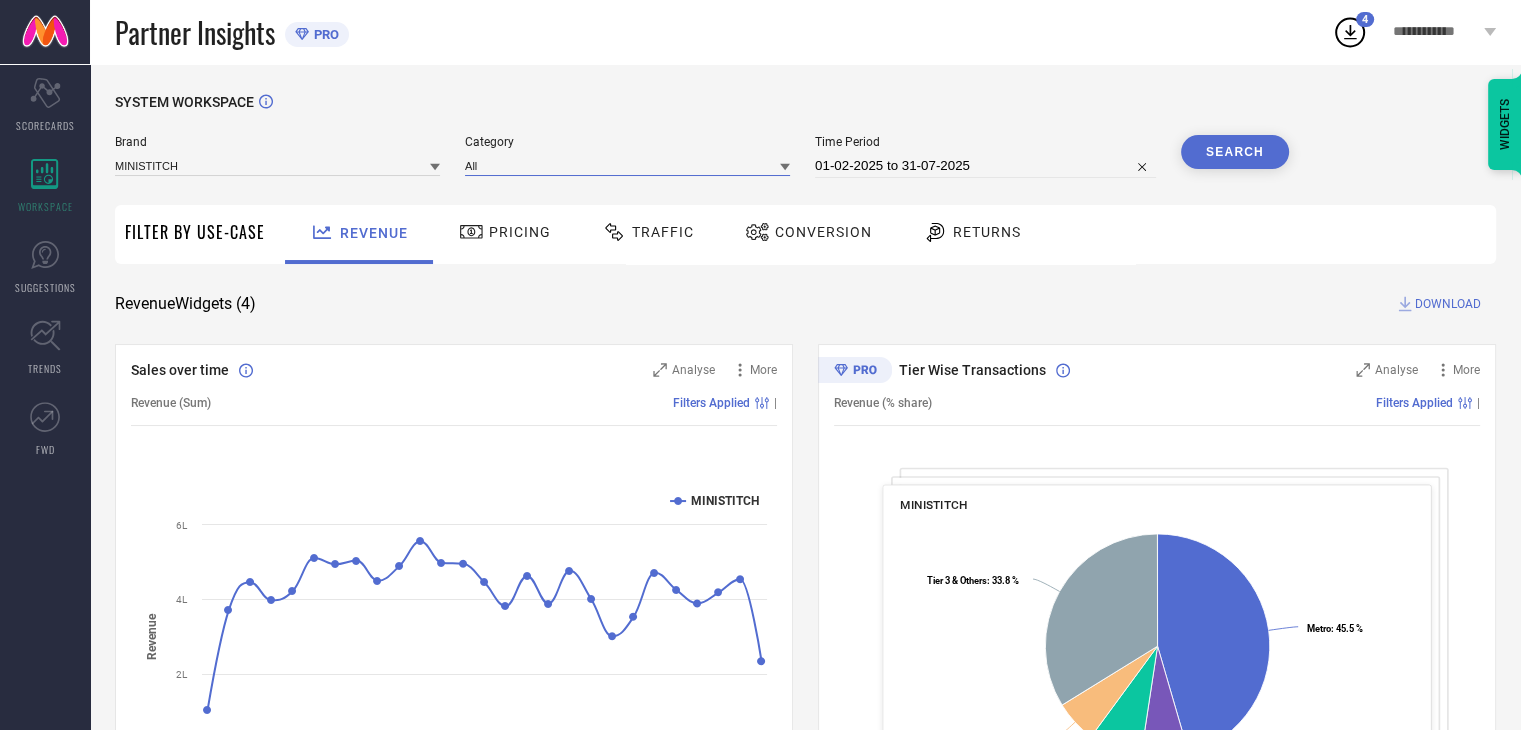 click at bounding box center (627, 165) 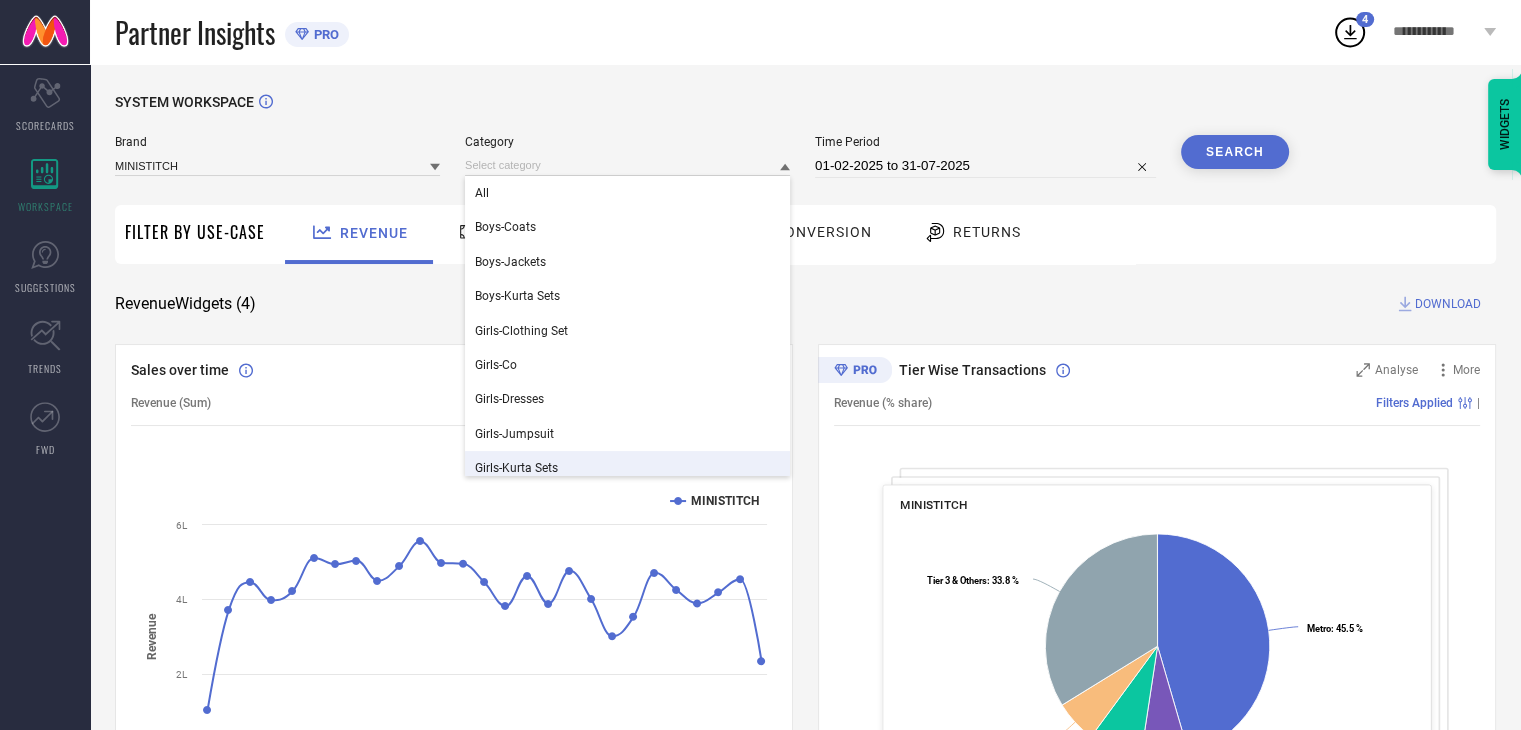 click on "Girls-Kurta Sets" at bounding box center [516, 468] 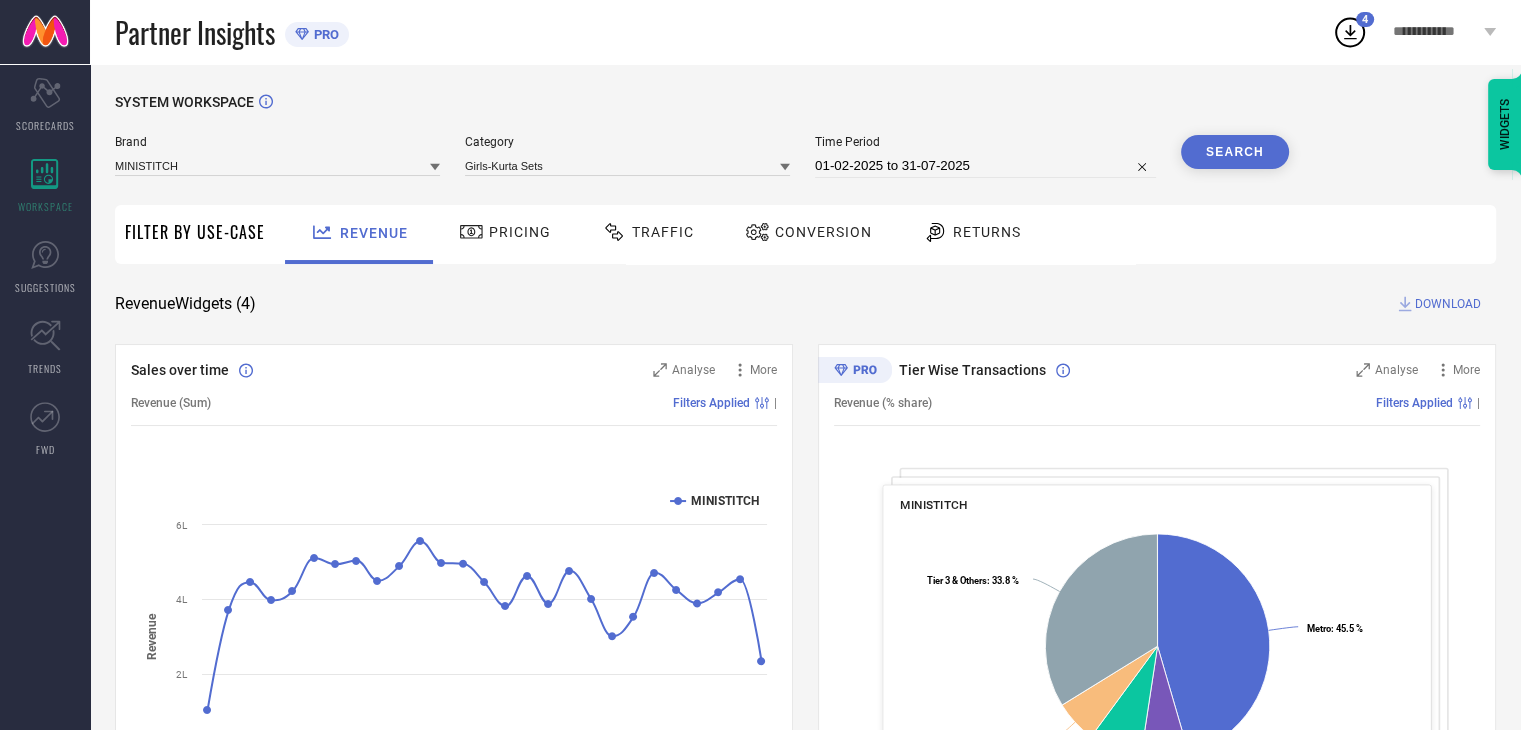 click on "Search" at bounding box center [1235, 152] 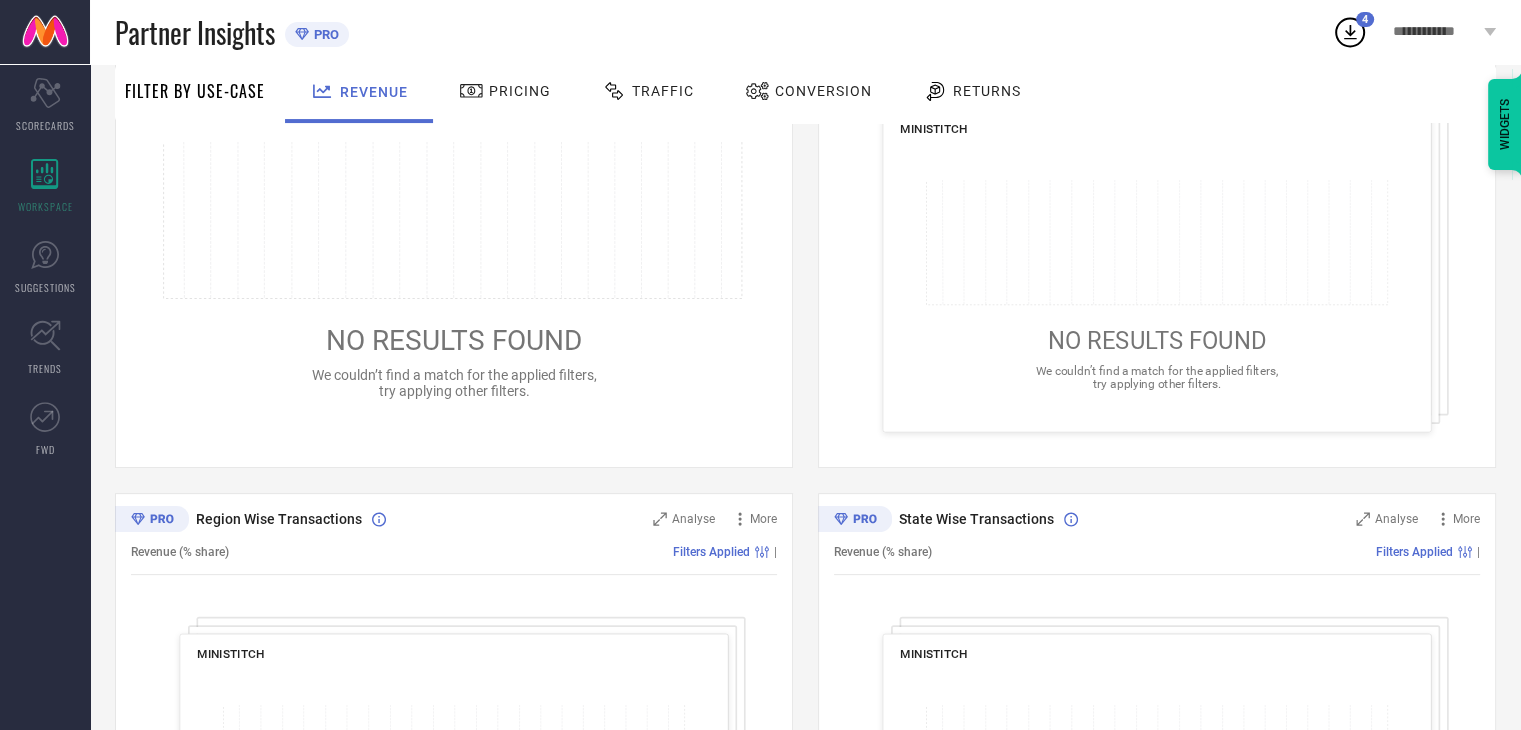 scroll, scrollTop: 138, scrollLeft: 0, axis: vertical 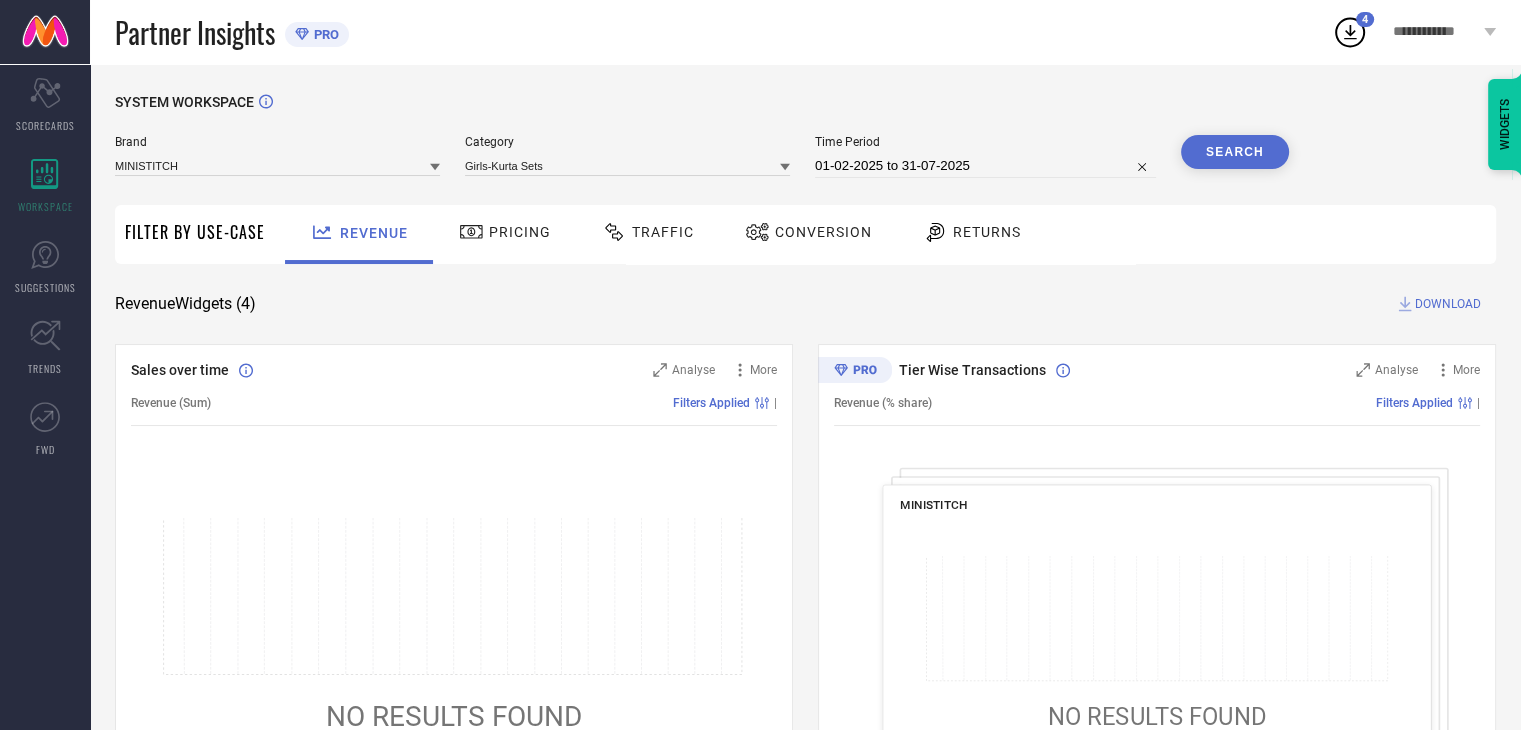 click on "Partner Insights" at bounding box center (195, 32) 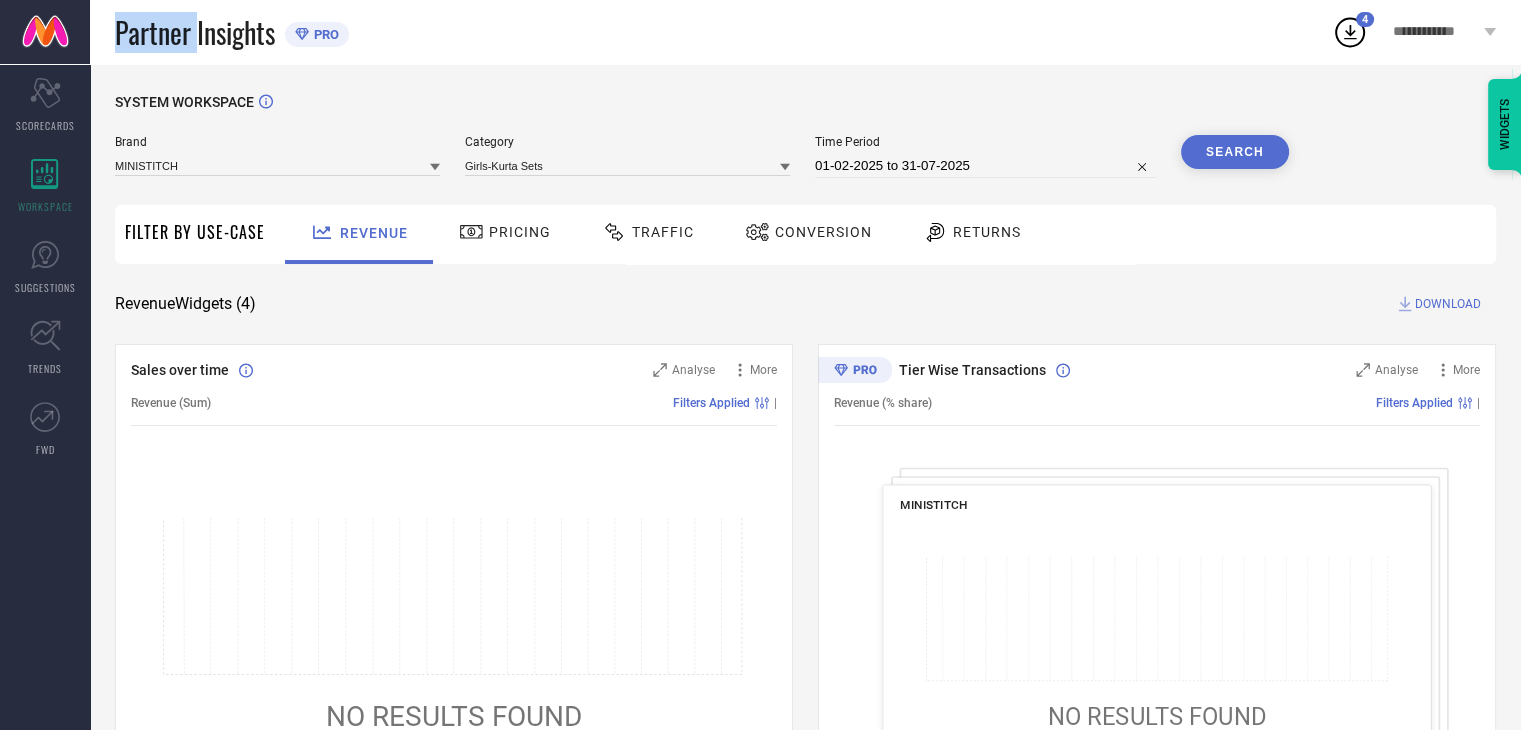 click on "Partner Insights" at bounding box center (195, 32) 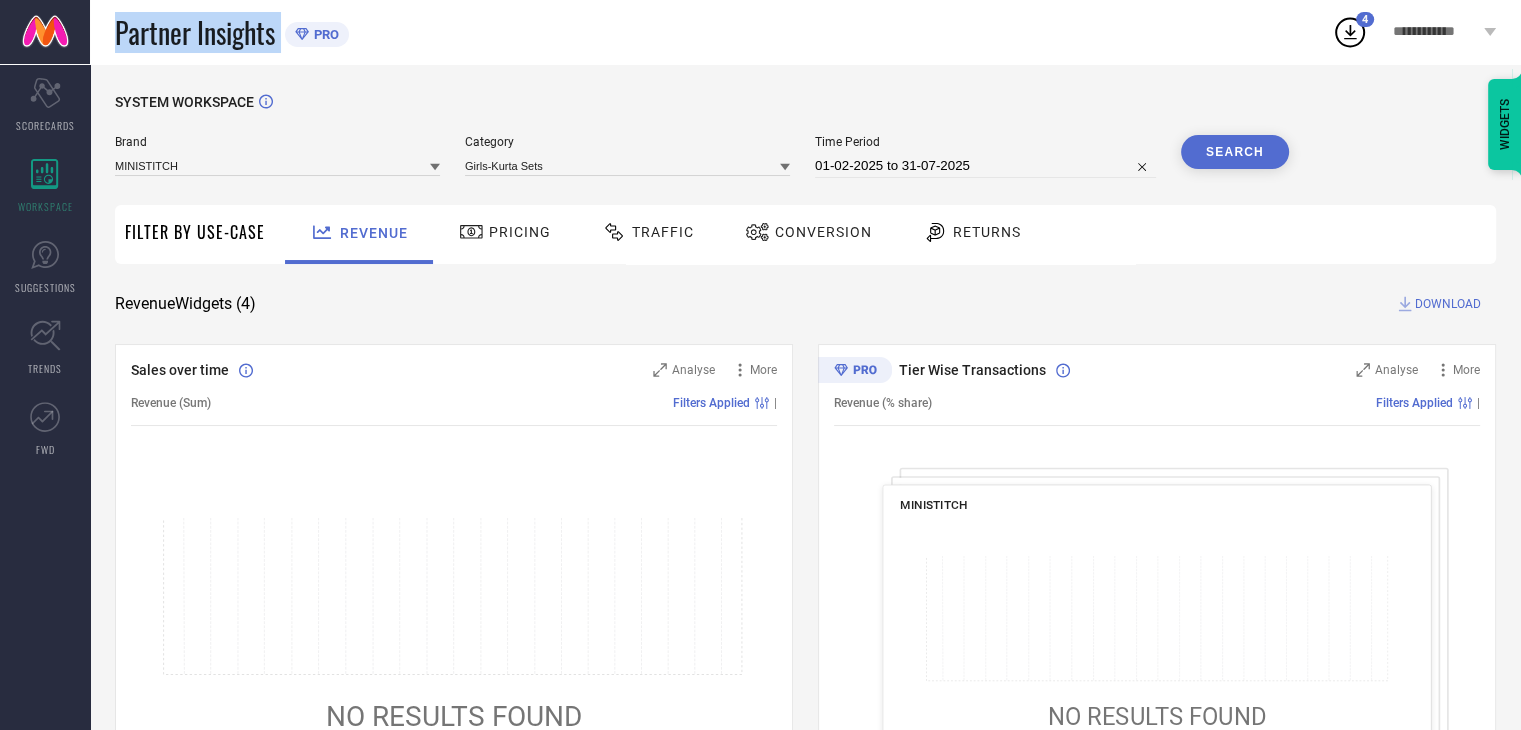 click on "Partner Insights" at bounding box center [195, 32] 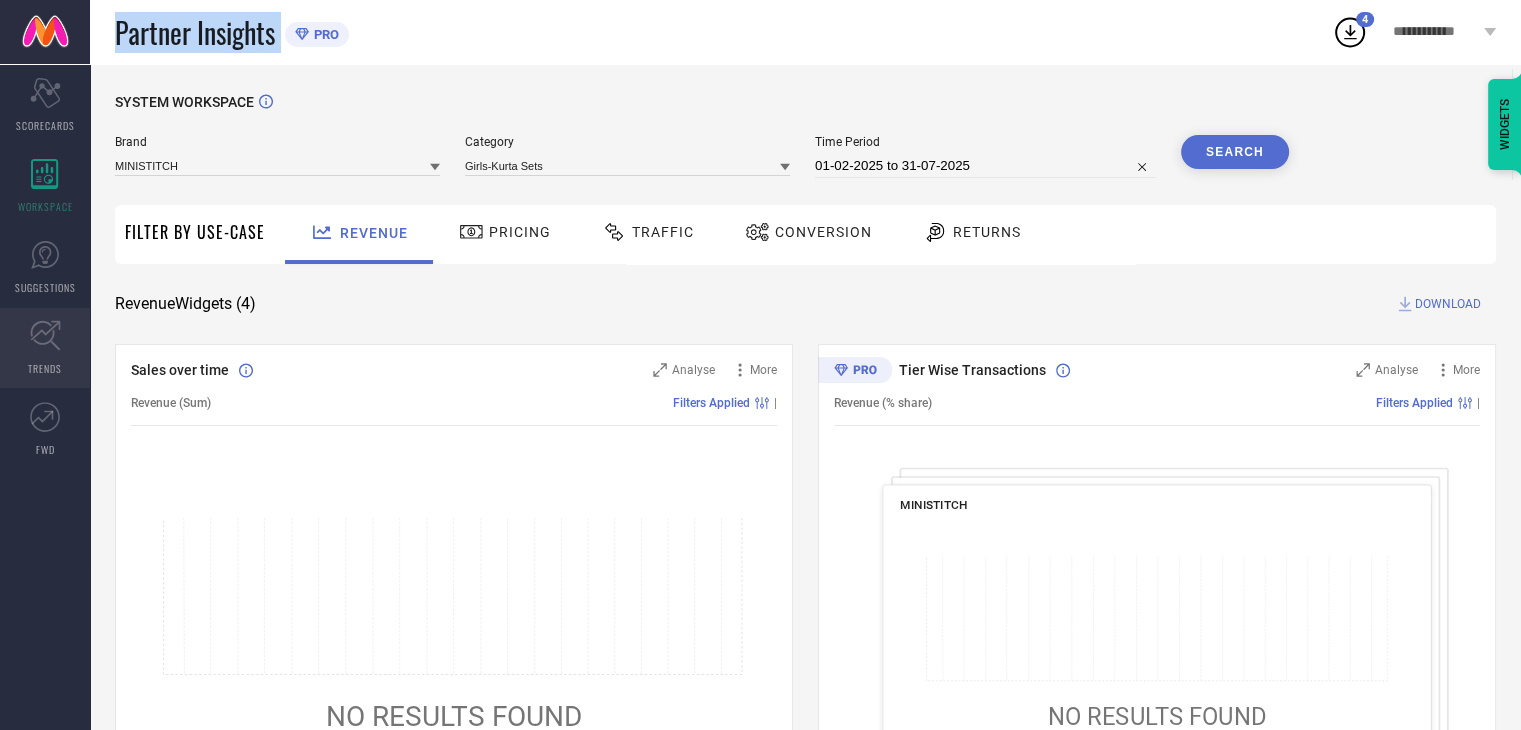 click on "TRENDS" at bounding box center (45, 368) 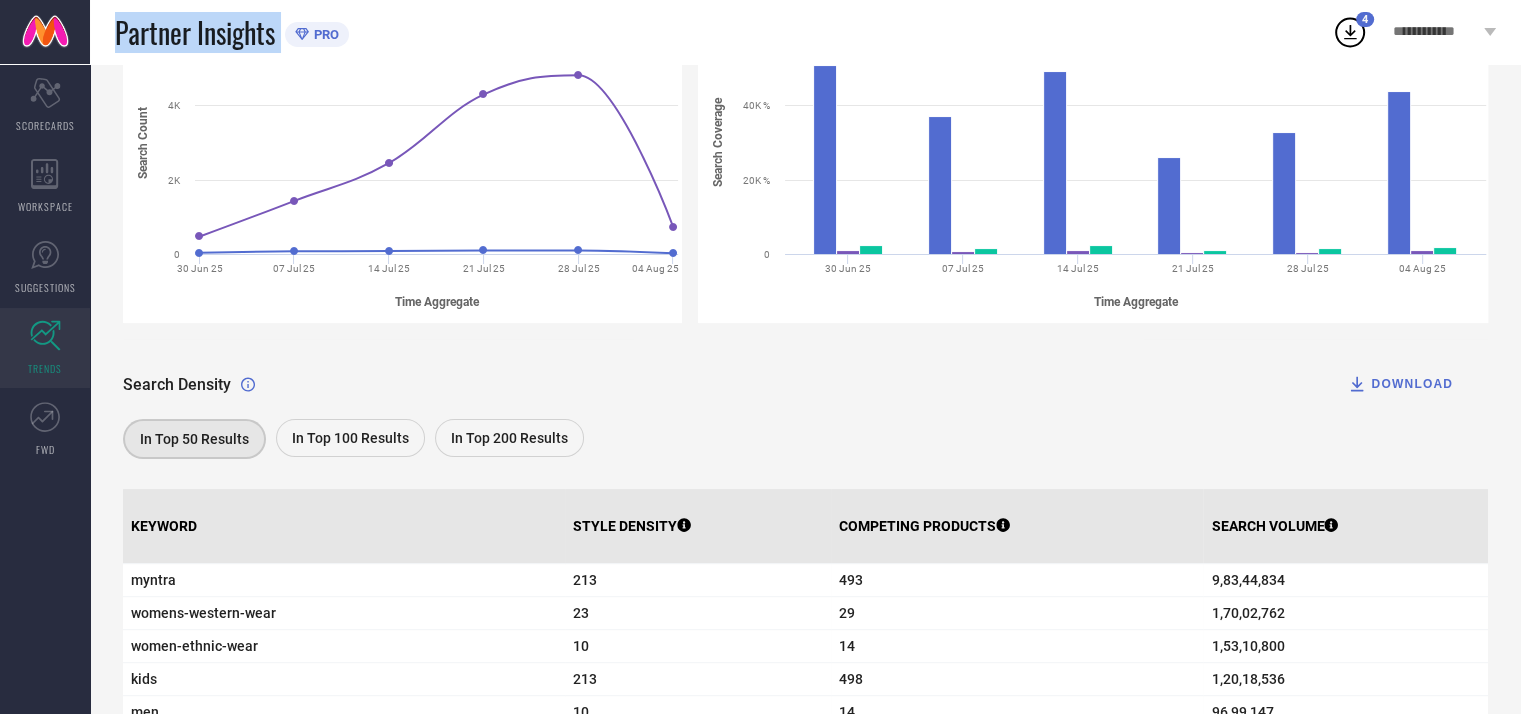 scroll, scrollTop: 324, scrollLeft: 0, axis: vertical 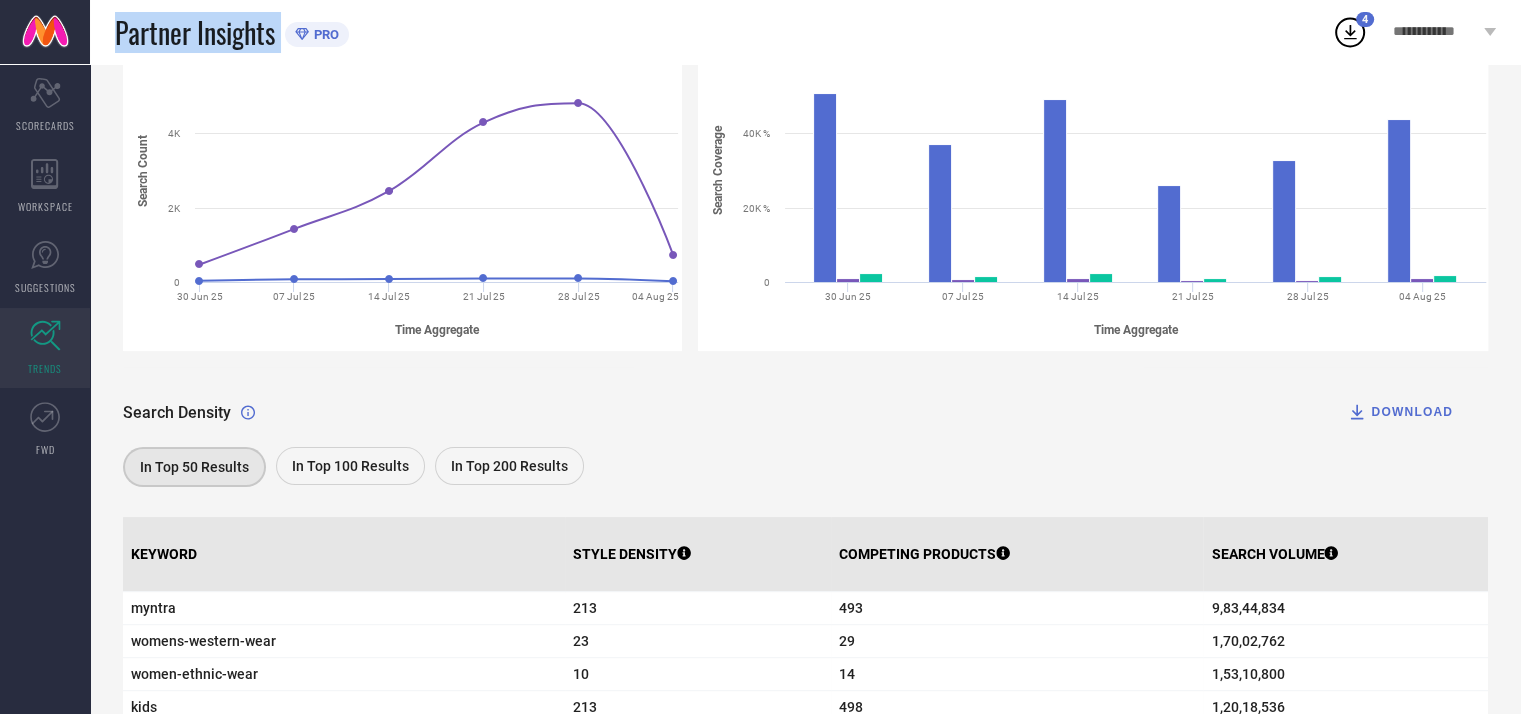 click 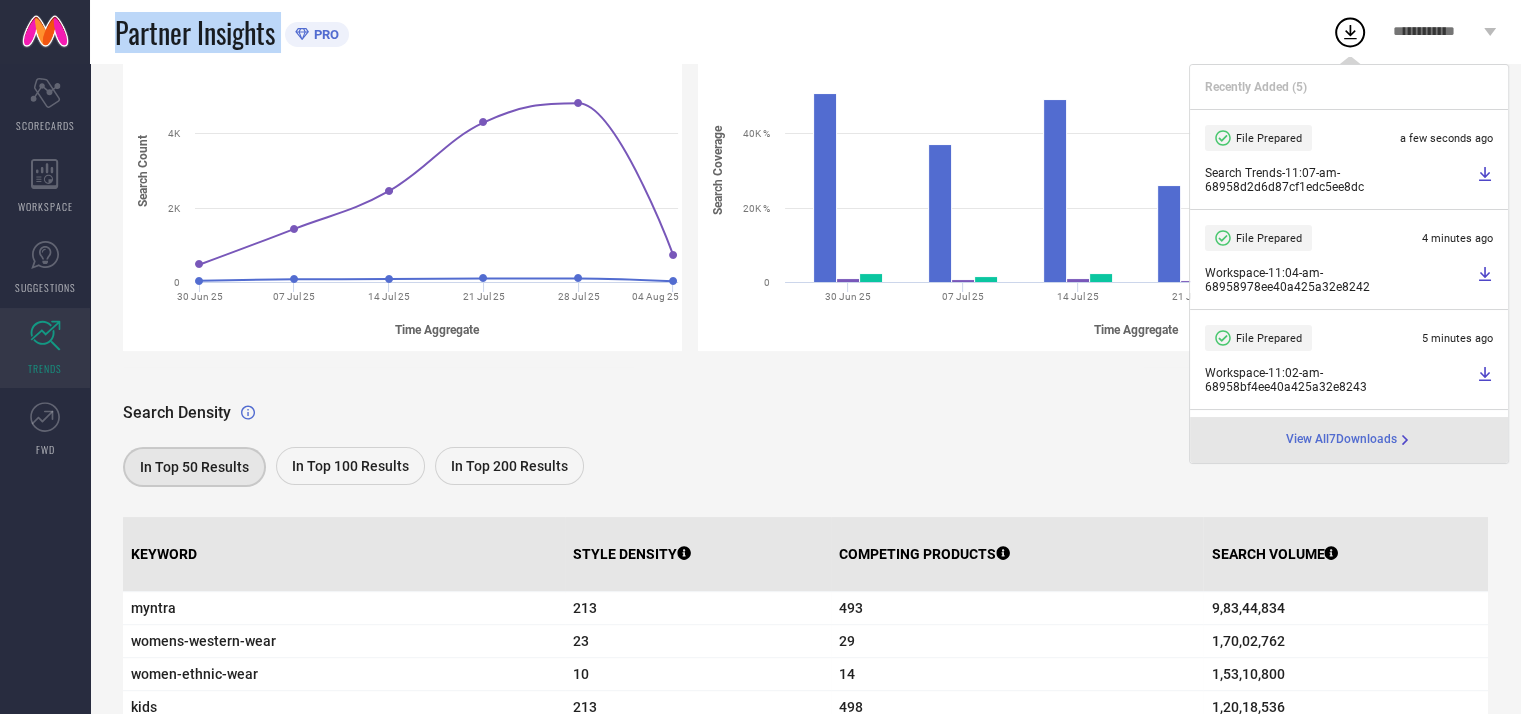 click 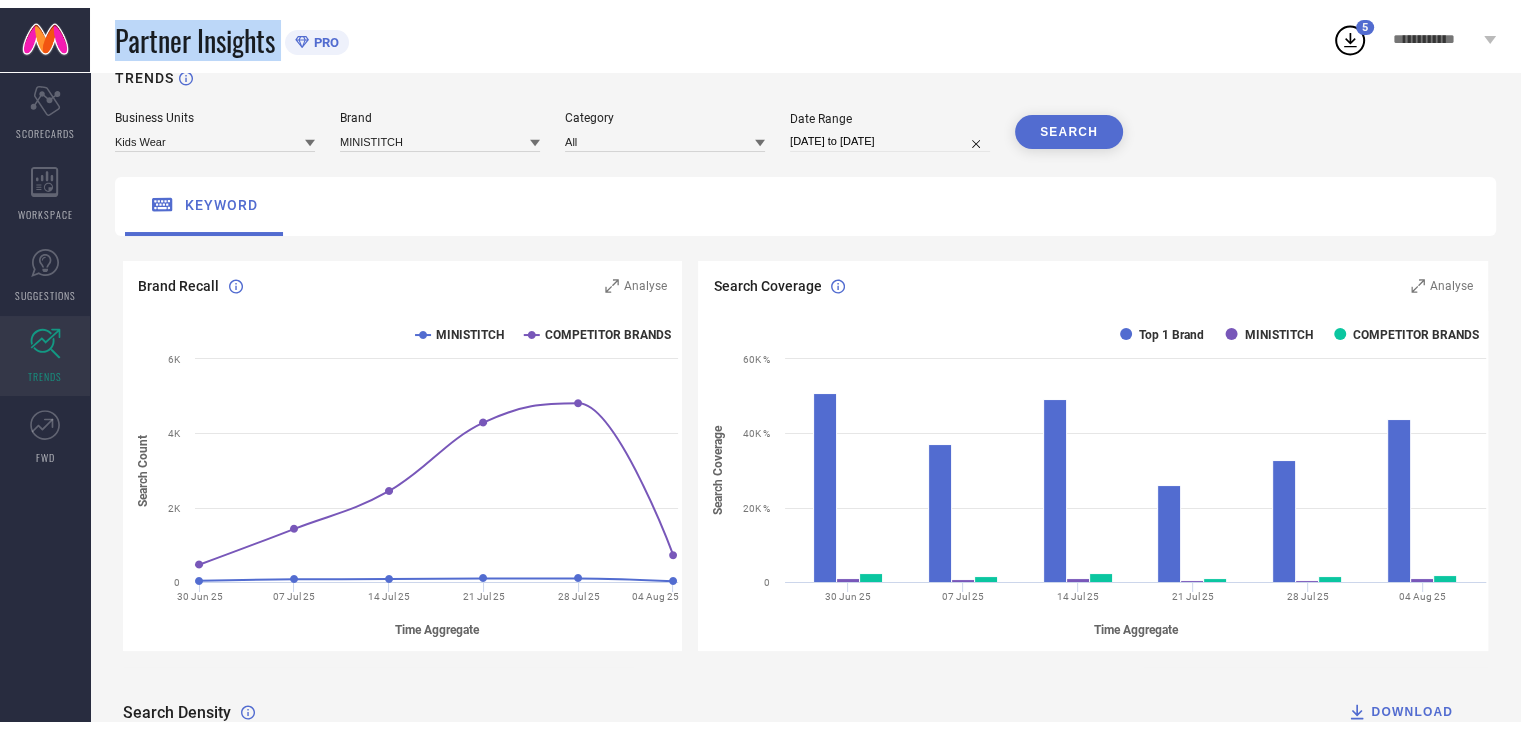 scroll, scrollTop: 0, scrollLeft: 0, axis: both 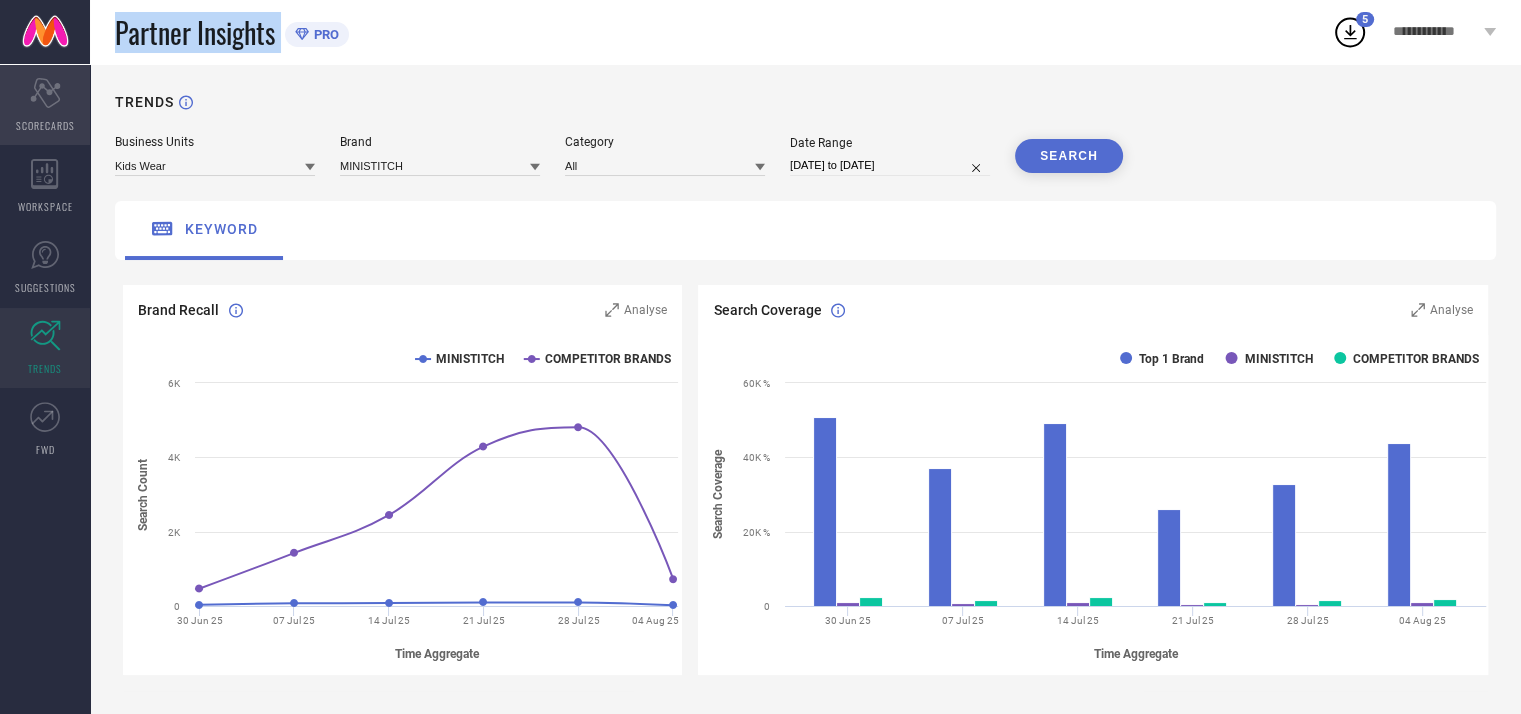 click on "Scorecard" 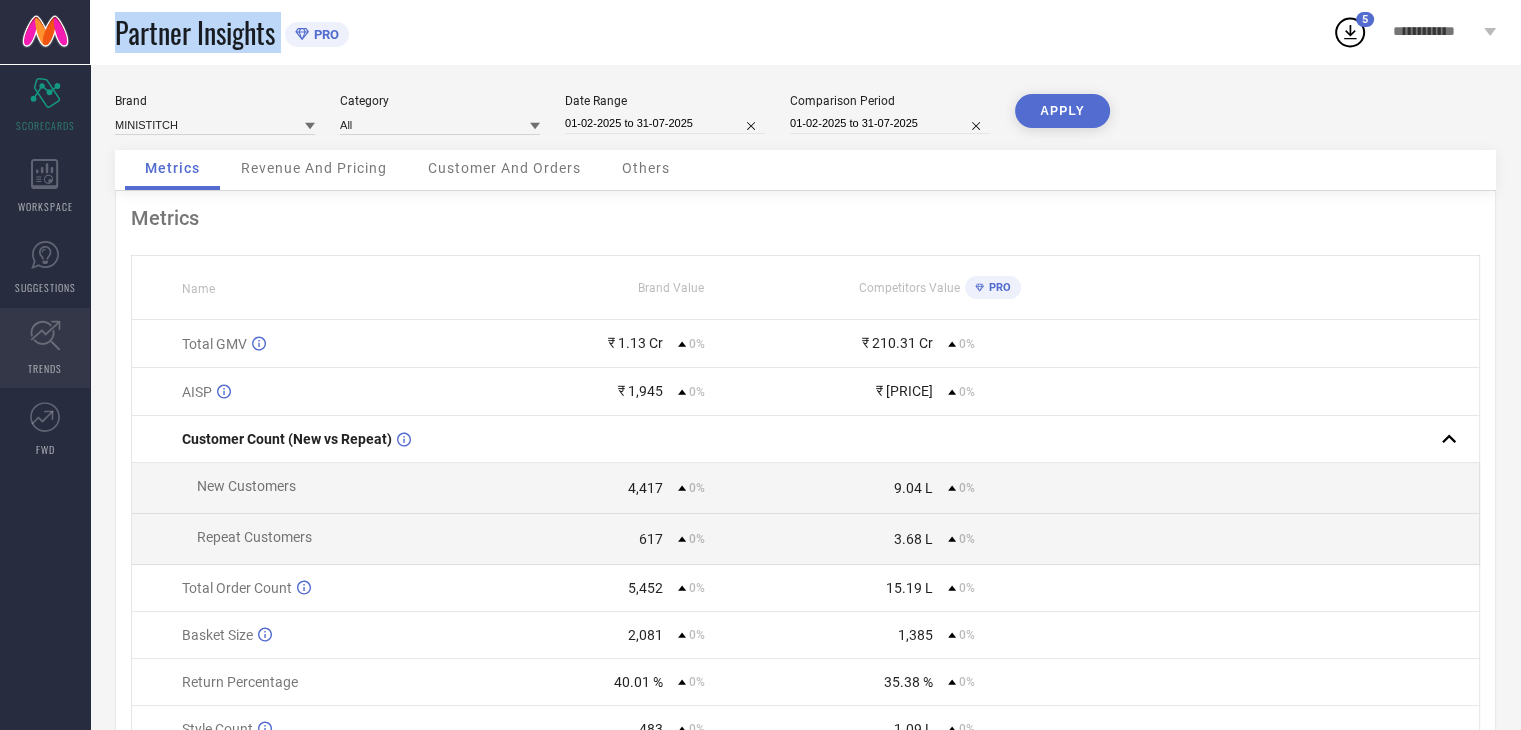 click 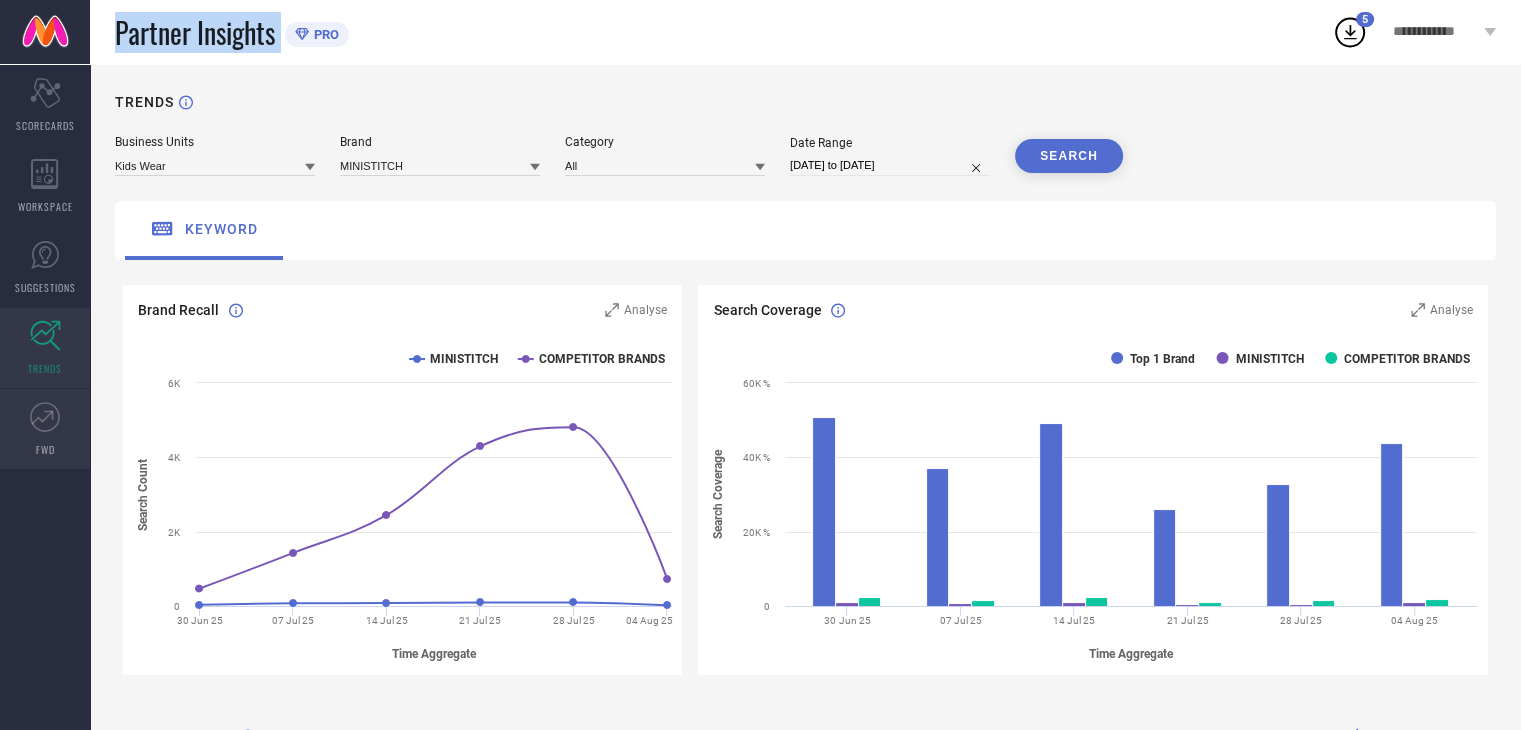 click on "FWD" at bounding box center (45, 429) 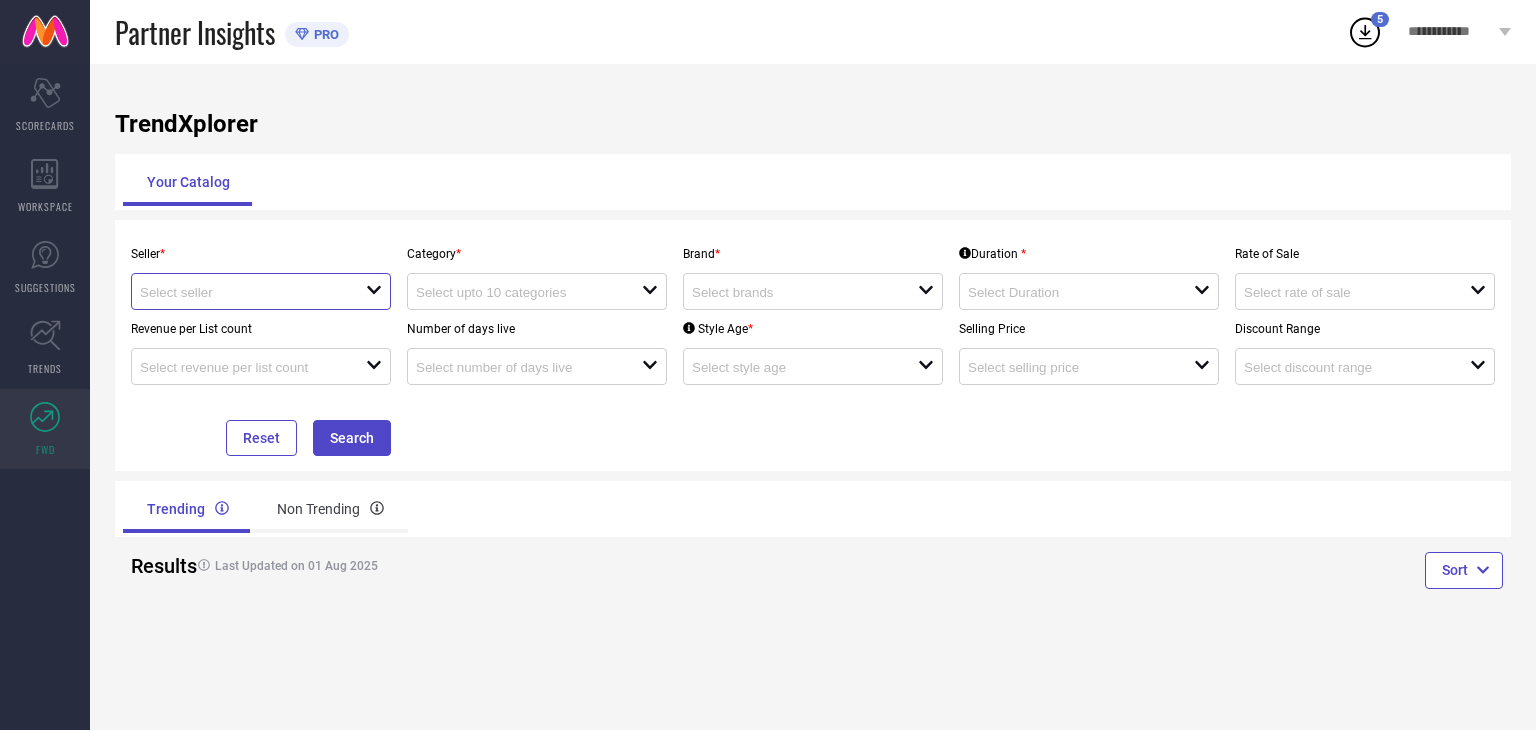 click at bounding box center (241, 292) 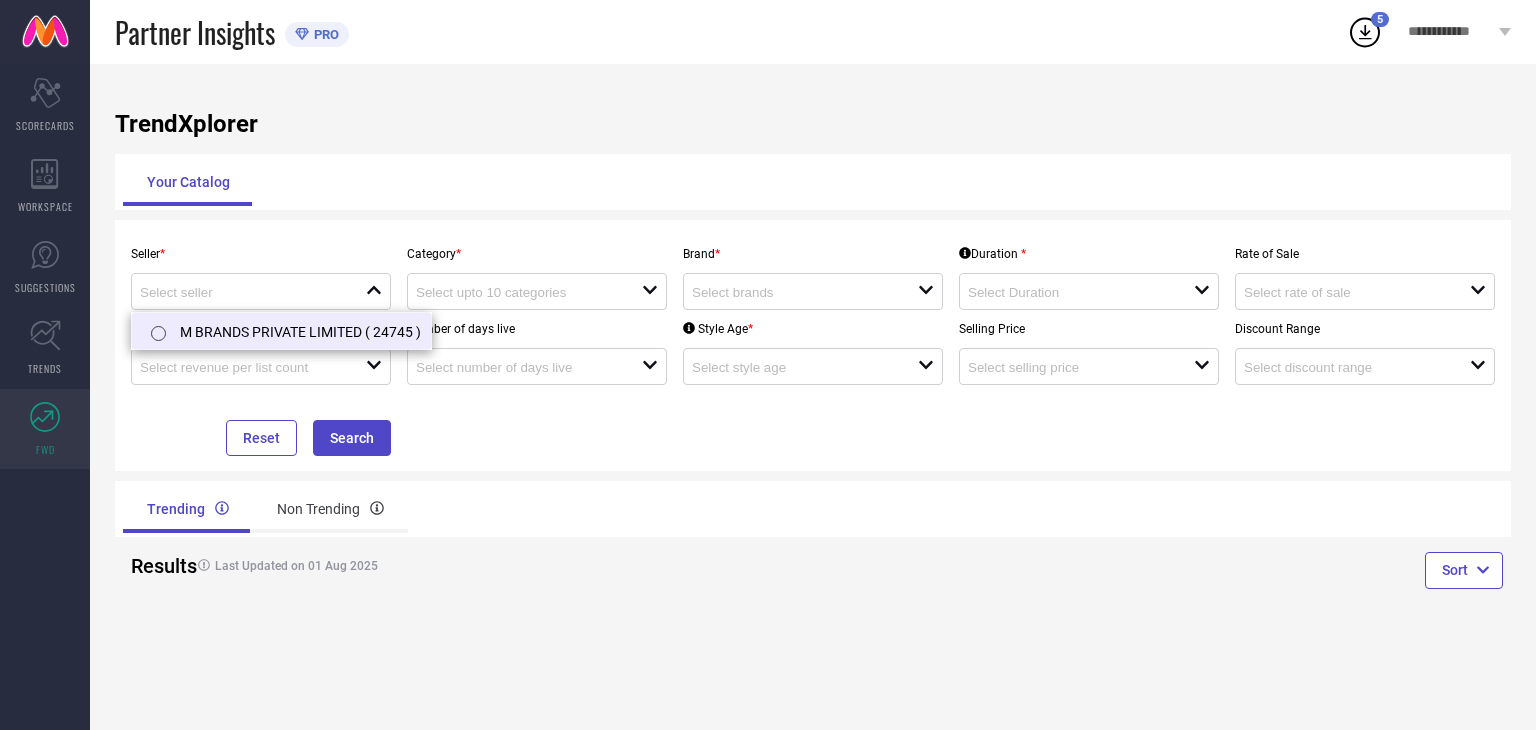 click at bounding box center [158, 333] 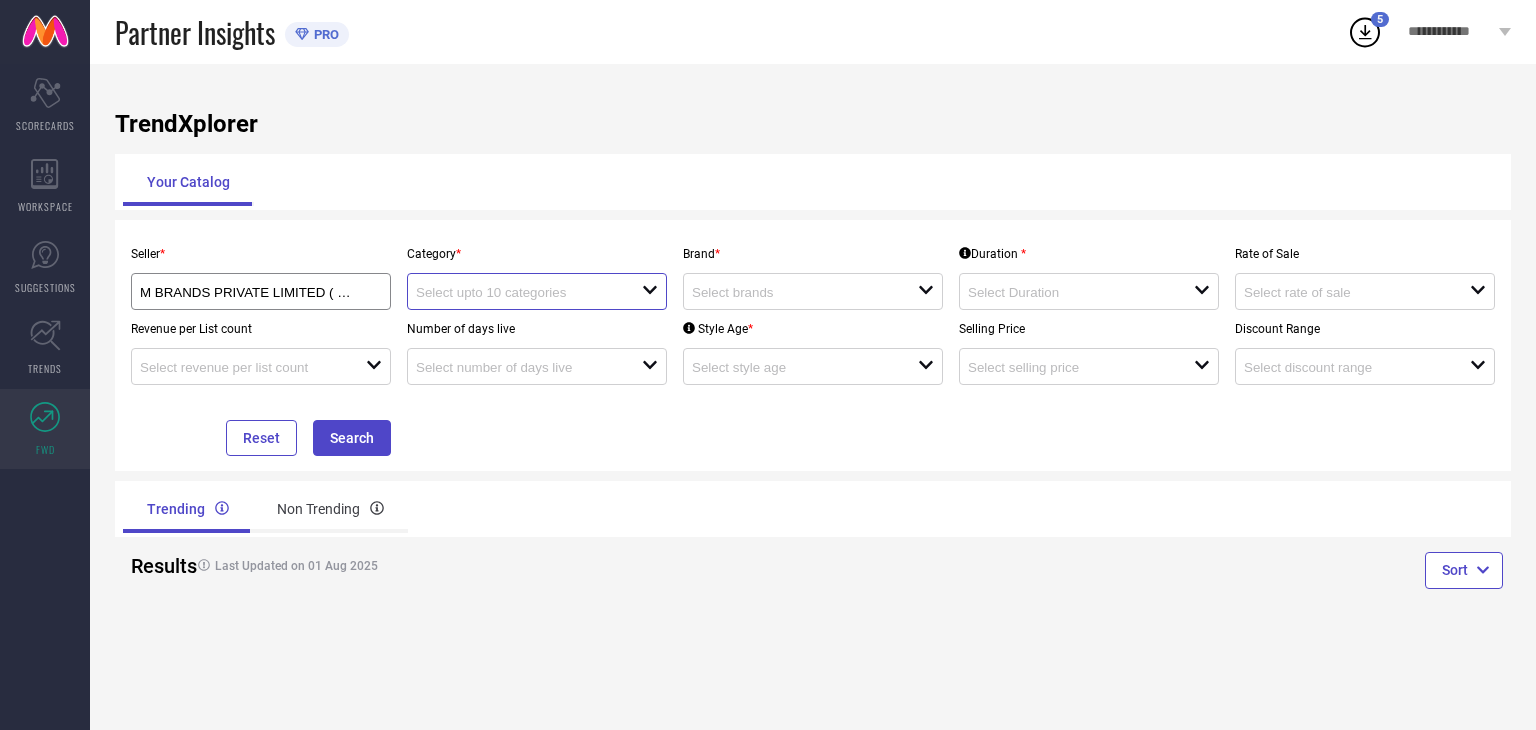 click at bounding box center (517, 292) 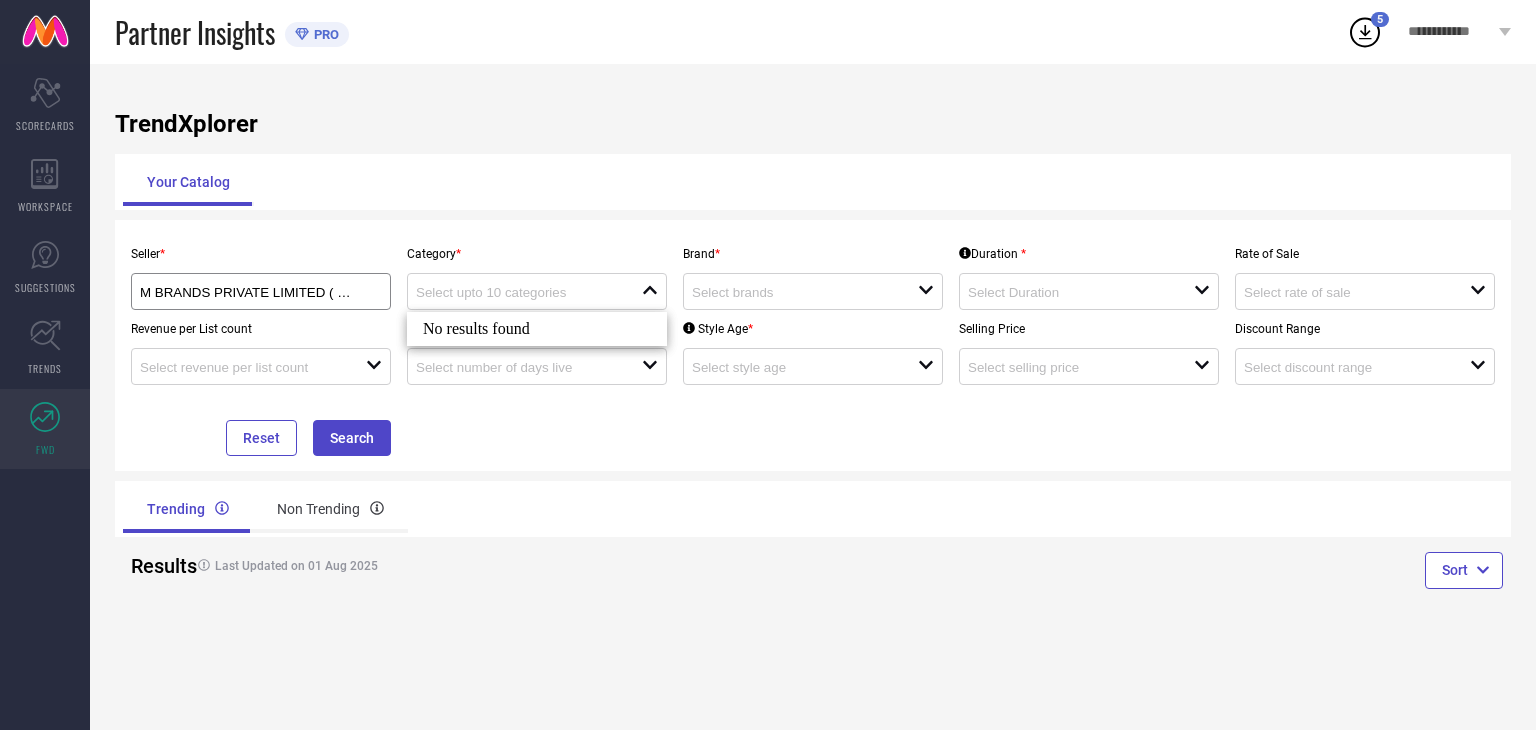click on "Brand  * open" at bounding box center [813, 272] 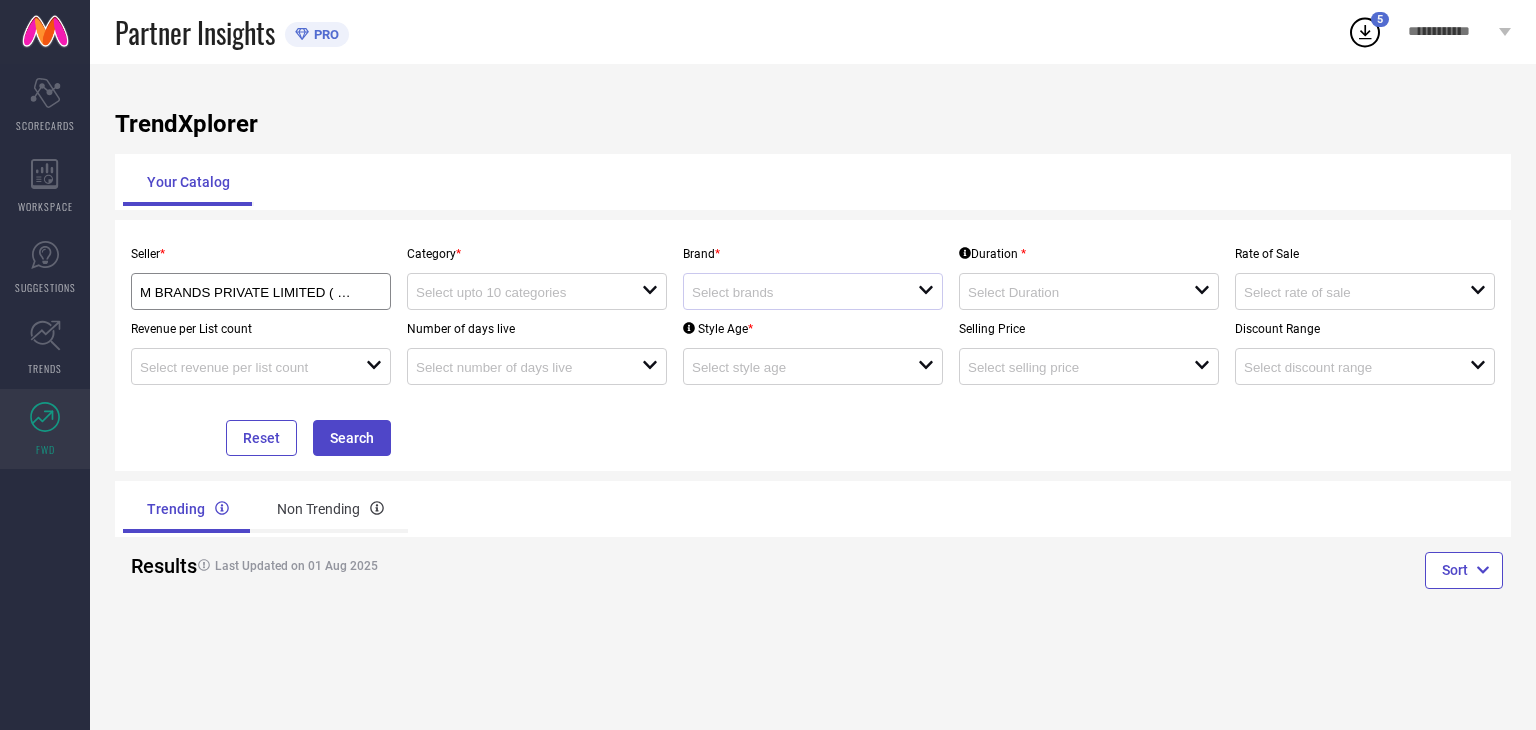 click at bounding box center (805, 291) 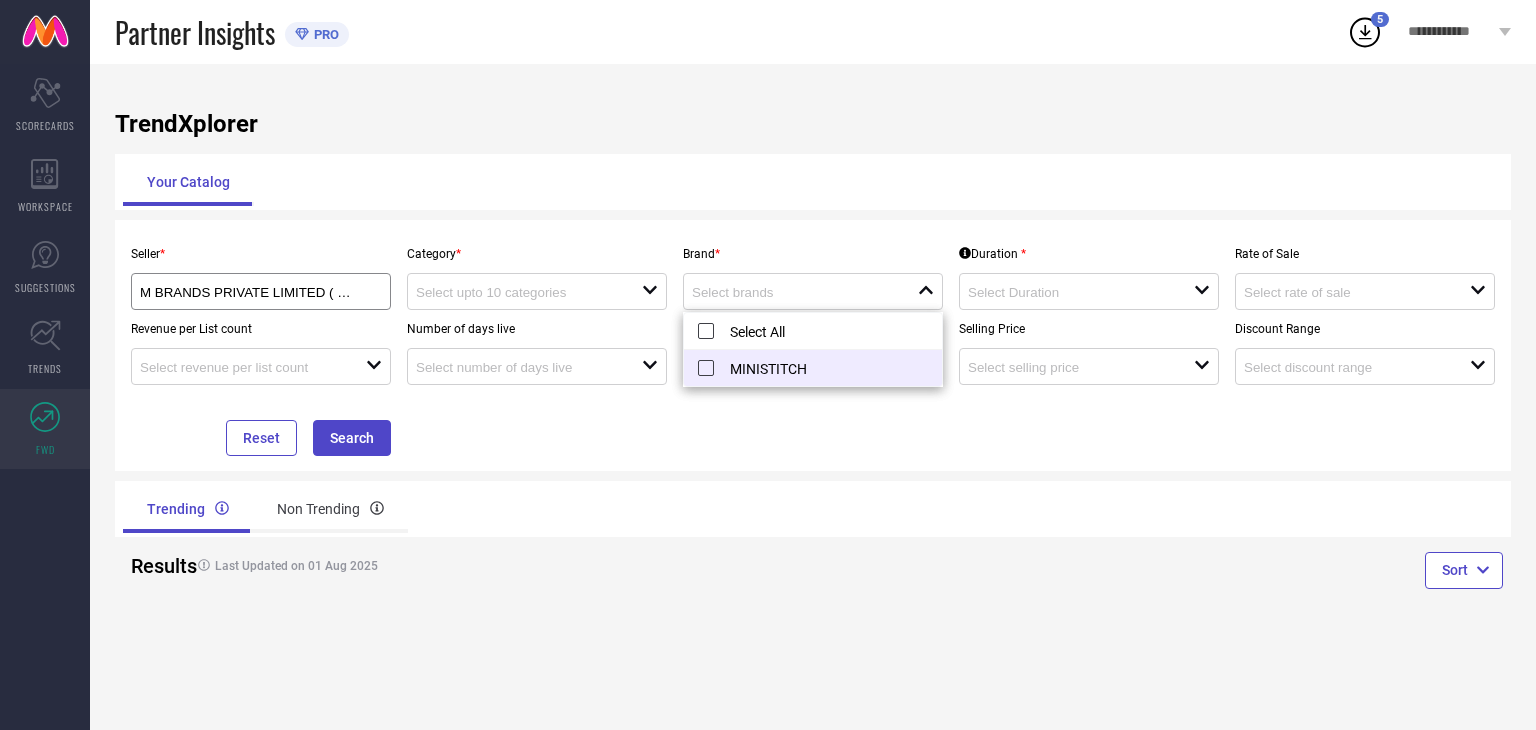 drag, startPoint x: 719, startPoint y: 368, endPoint x: 700, endPoint y: 371, distance: 19.235384 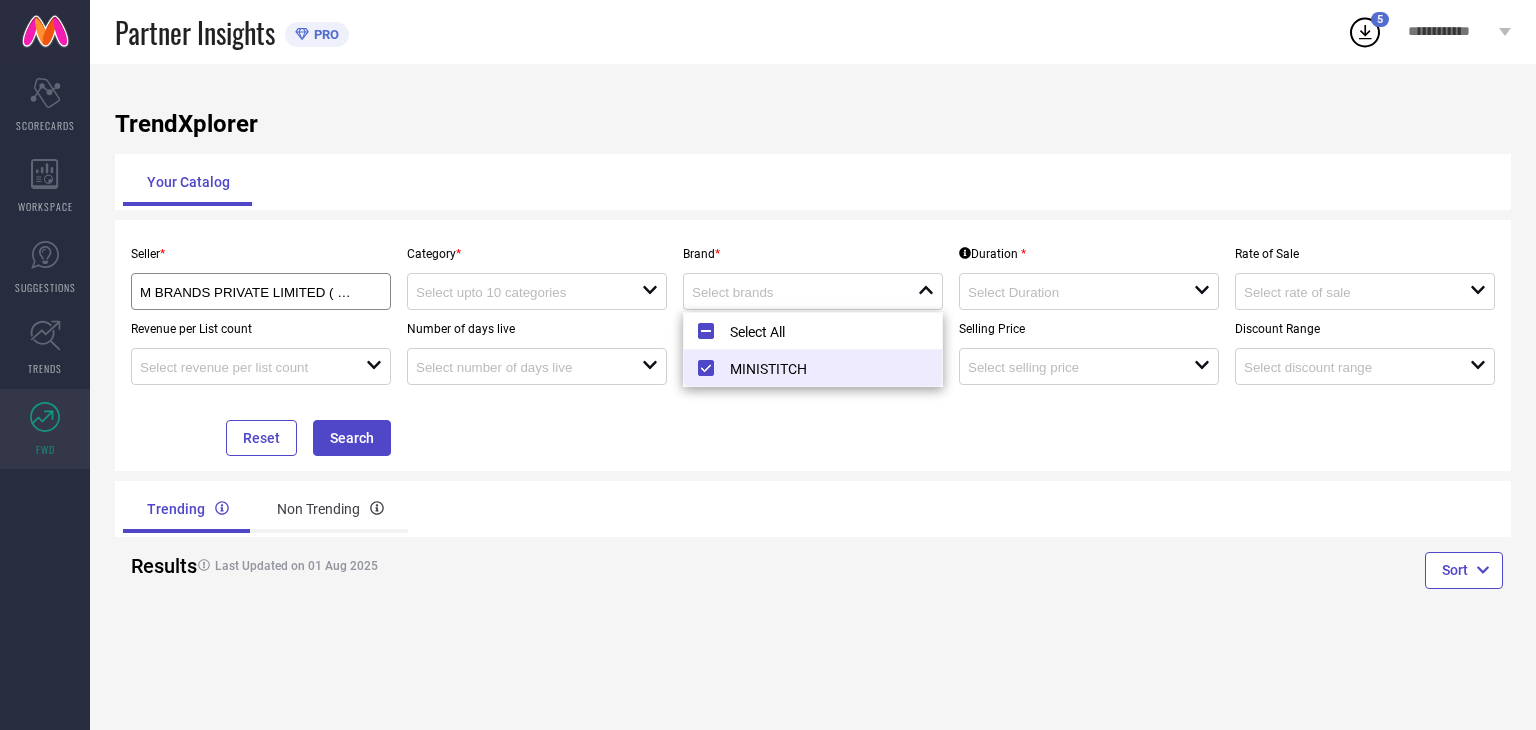 type on "MINISTITCH" 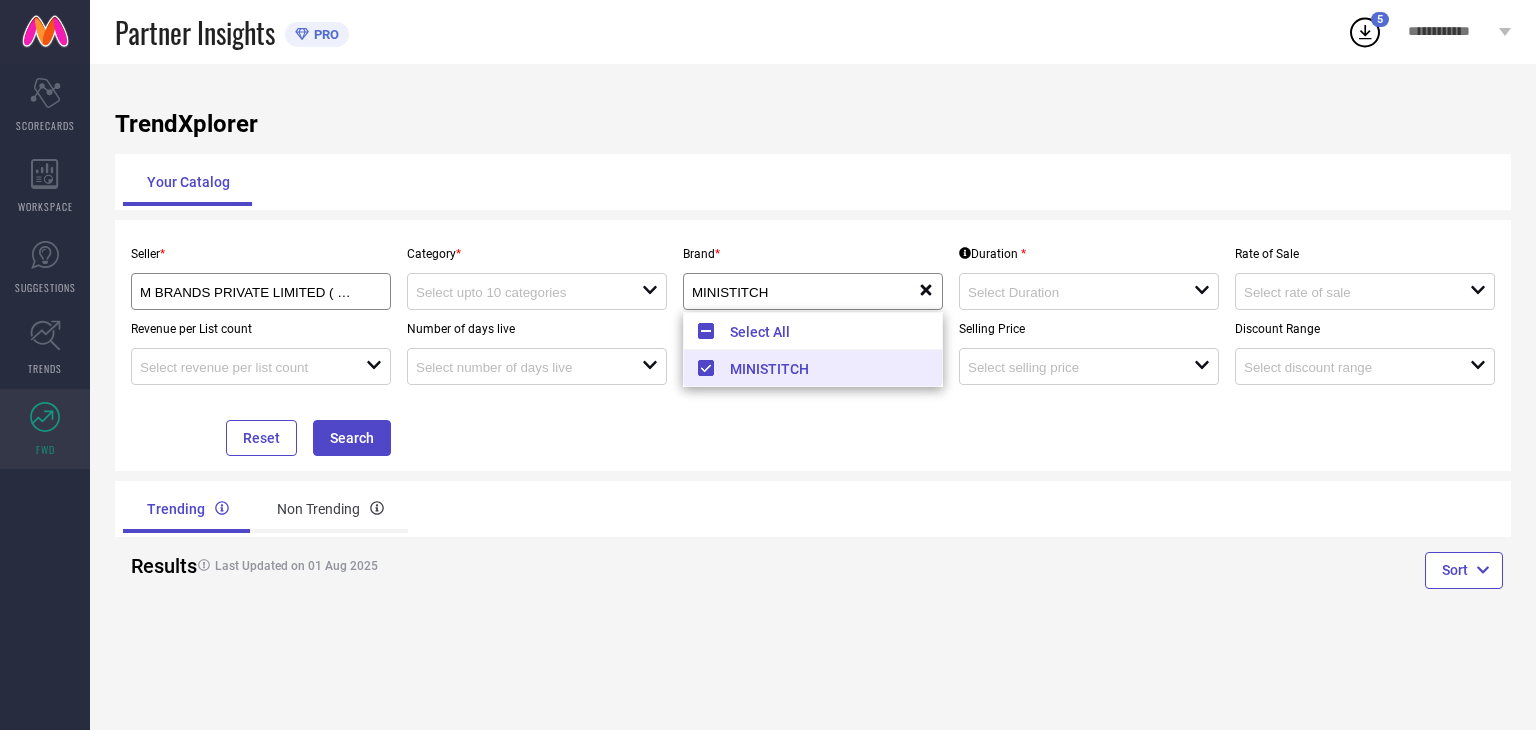click on "MINISTITCH" at bounding box center (813, 368) 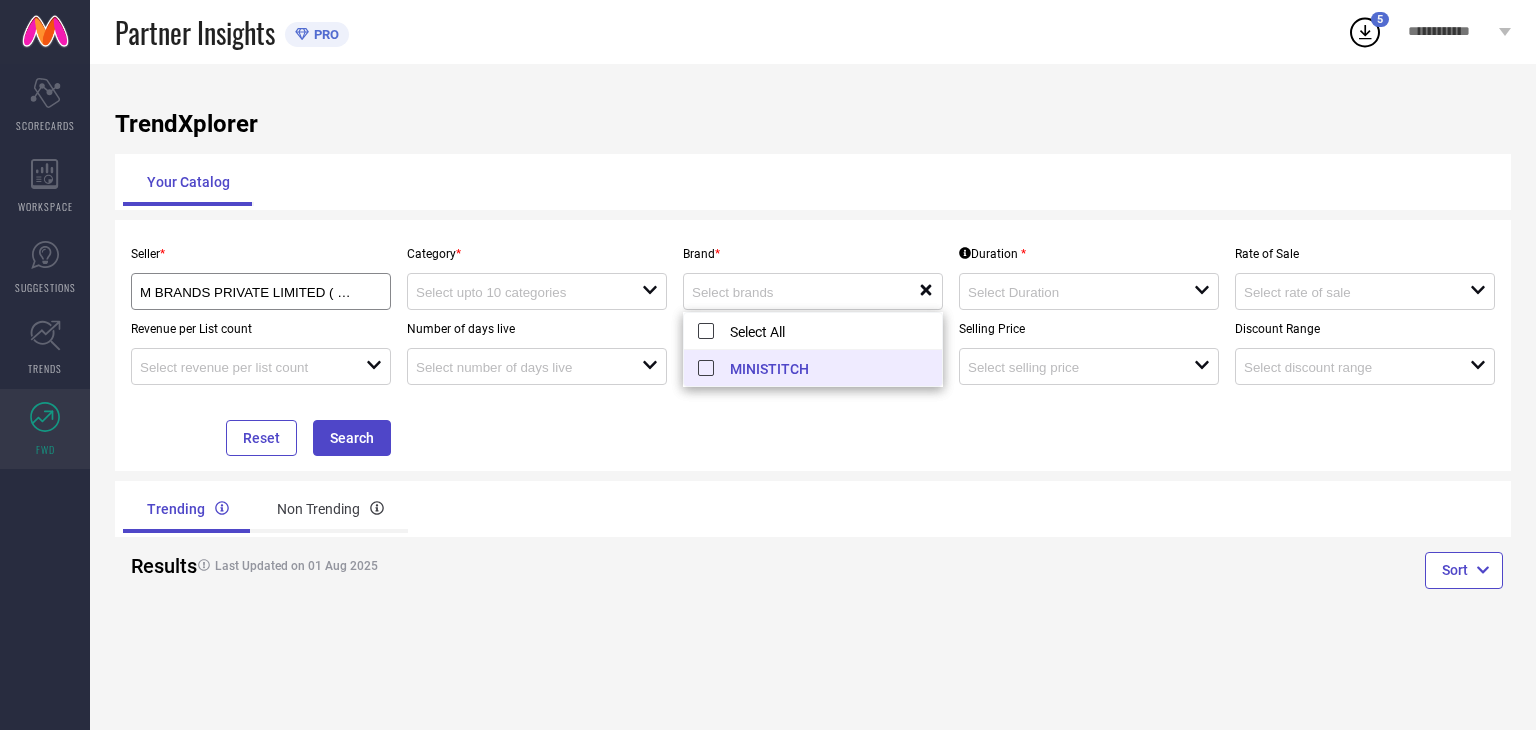click on "MINISTITCH" at bounding box center [813, 368] 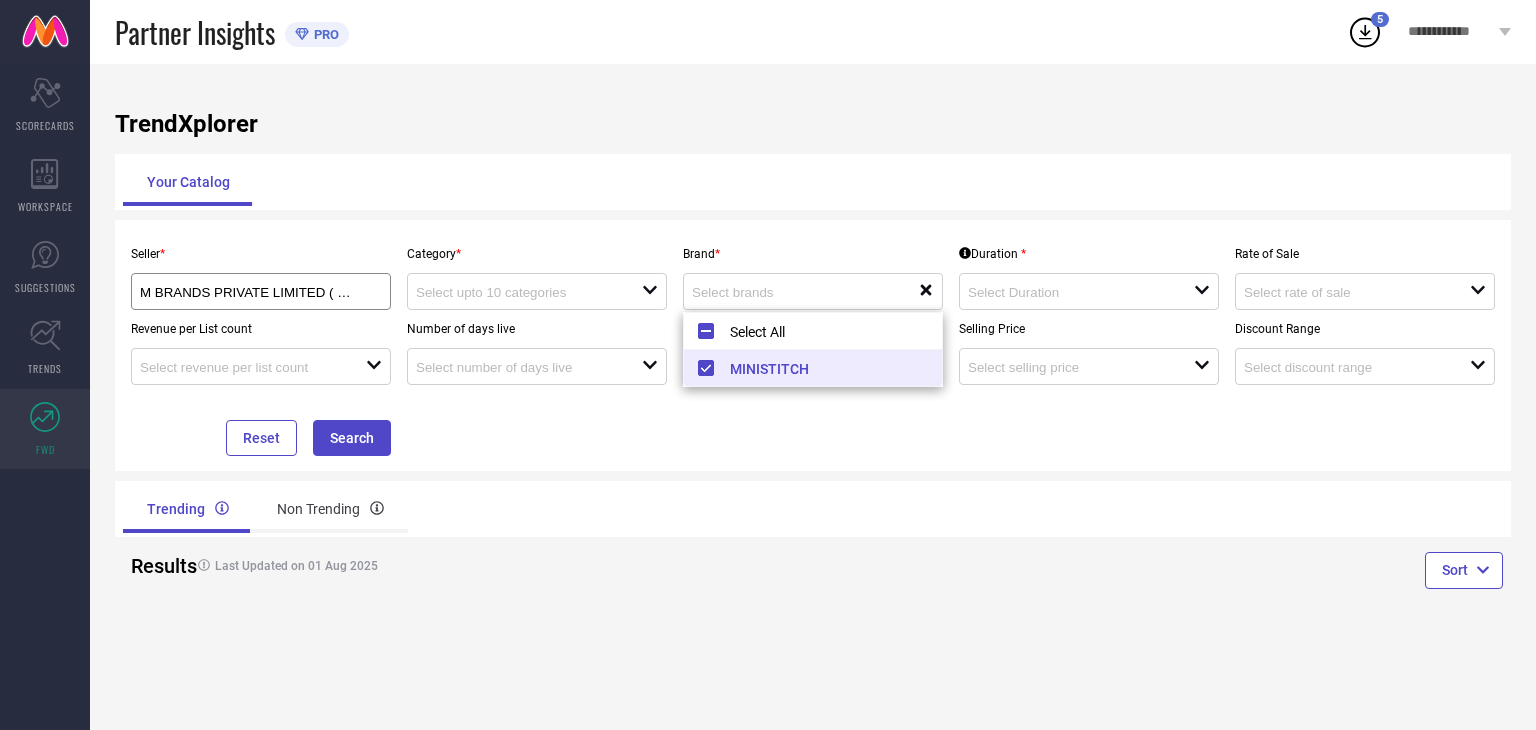 type on "MINISTITCH" 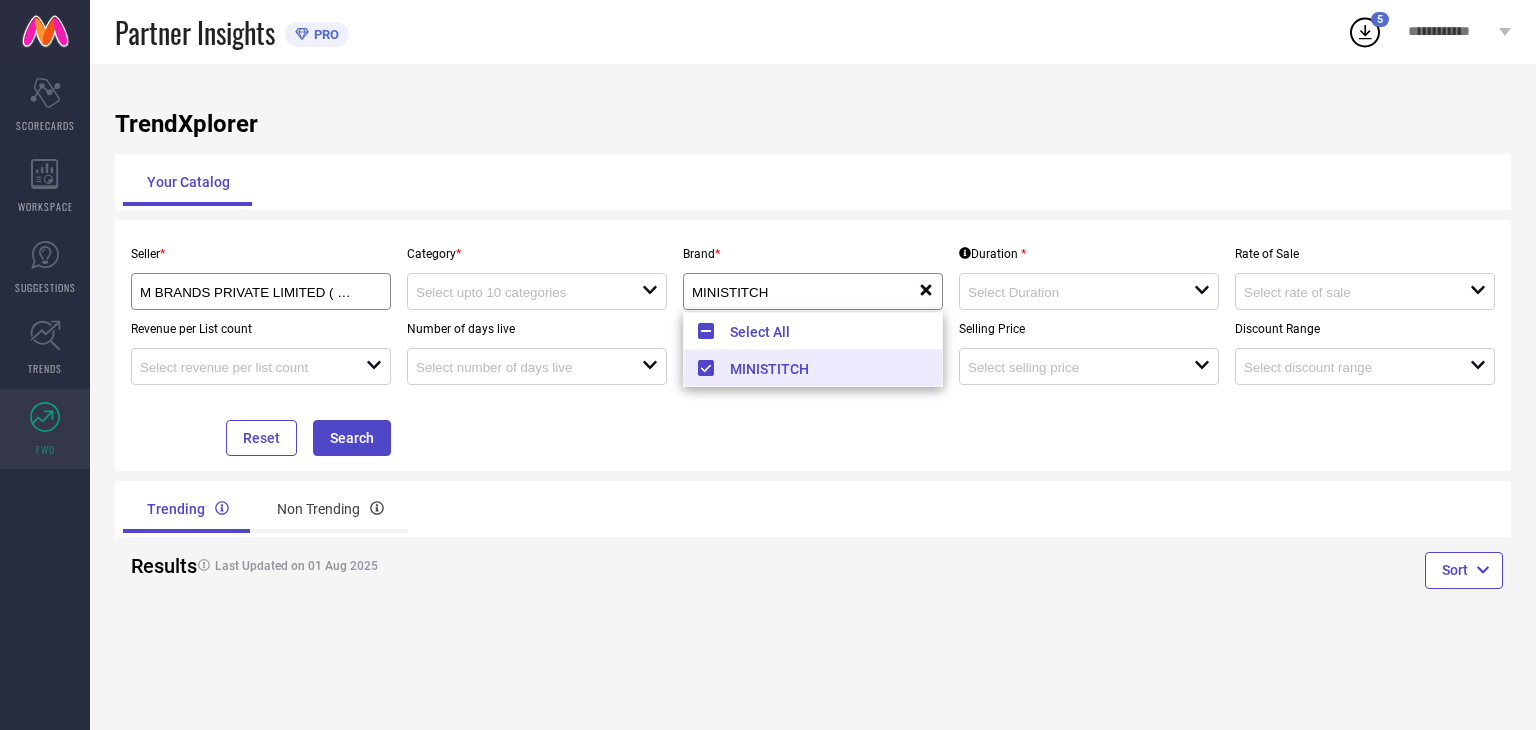 click on "Trending Non Trending" at bounding box center [813, 509] 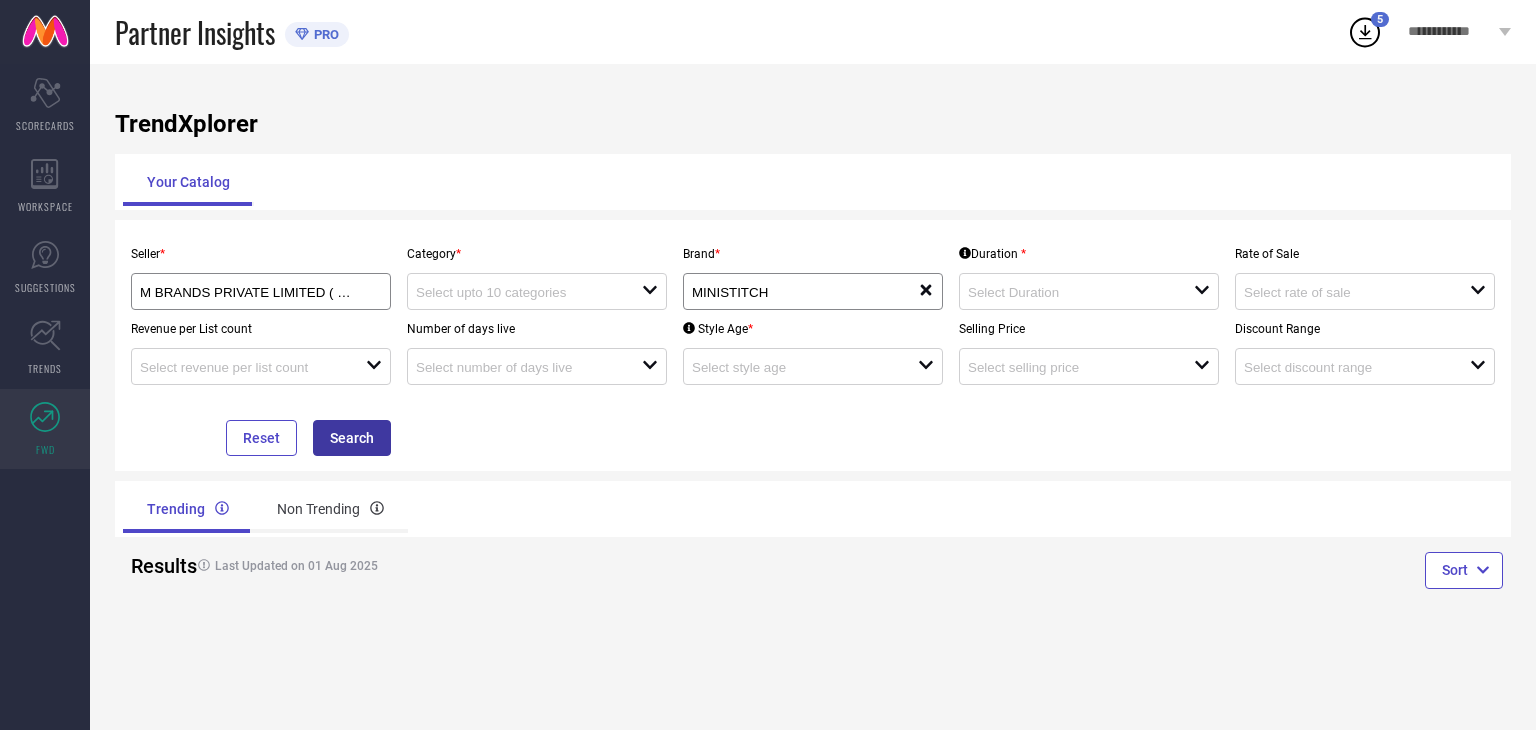 click on "Search" at bounding box center (352, 438) 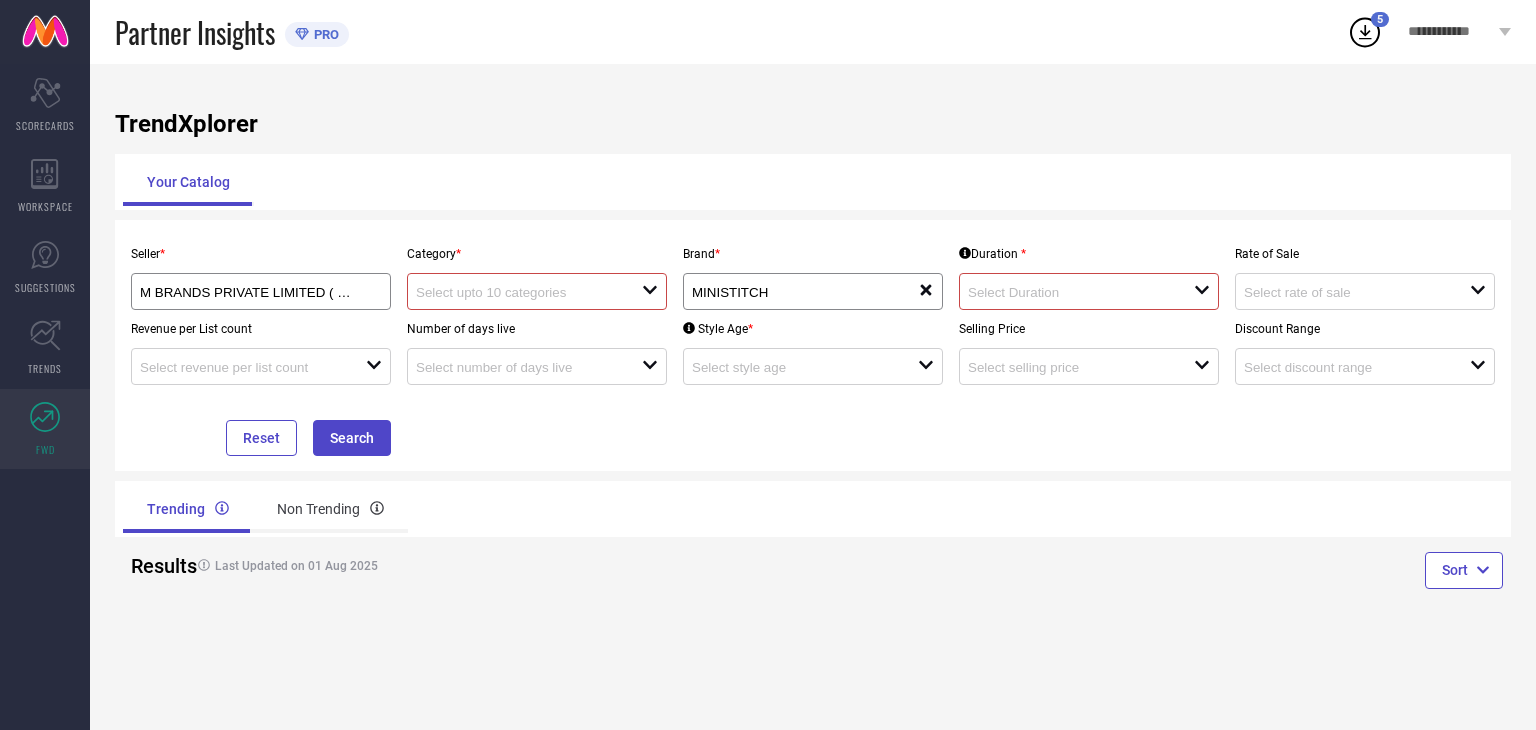 click at bounding box center (1081, 291) 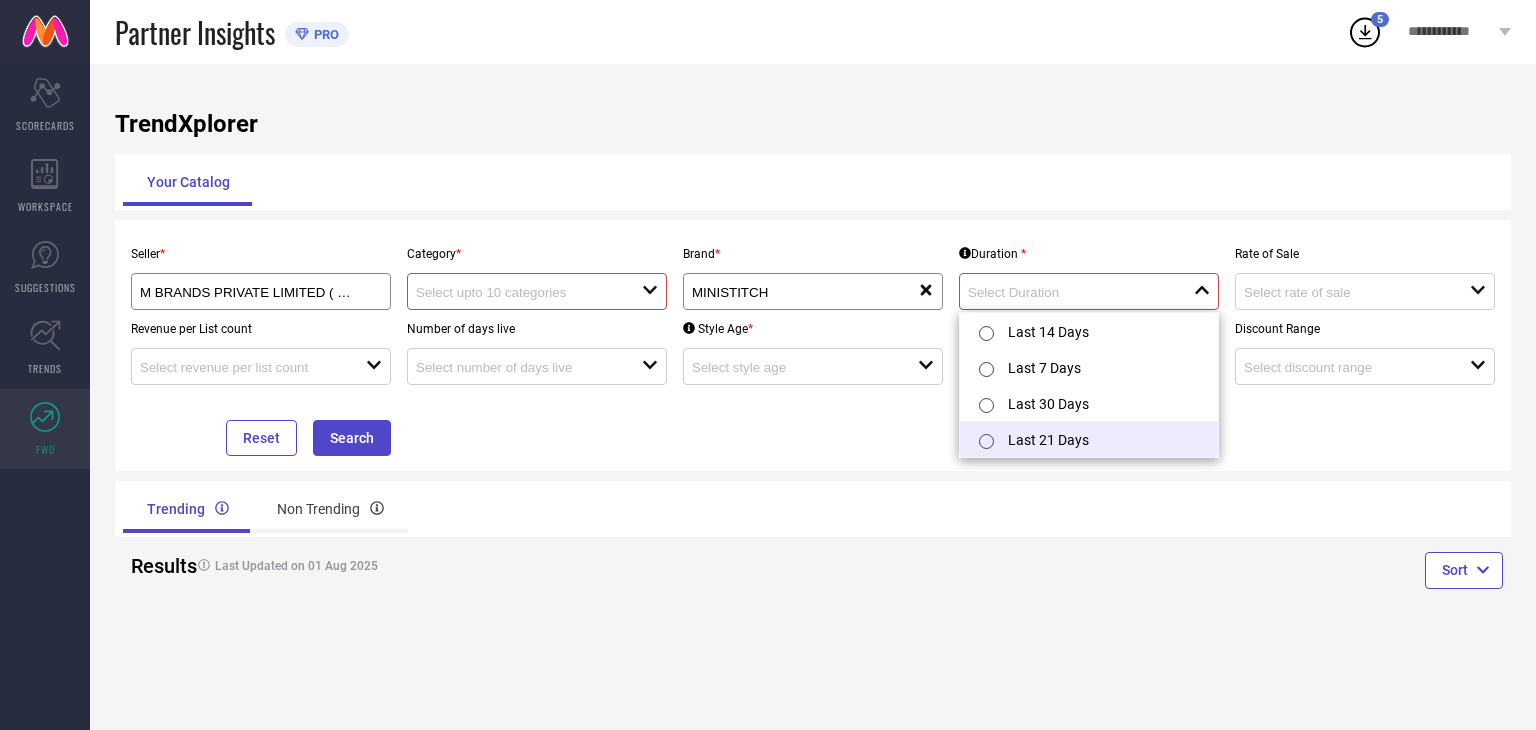 click at bounding box center (990, 440) 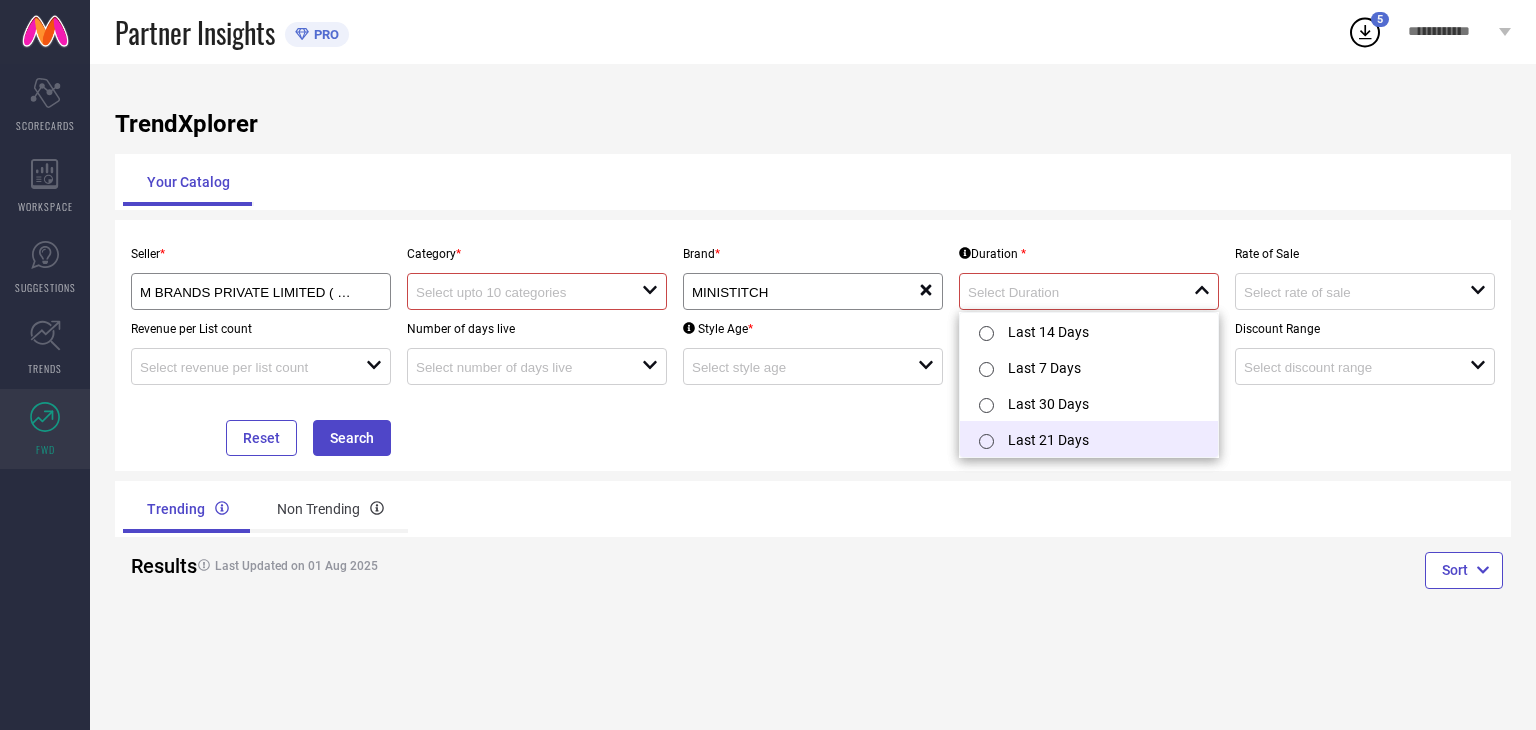 type on "Last 21 Days" 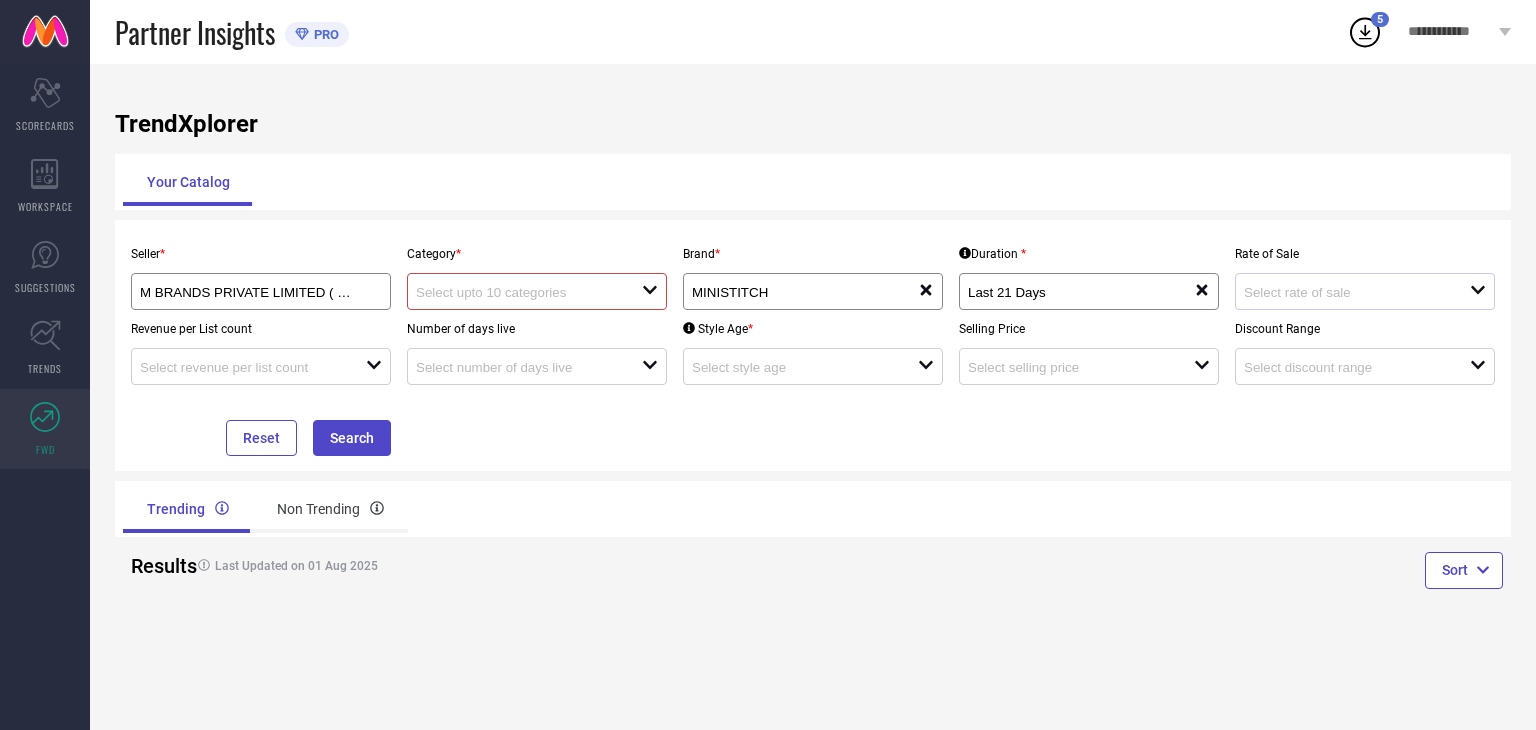 click at bounding box center (1357, 291) 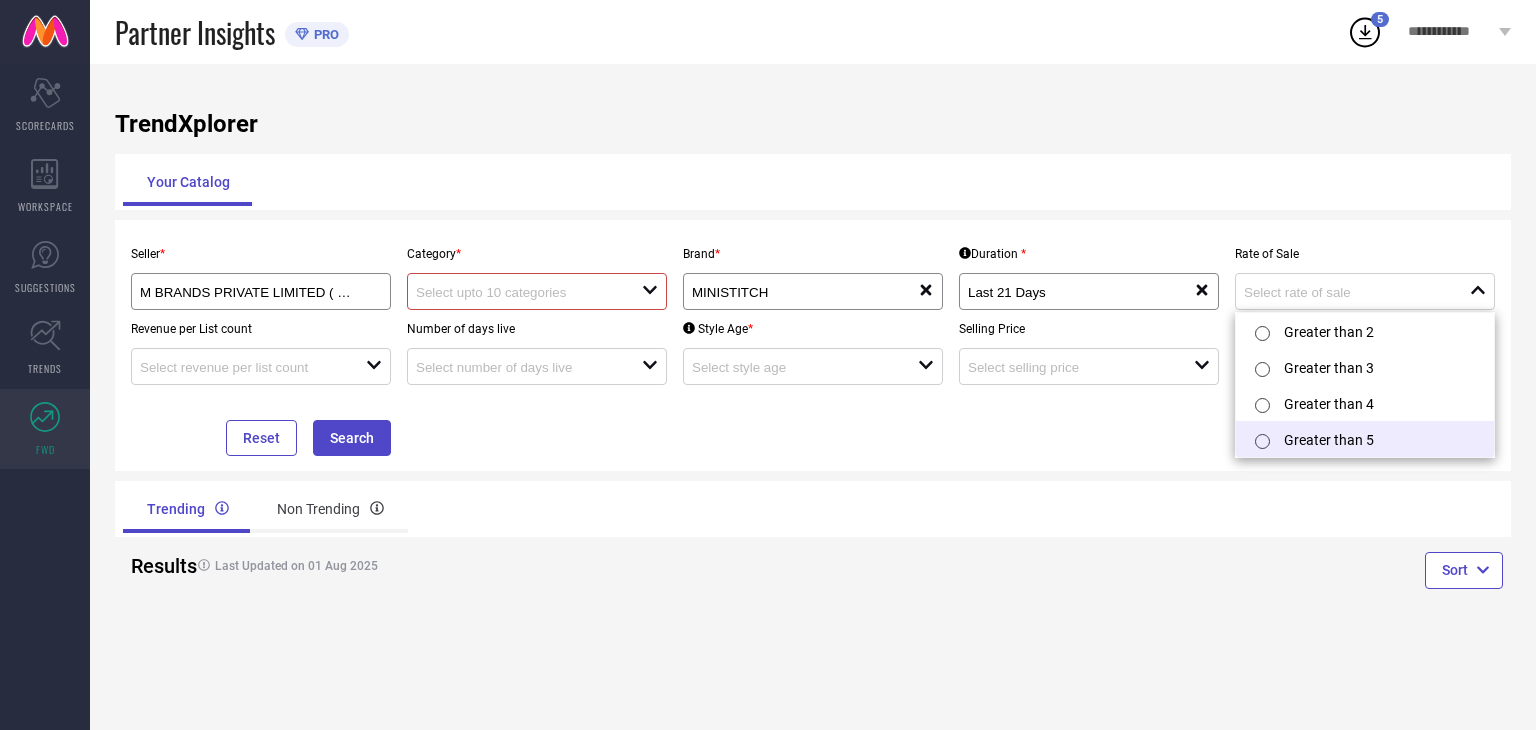 click at bounding box center [1262, 441] 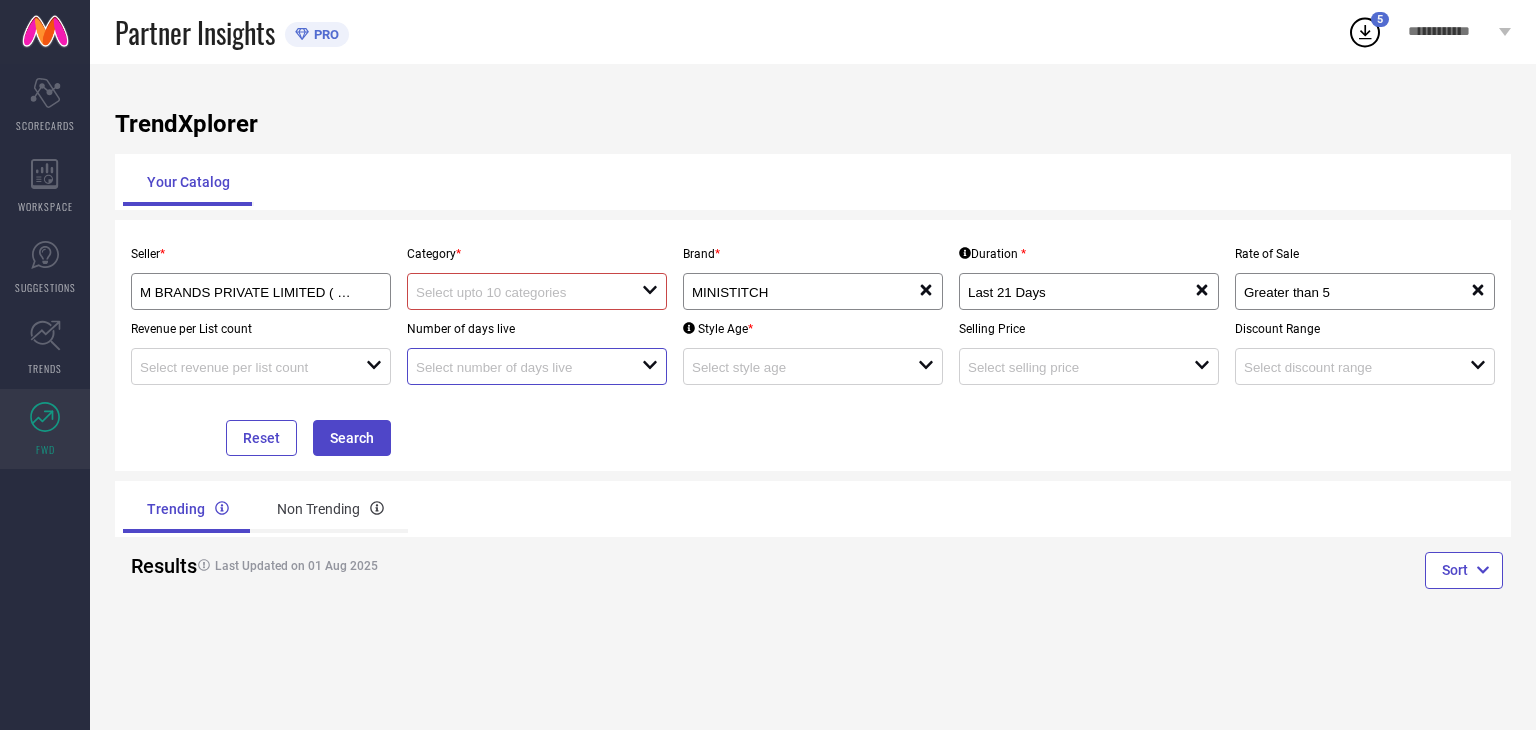click at bounding box center (517, 367) 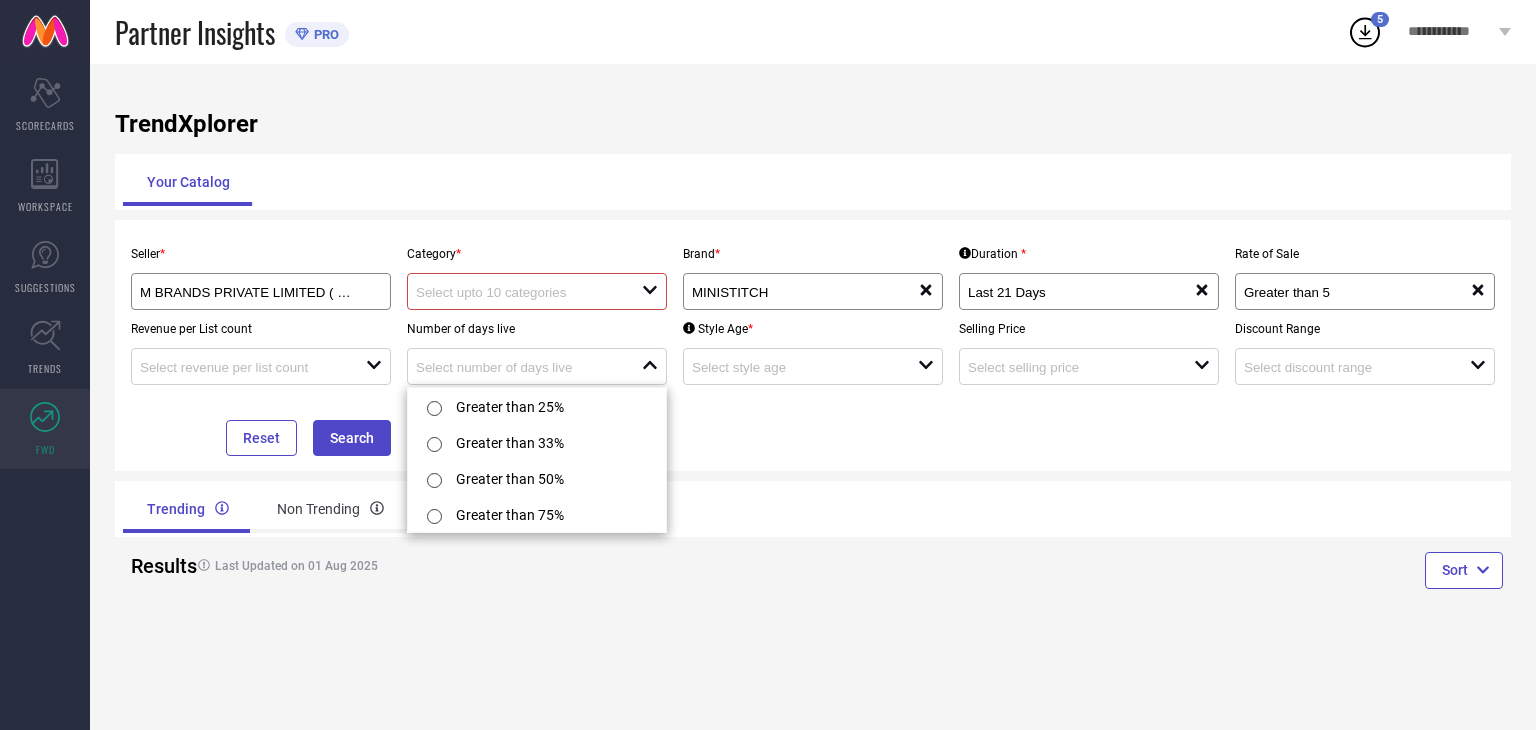 click on "Seller  * [BRAND] ( 24745 ) Category  * open Brand  * [BRAND] reset  Duration   * Last 21 Days reset Rate of Sale Greater than 5 reset Revenue per List count open Number of days live close   Style Age * open Selling Price open Discount Range open Reset Search" at bounding box center (813, 345) 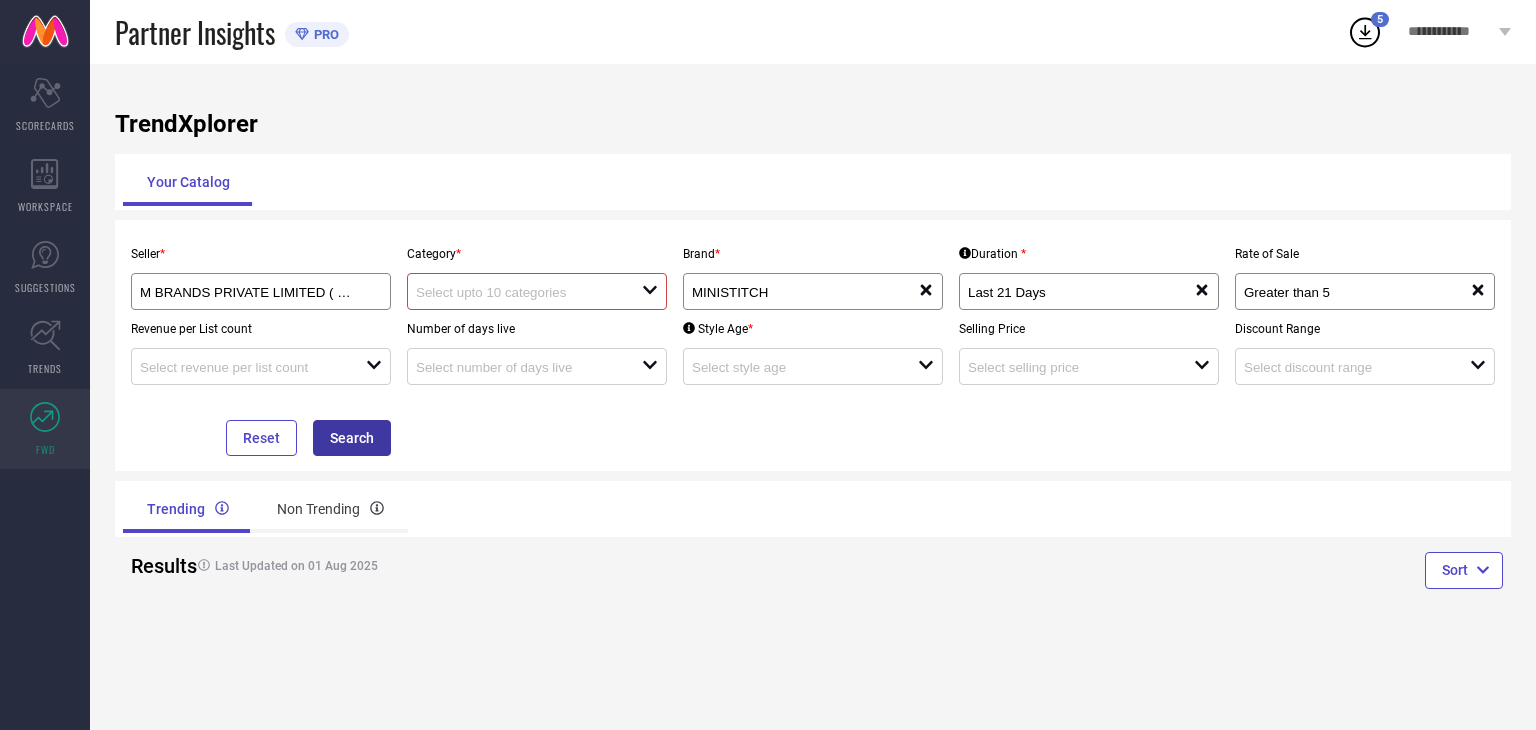 click on "Search" at bounding box center [352, 438] 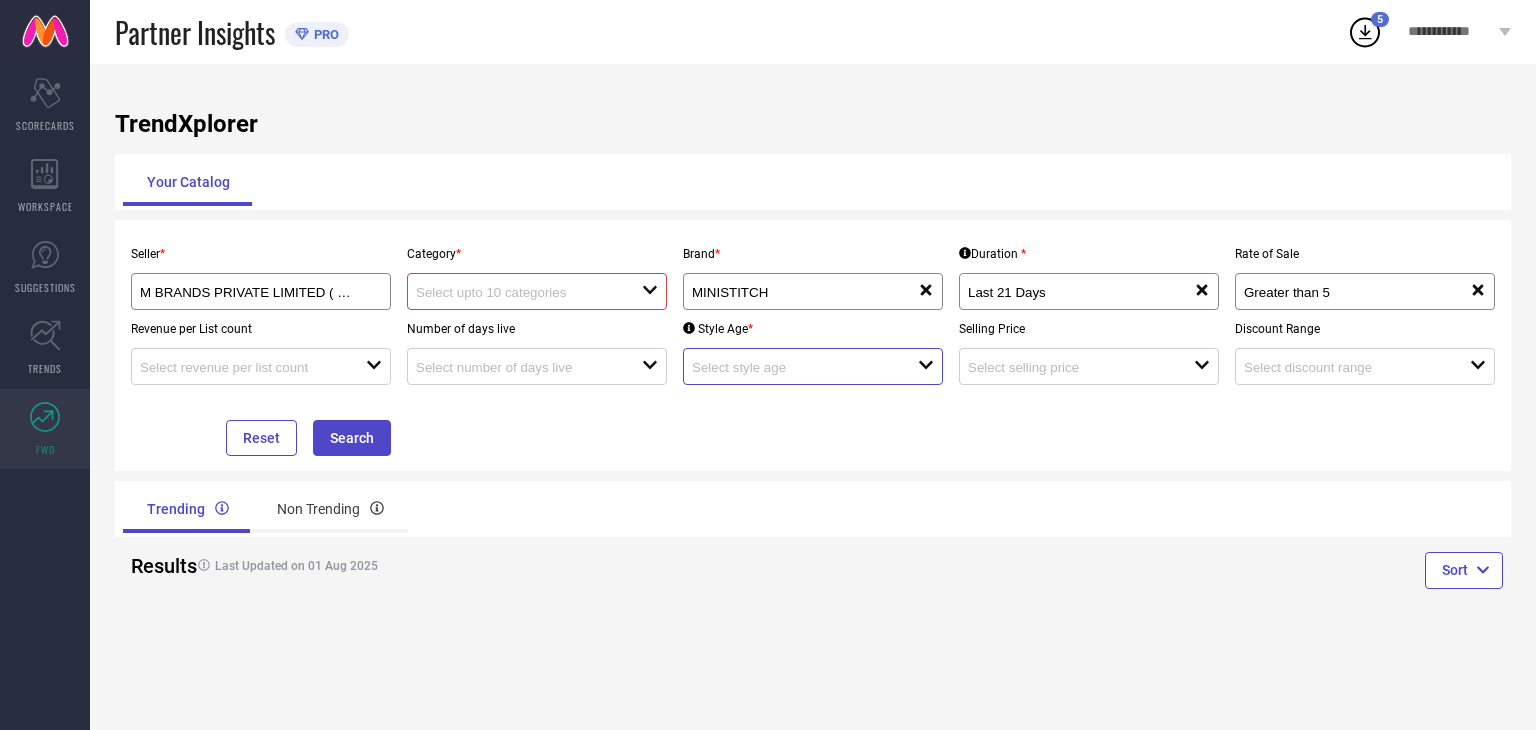 click at bounding box center (793, 367) 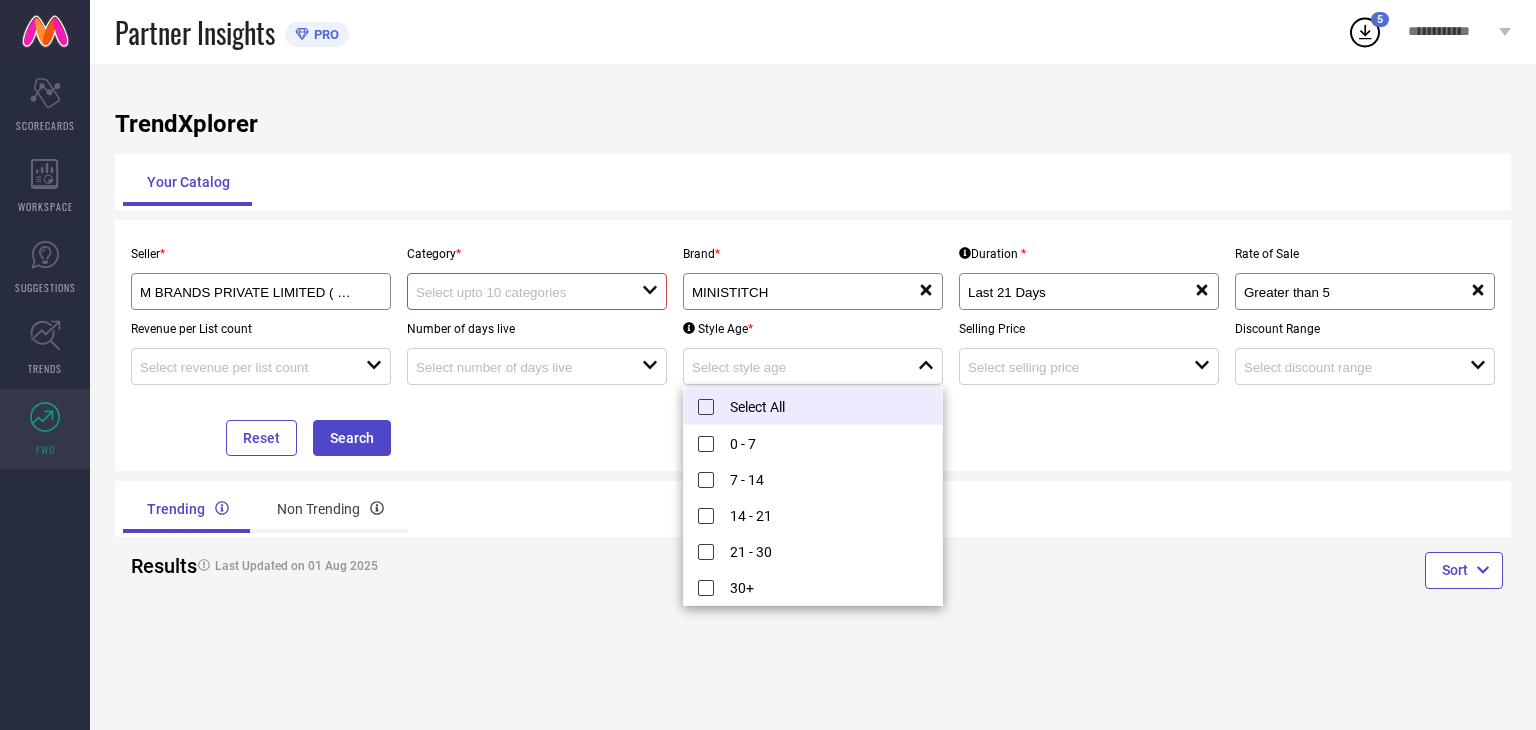 click on "Select All" at bounding box center (813, 406) 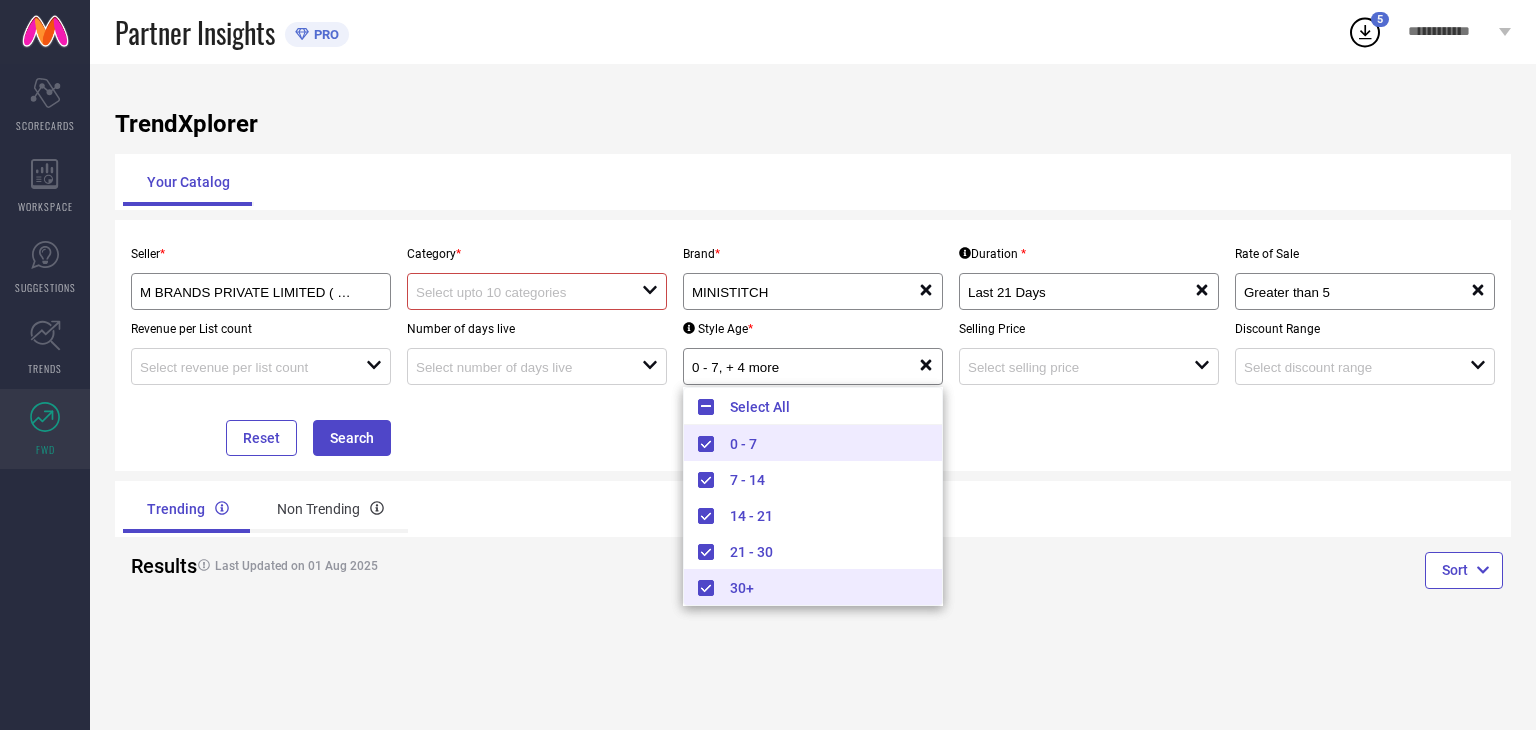 click on "30+" at bounding box center (813, 587) 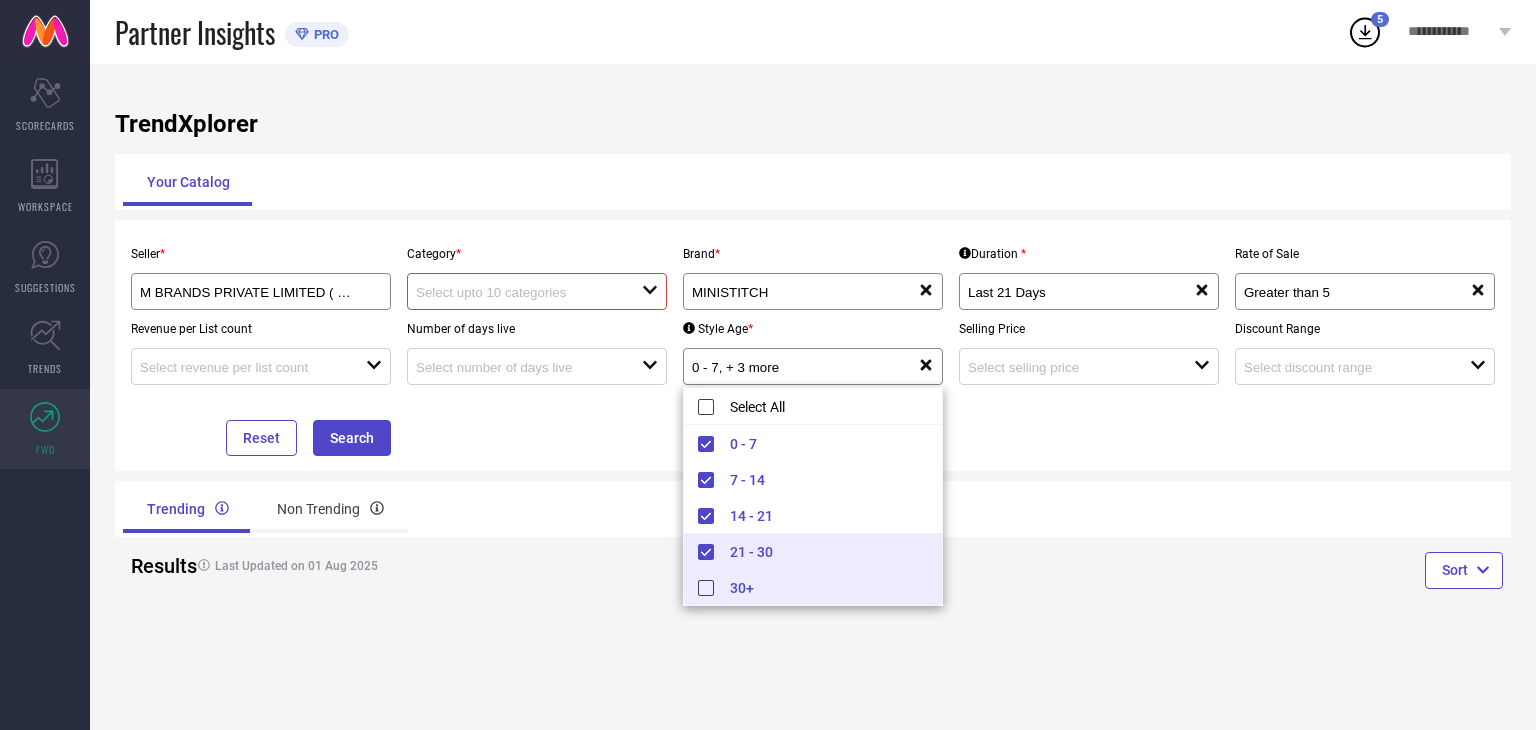 click on "21 - 30" at bounding box center (813, 551) 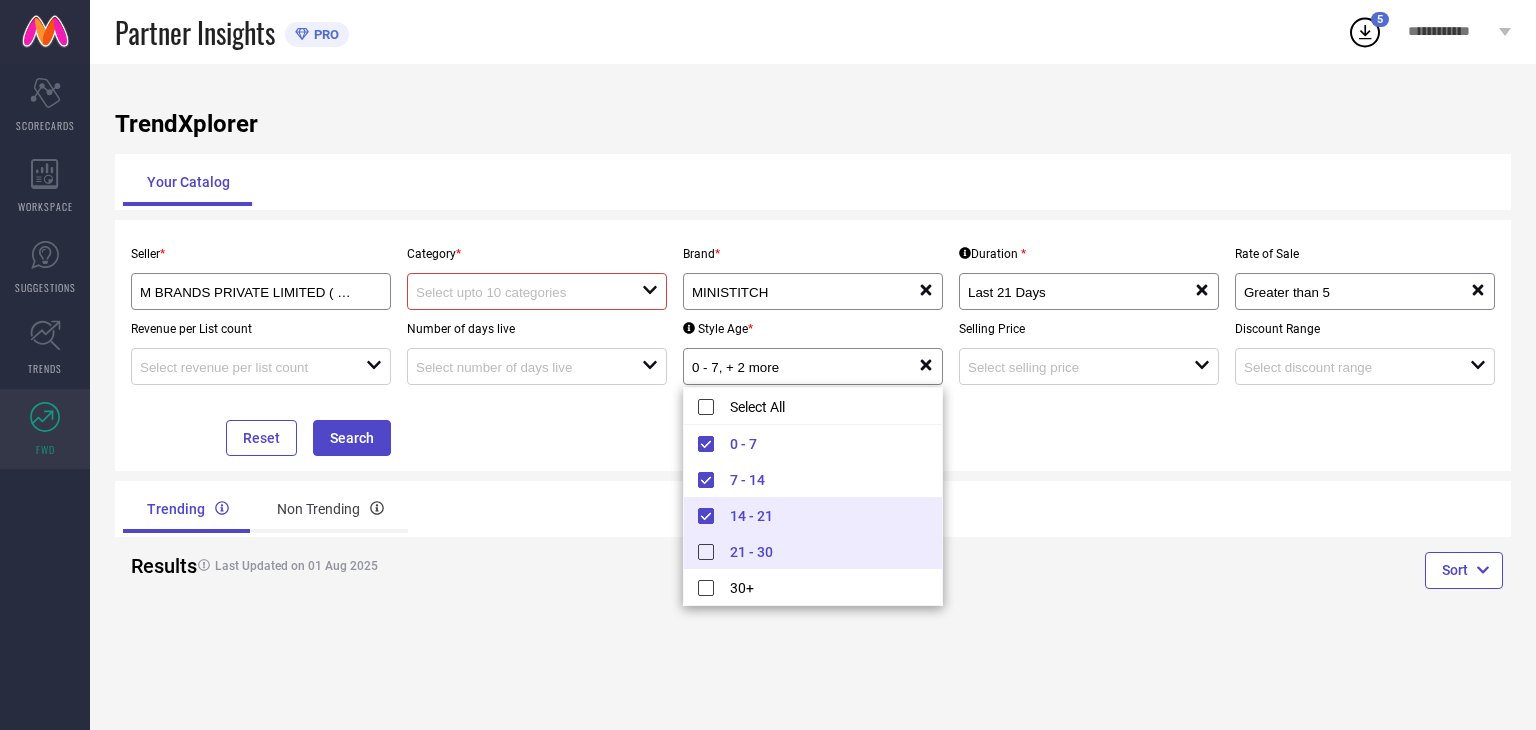 click on "14 - 21" at bounding box center [813, 515] 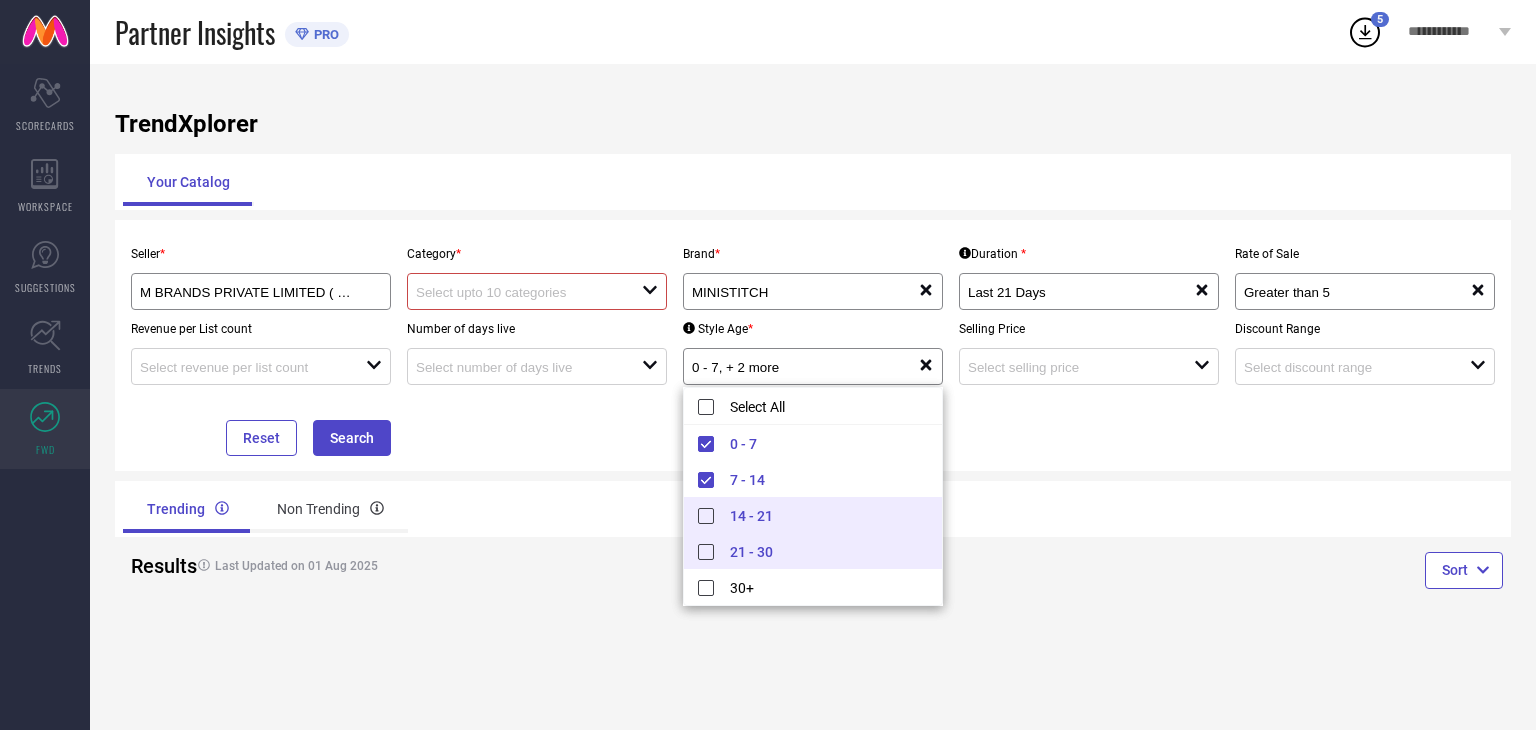 type on "0 - 7, 7 - 14" 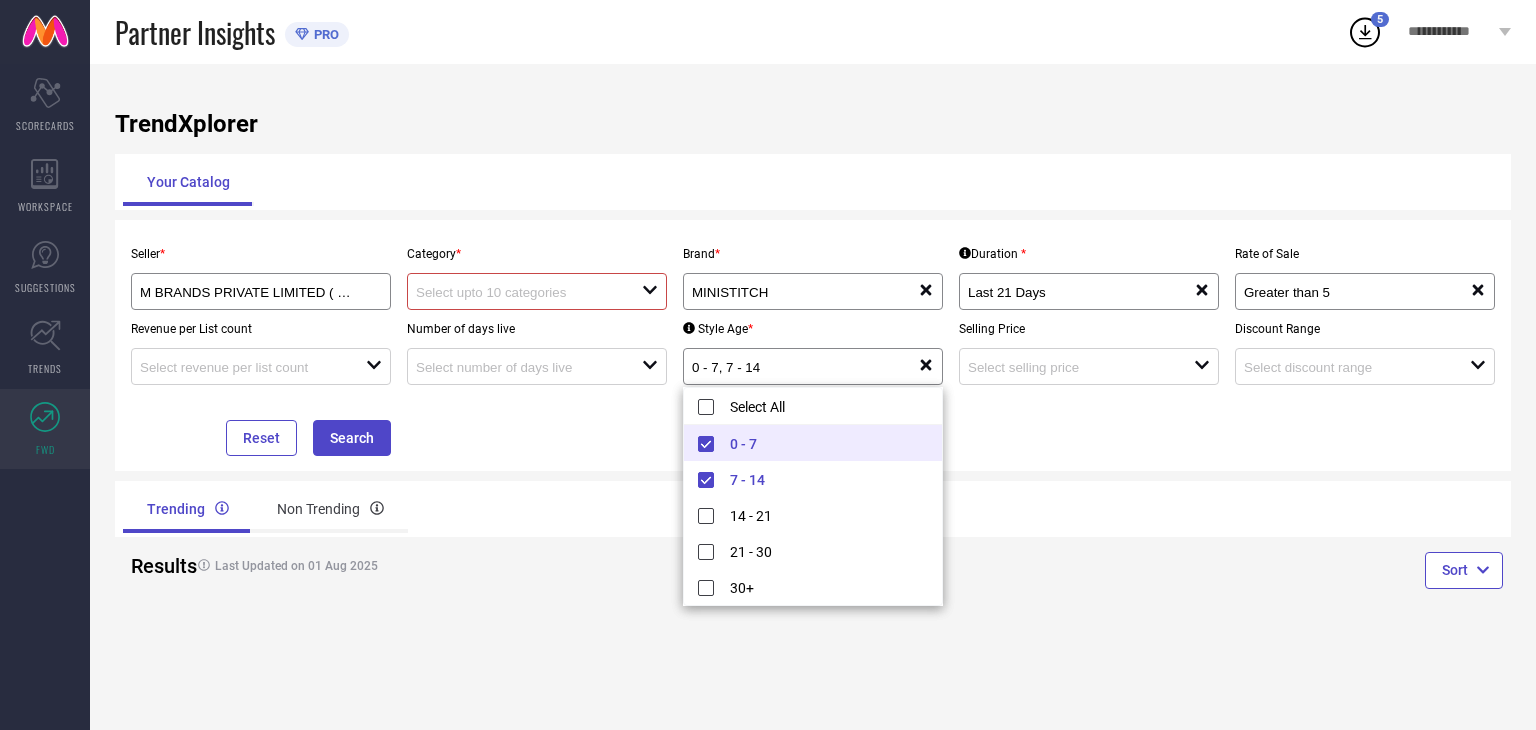 click on "Trending Non Trending" at bounding box center [813, 509] 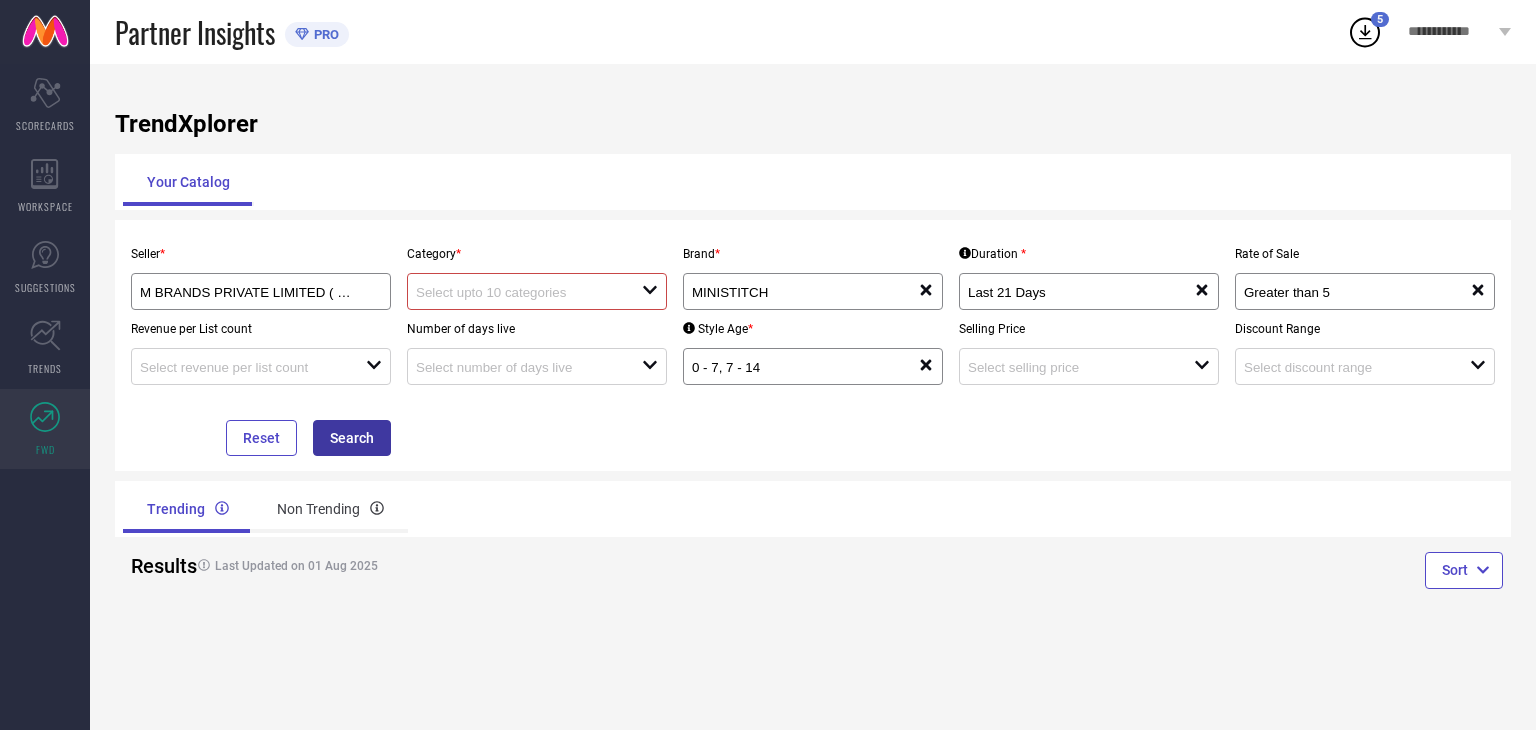 click on "Search" at bounding box center [352, 438] 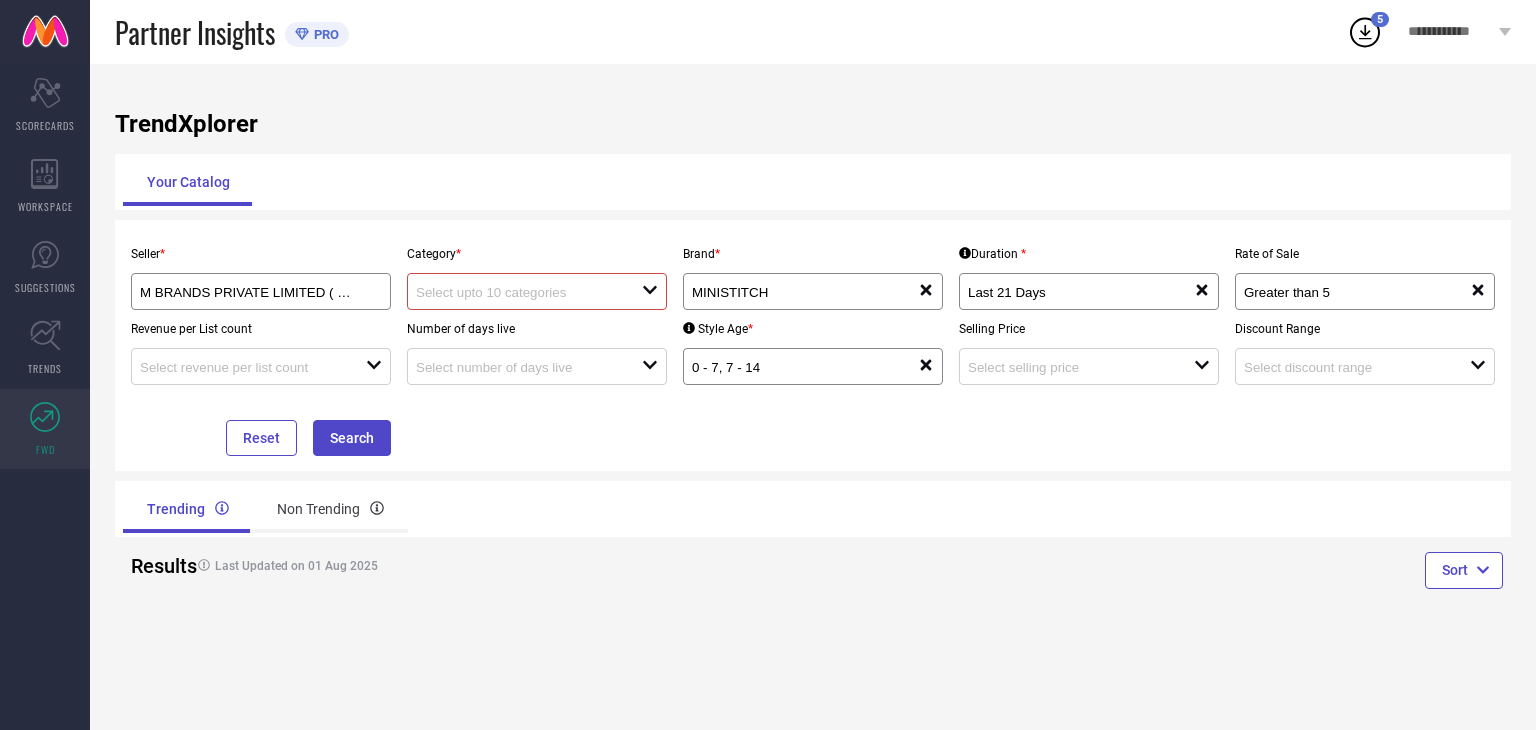click on "open" at bounding box center [537, 291] 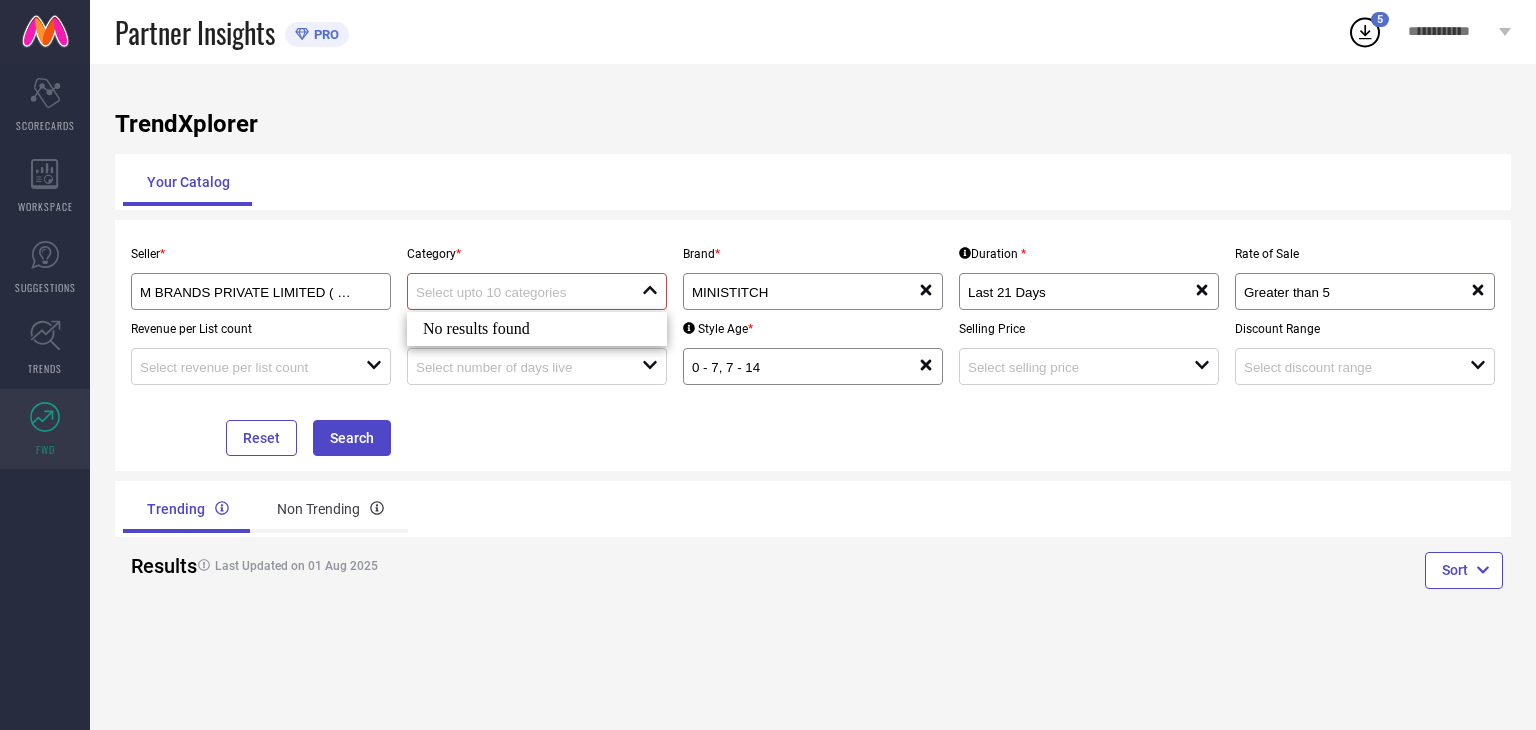click on "close" at bounding box center [537, 291] 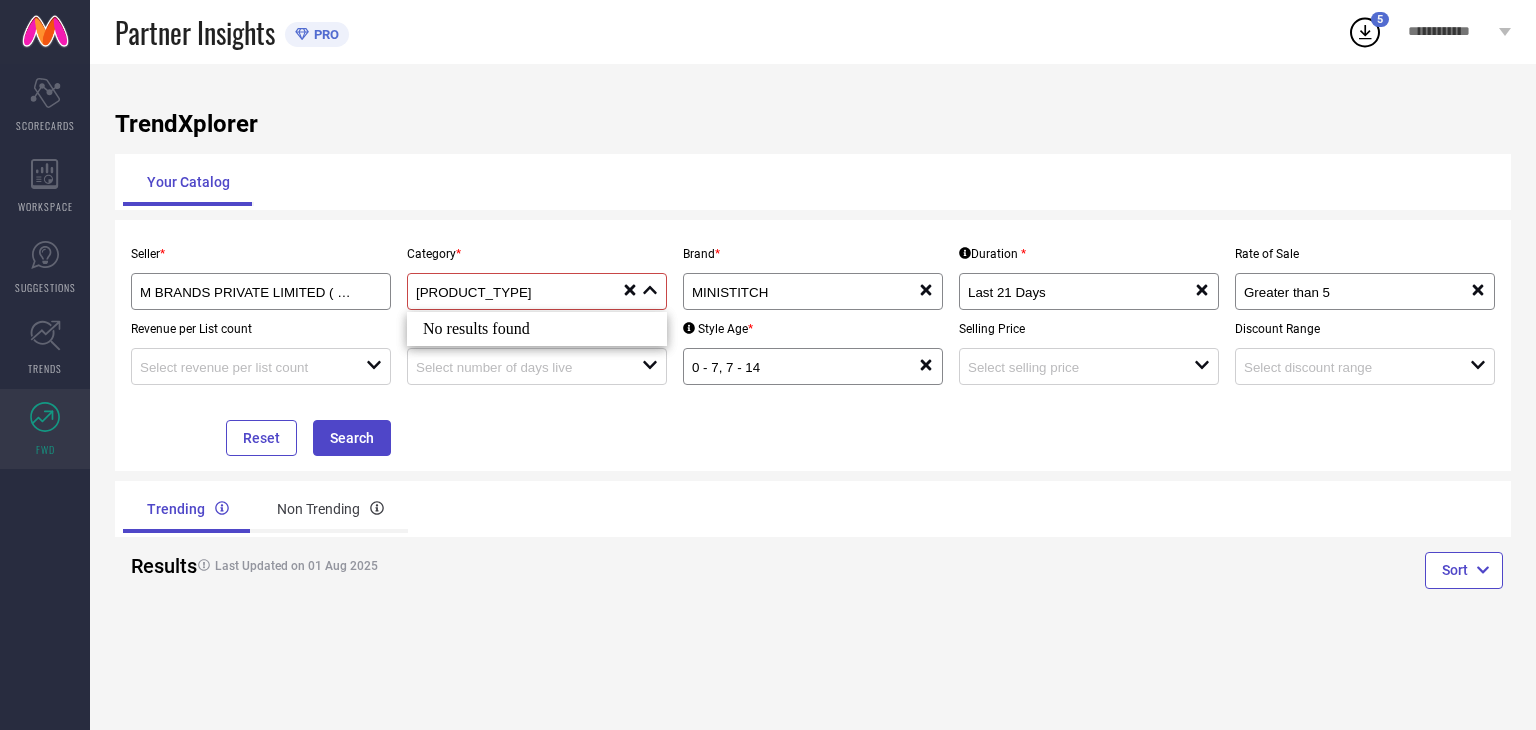 type on "[PRODUCT_TYPE]" 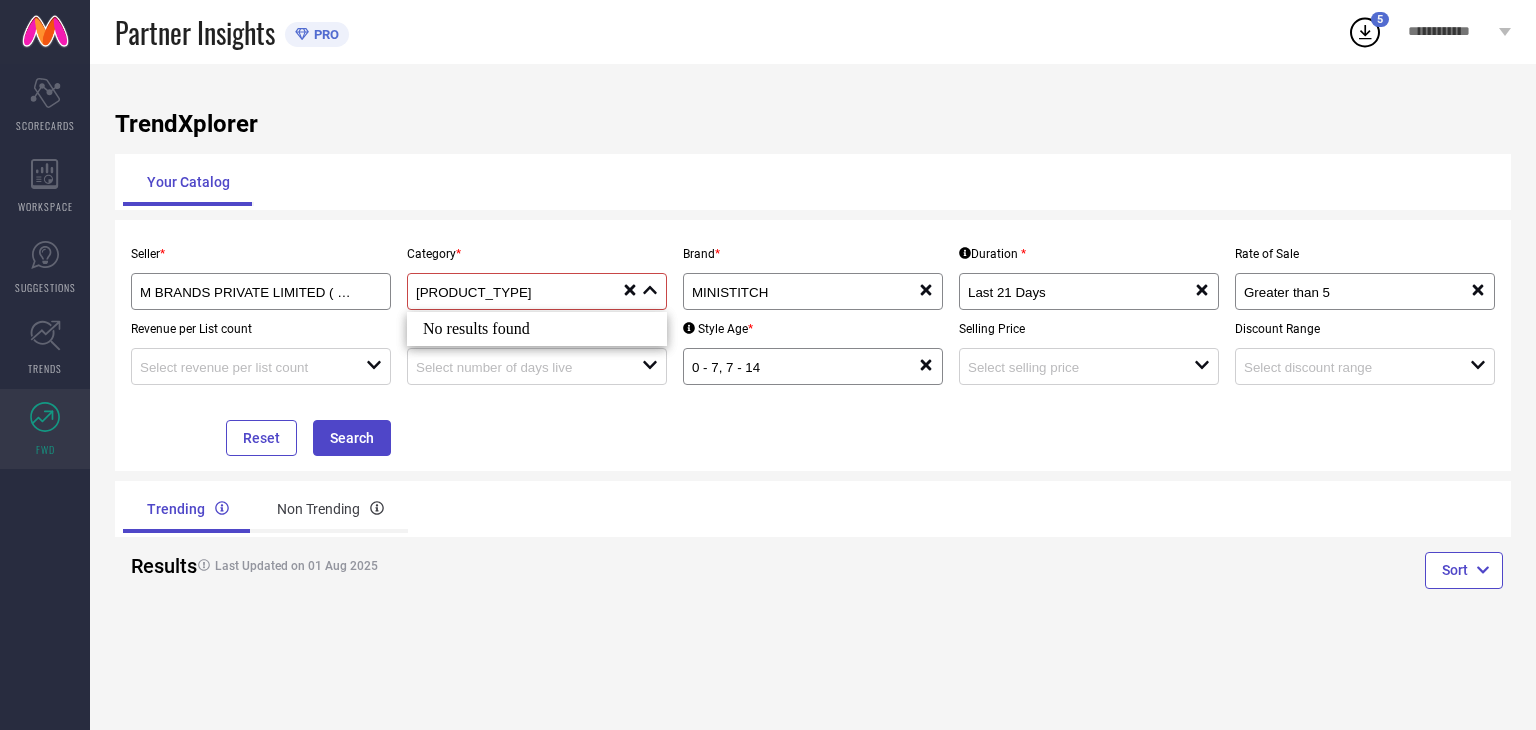 click on "TrendXplorer Your Catalog Seller * M BRANDS PRIVATE LIMITED ( 24745 ) Category * Dress close reset Brand * MINISTITCH reset Duration * Last 21 Days reset Rate of Sale Greater than 5 reset Revenue per List count open Number of days live open Style Age * 0 - 7, 7 - 14 reset Selling Price open Discount Range open Reset Search Trending Non Trending Results Last Updated on 01 Aug 2025 Sort" at bounding box center [813, 397] 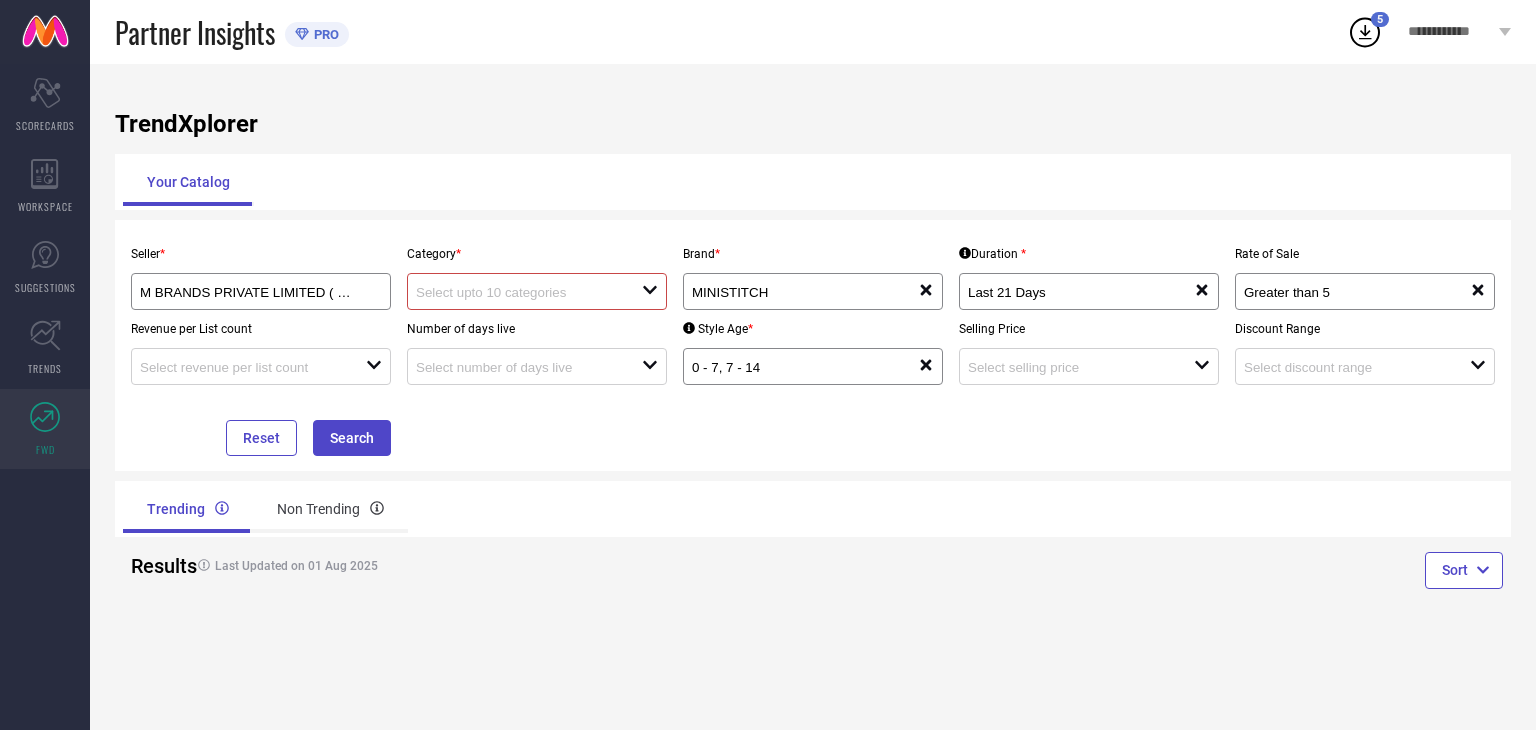 click 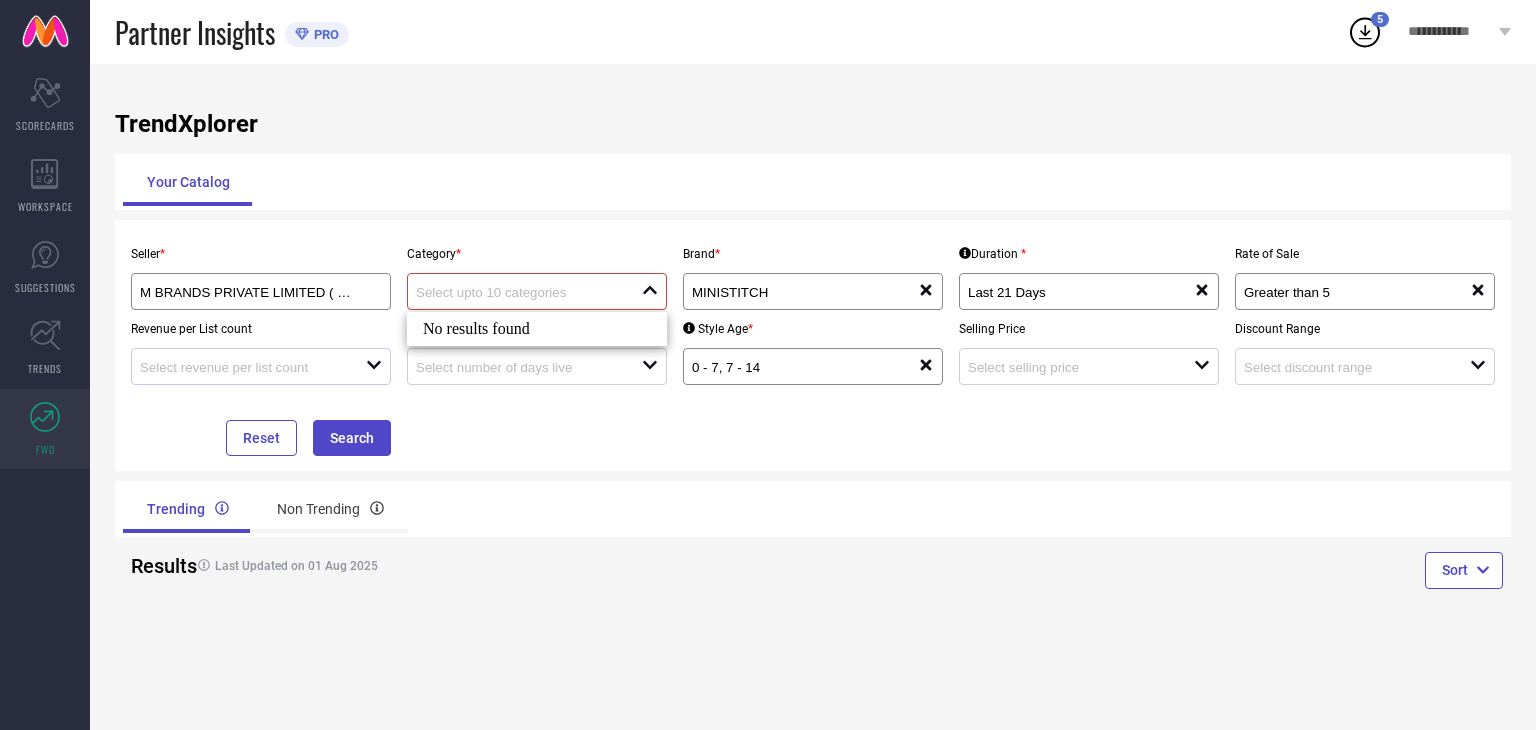 click on "open" 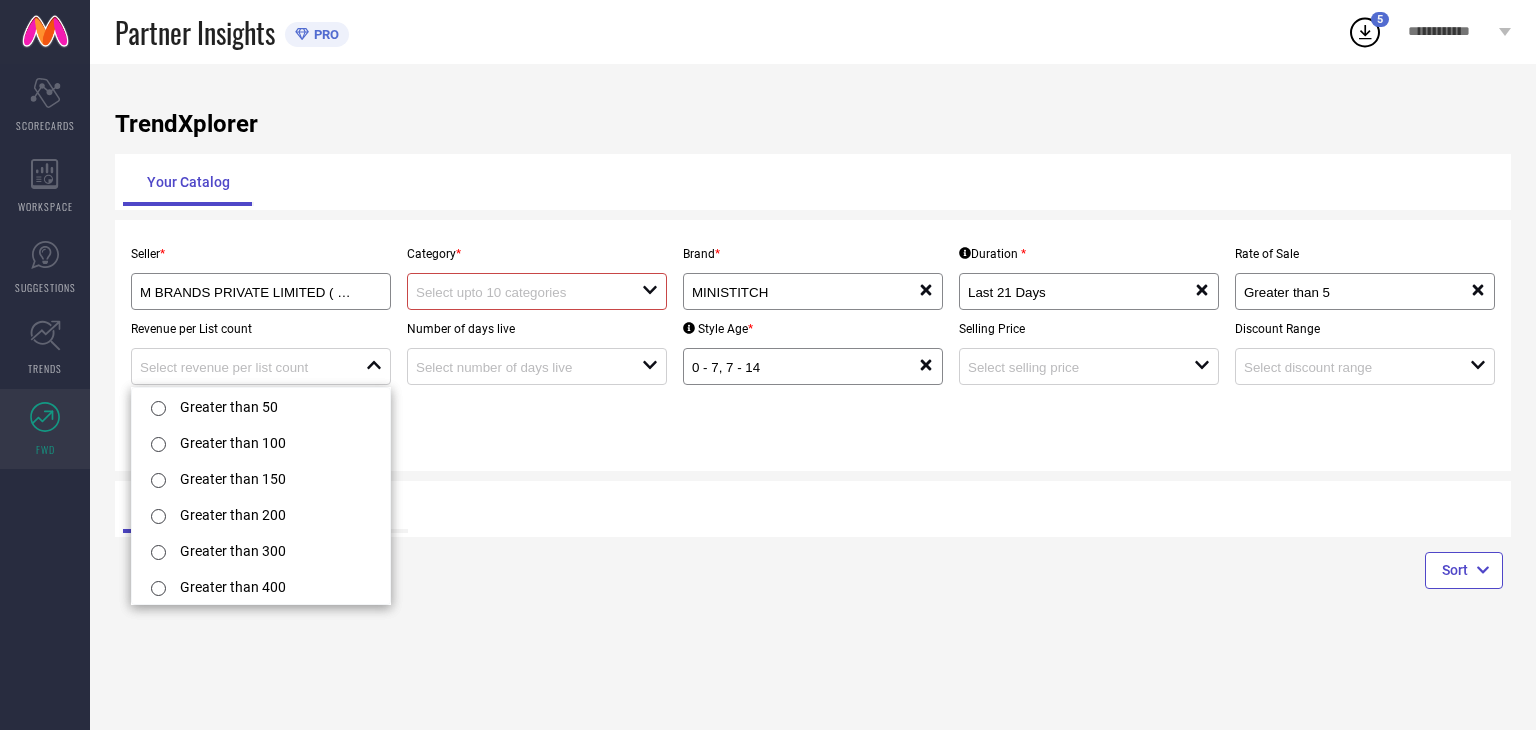 click on "Seller  * M BRANDS PRIVATE LIMITED ( 24745 ) Category  * open Brand  * MINISTITCH reset  Duration   * Last 21 Days reset Rate of Sale Greater than 5 reset Revenue per List count close Number of days live open   Style Age * 0 - 7, 7 - 14 reset Selling Price open Discount Range open Reset Search" at bounding box center (813, 345) 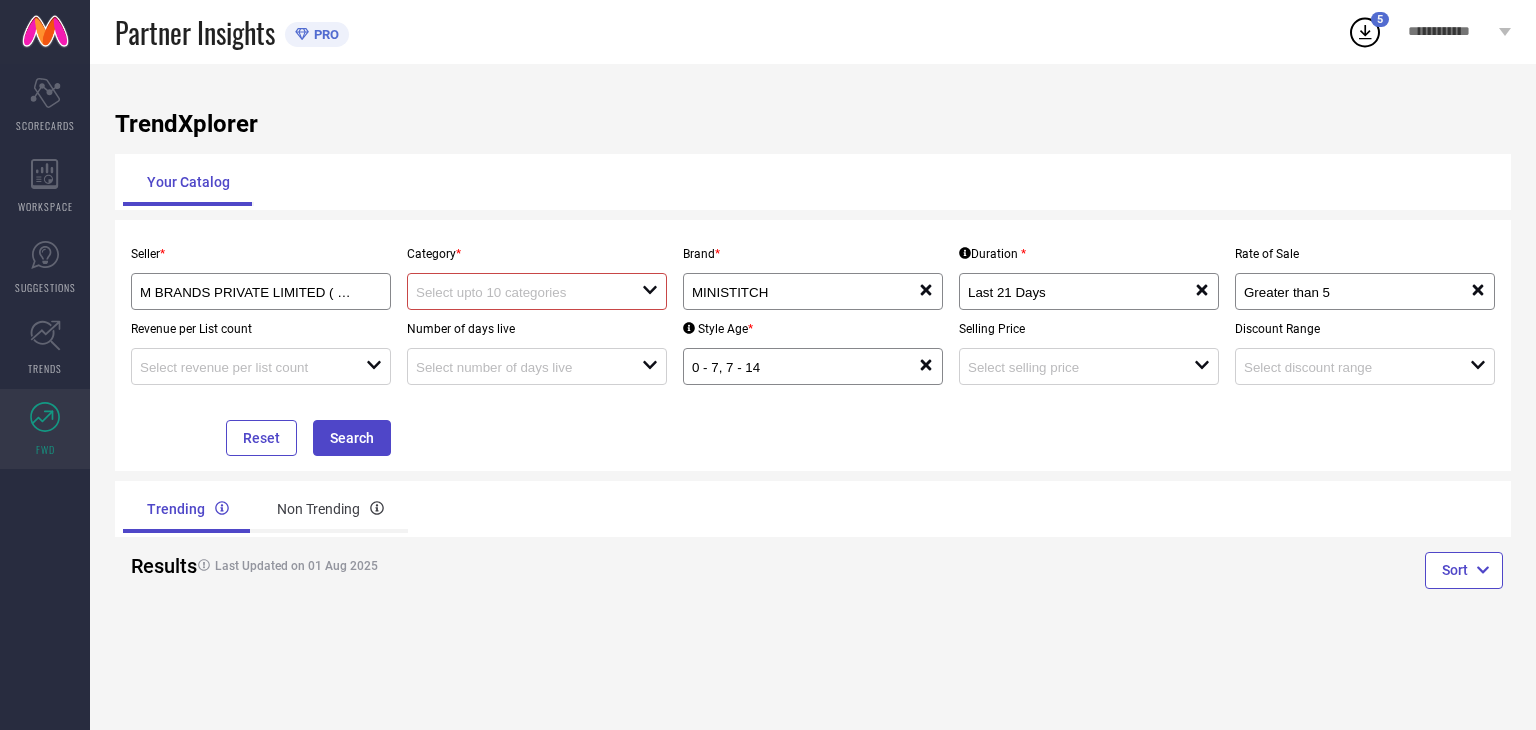 click at bounding box center [517, 292] 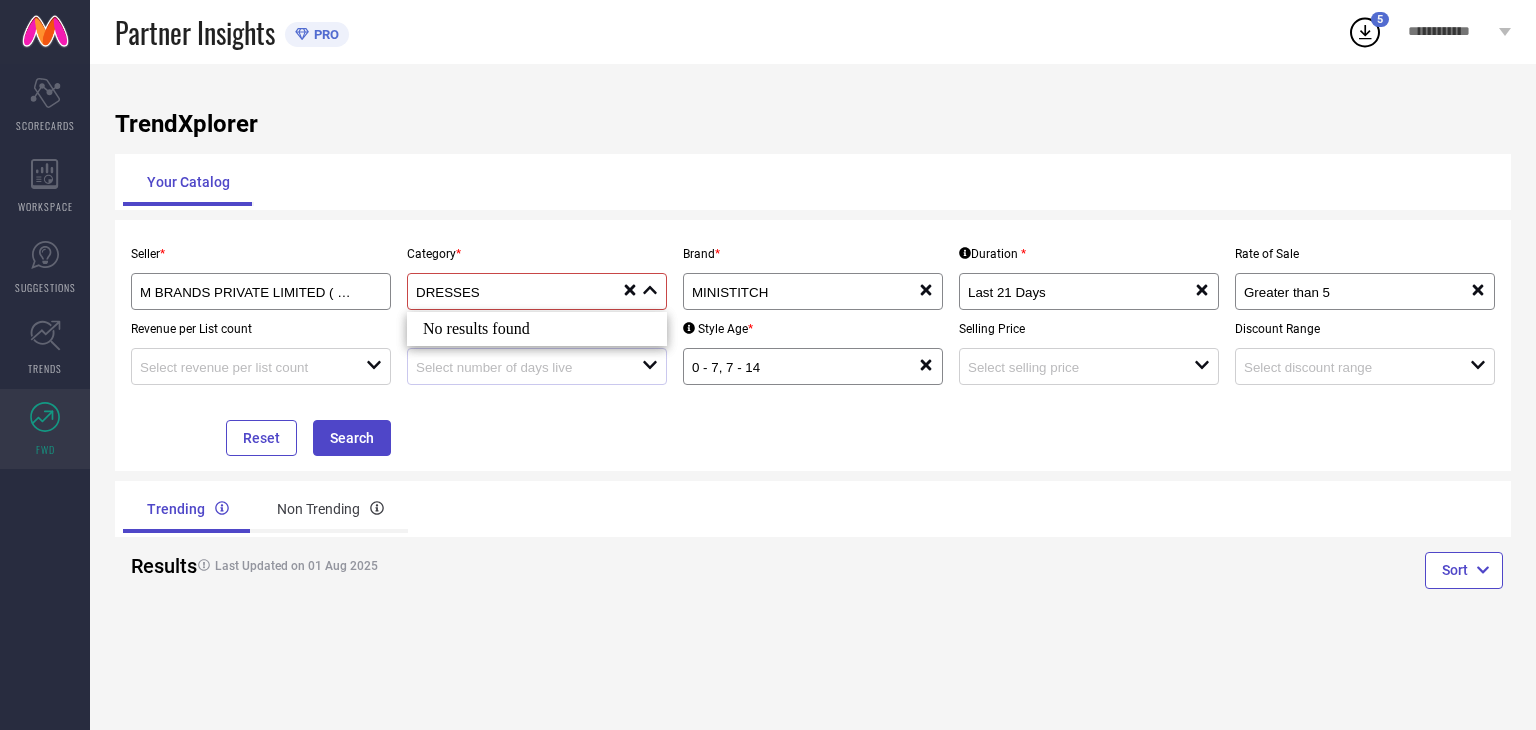 type on "DRESSES" 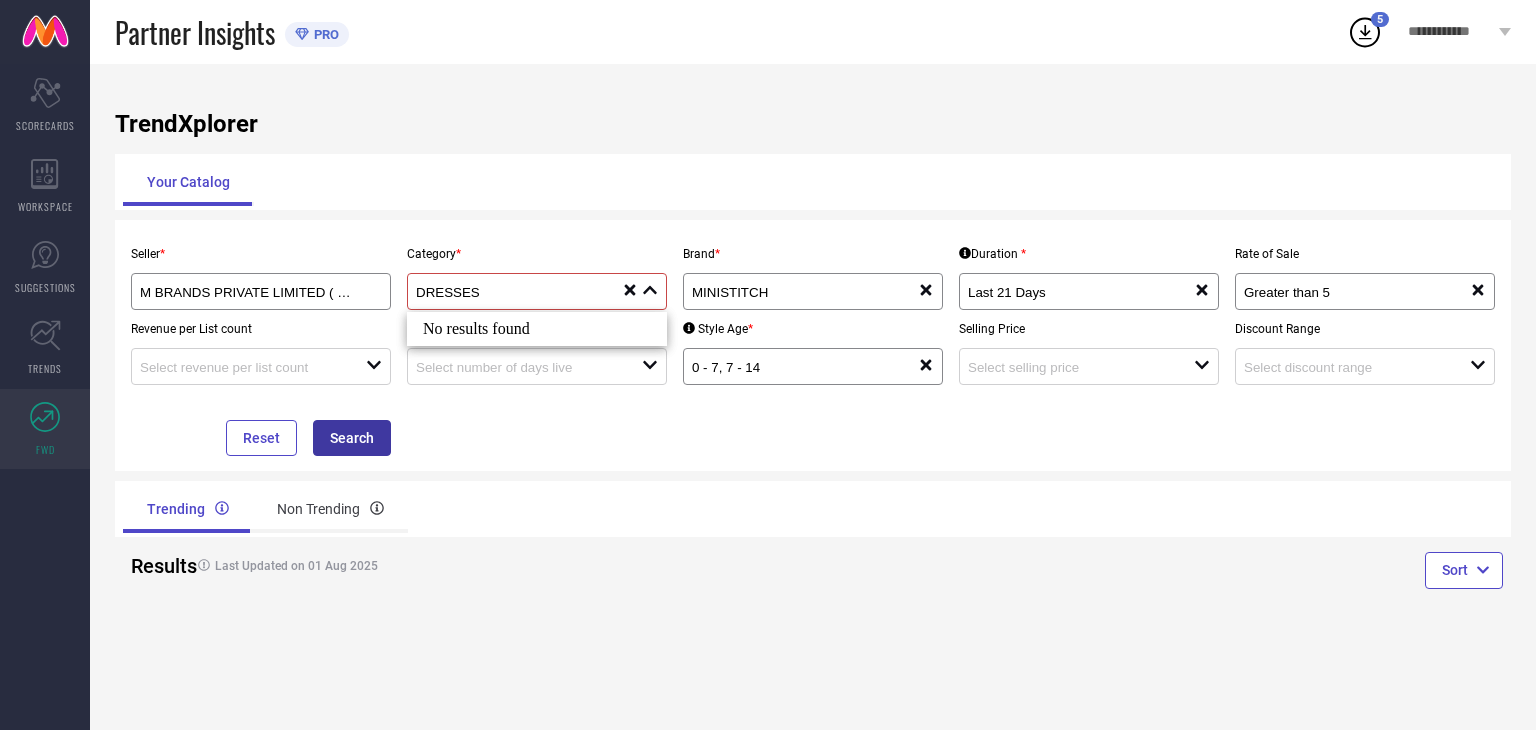 type 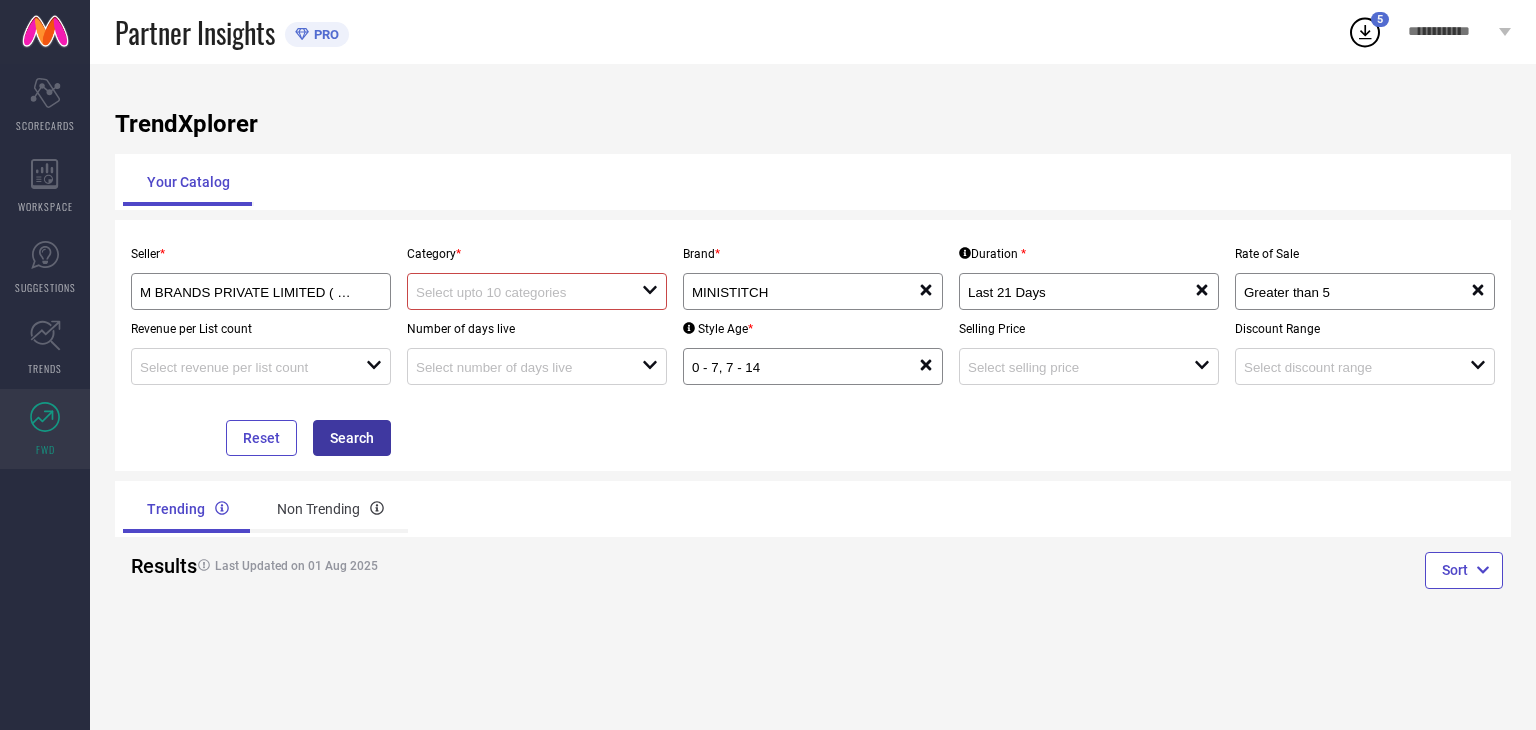 click on "Search" at bounding box center (352, 438) 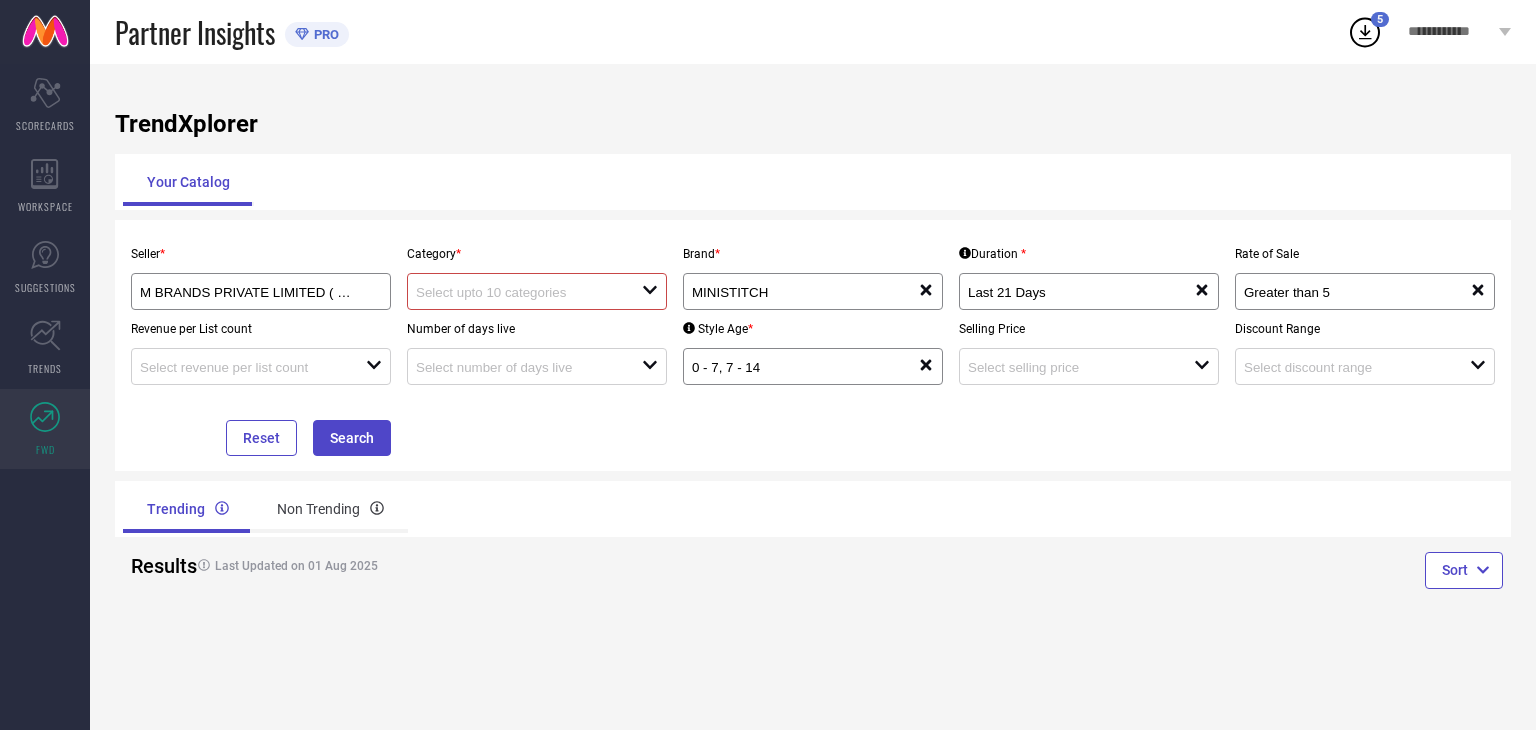click on "Discount Range open" at bounding box center (1365, 347) 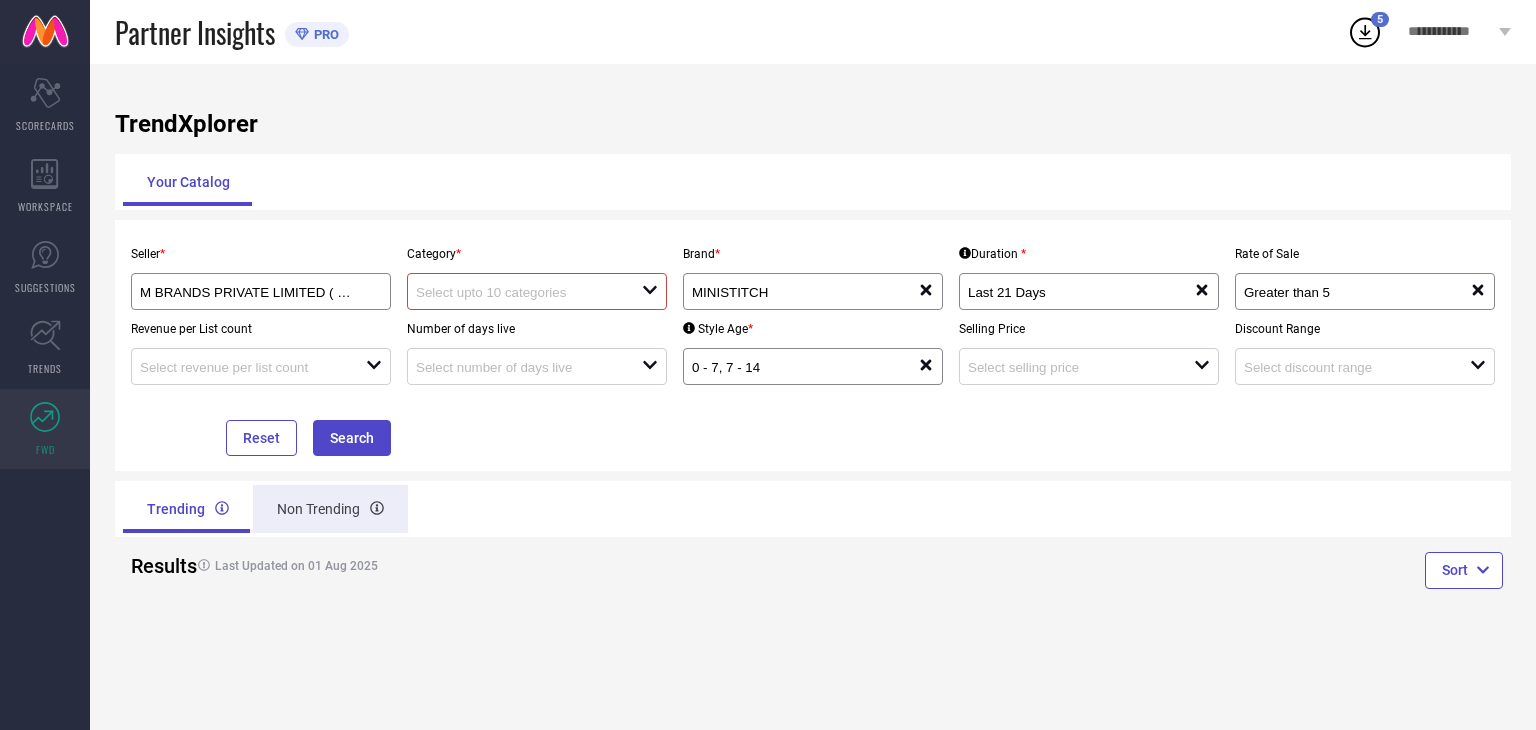 click on "Non Trending" at bounding box center (330, 509) 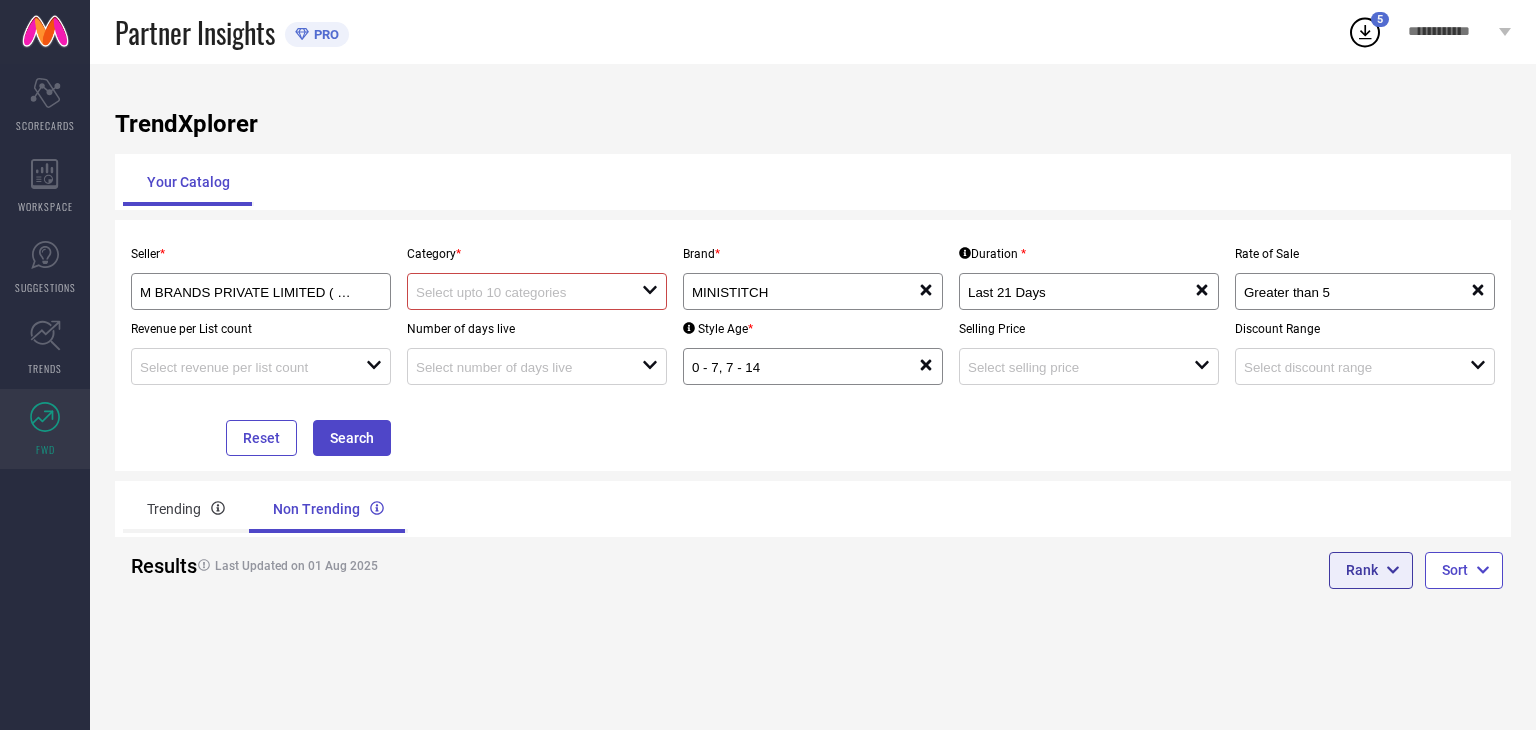 click on "Rank" at bounding box center [1371, 570] 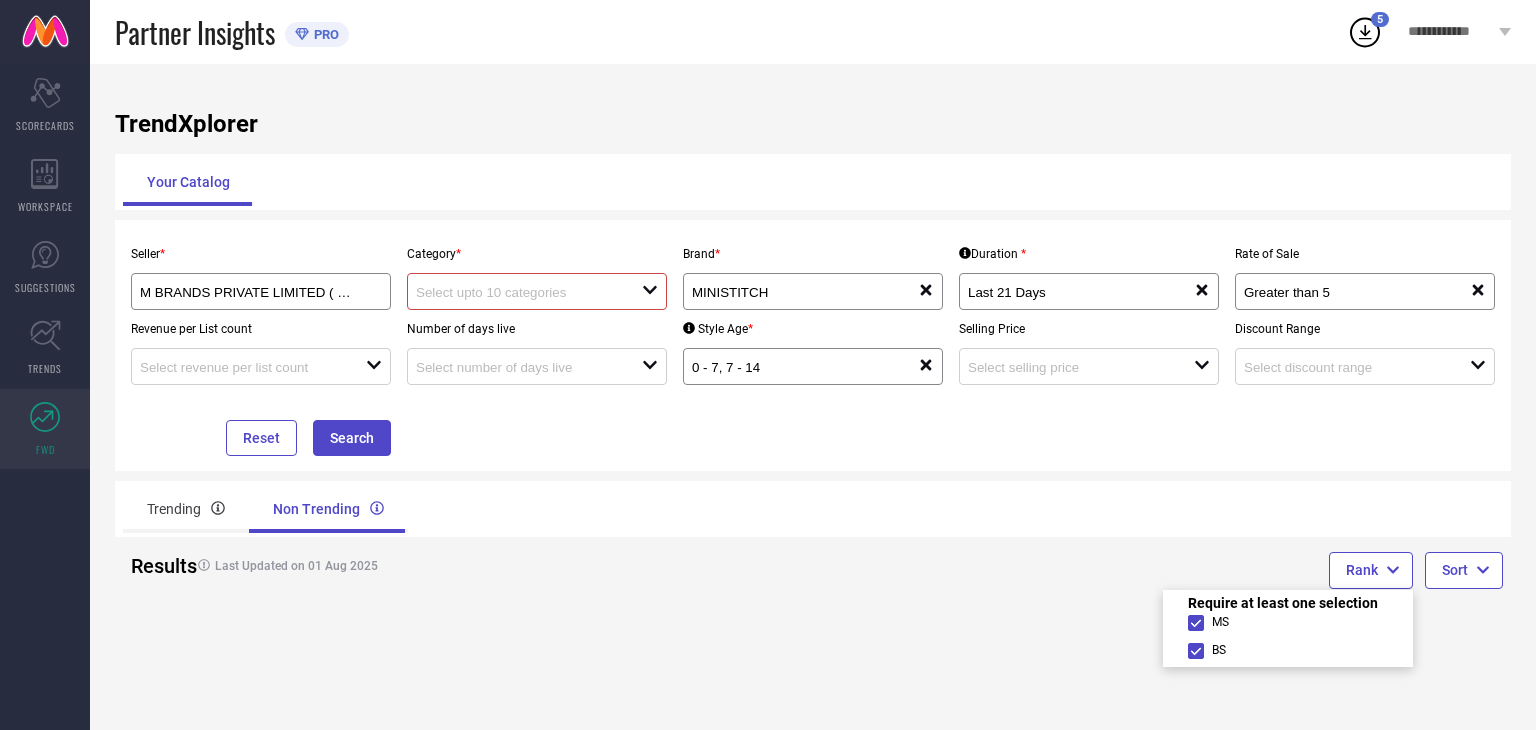 click on "Rank     Sort" at bounding box center (1162, 573) 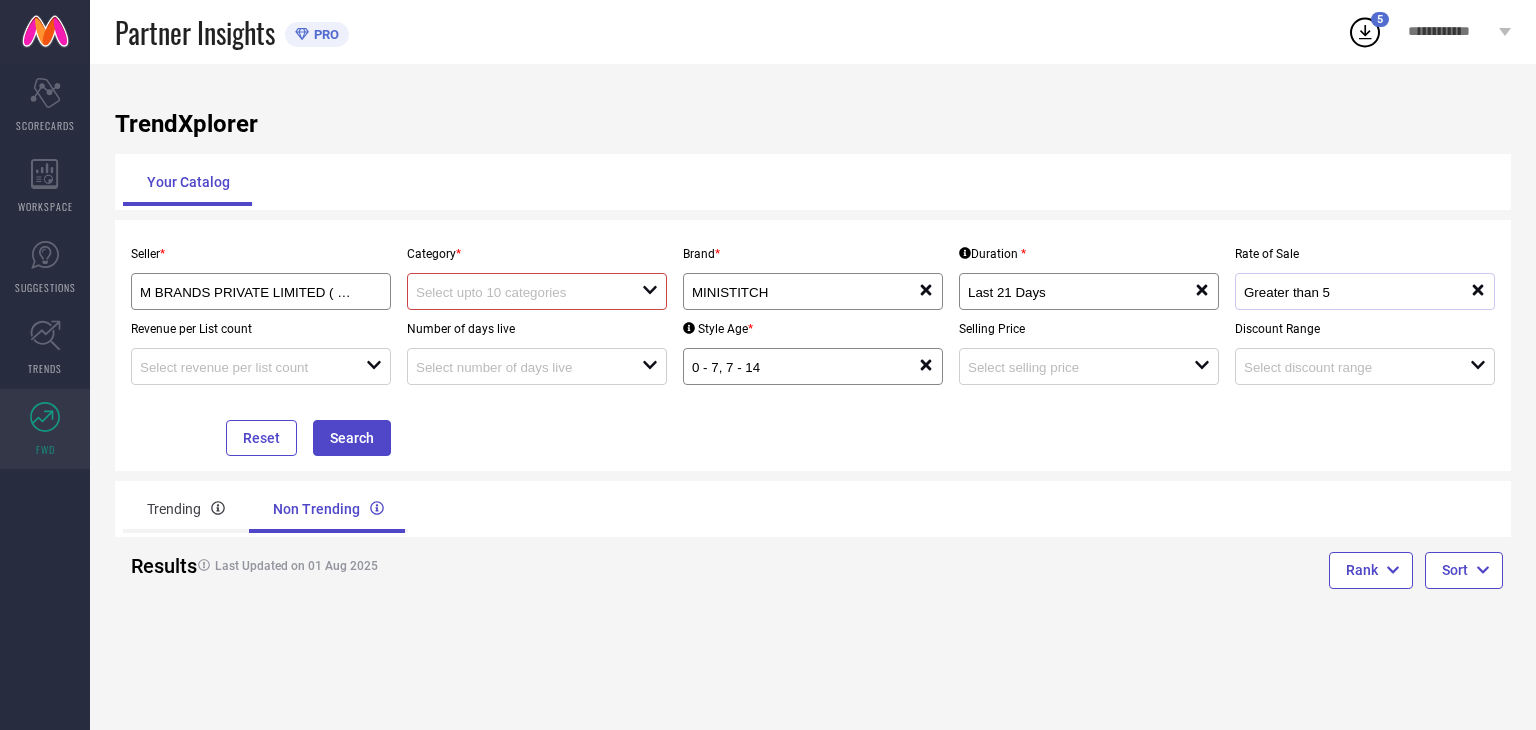 click on "Greater than 5" at bounding box center [1357, 291] 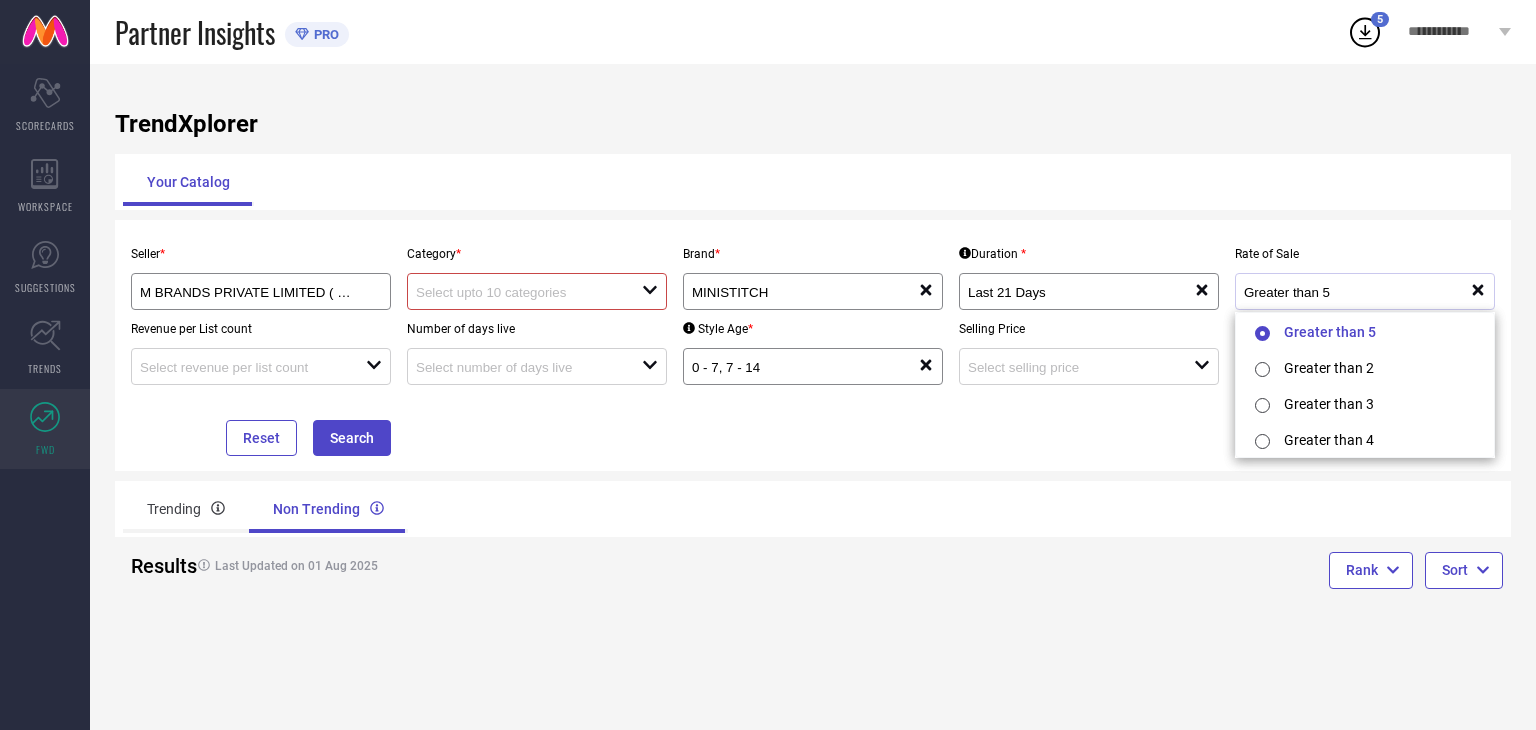 click 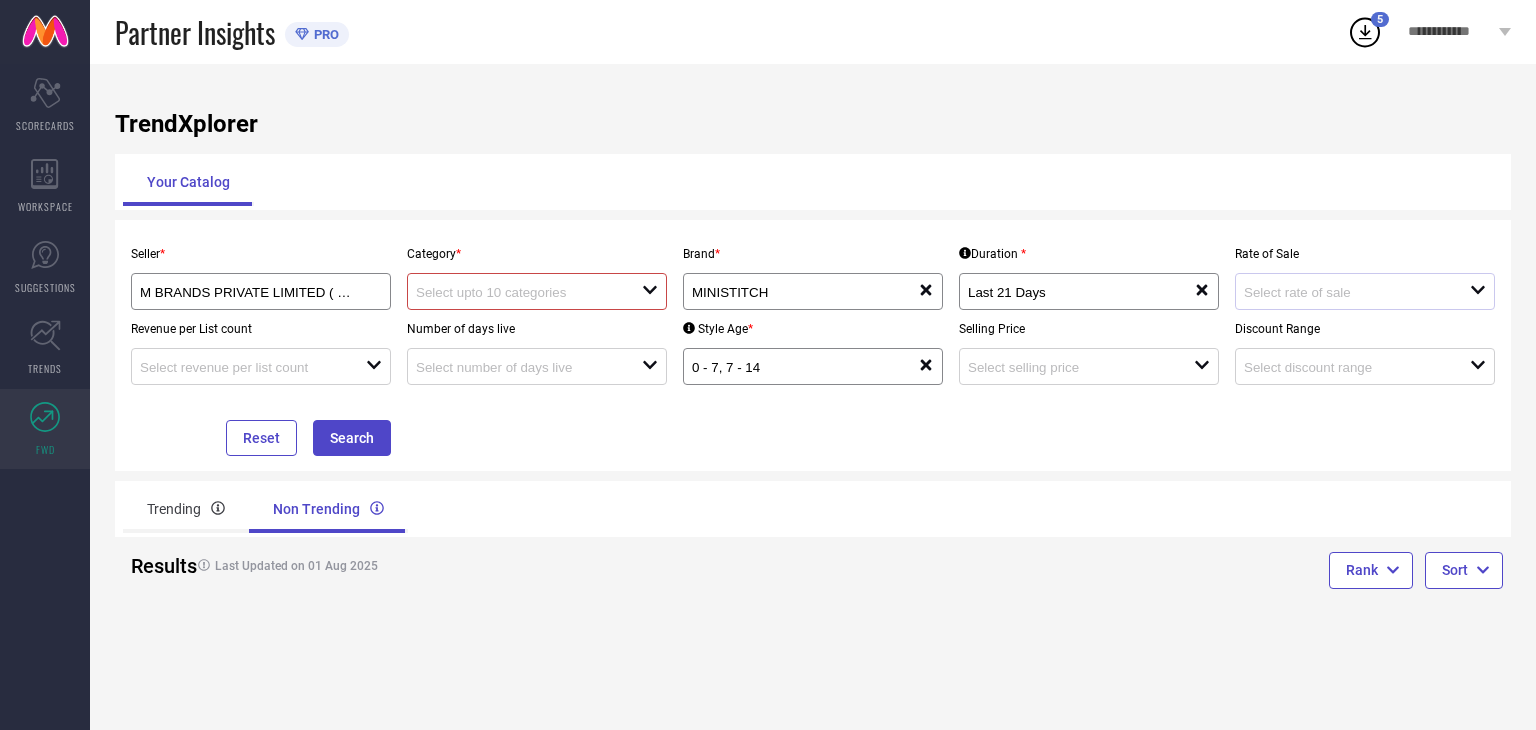 click on "open" at bounding box center [537, 291] 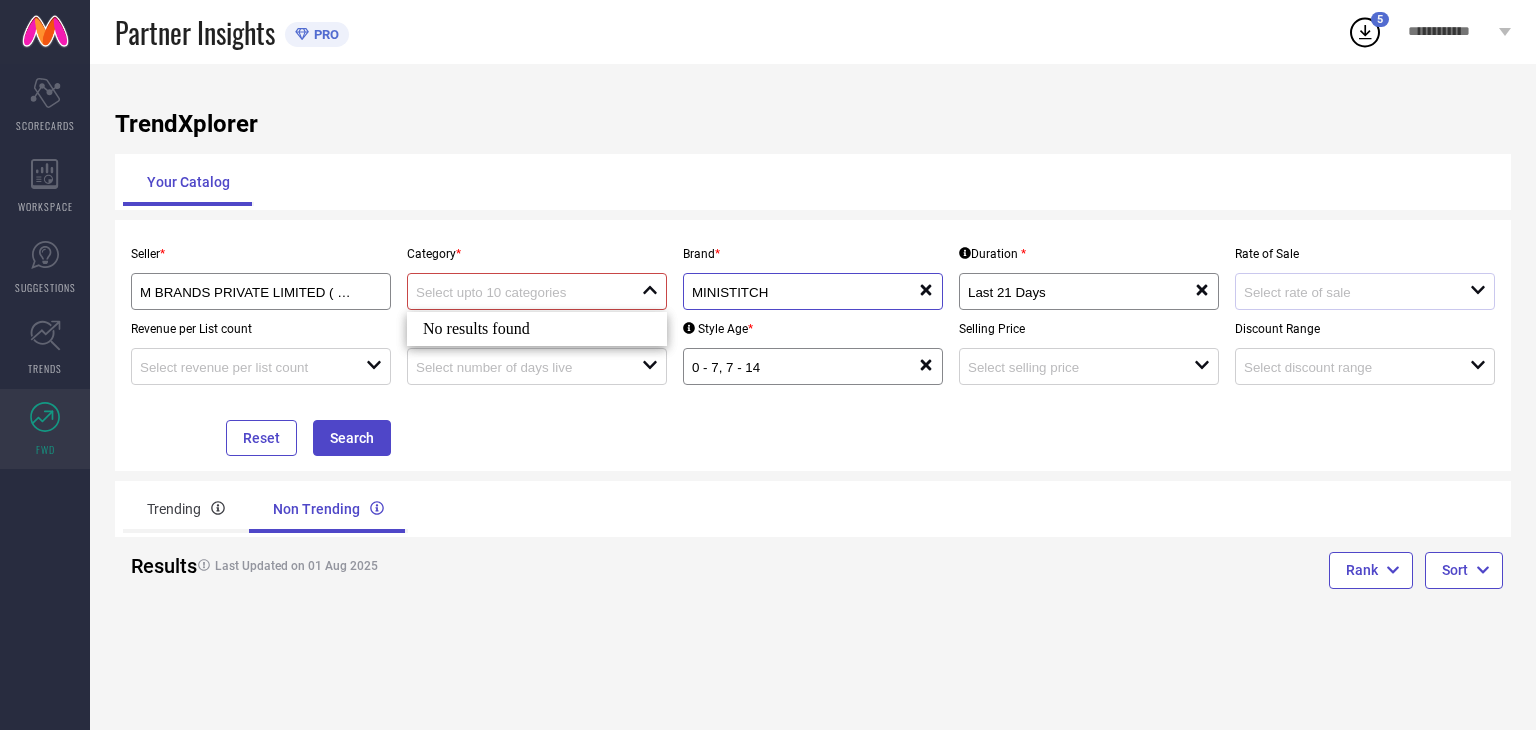 click on "MINISTITCH" at bounding box center [793, 292] 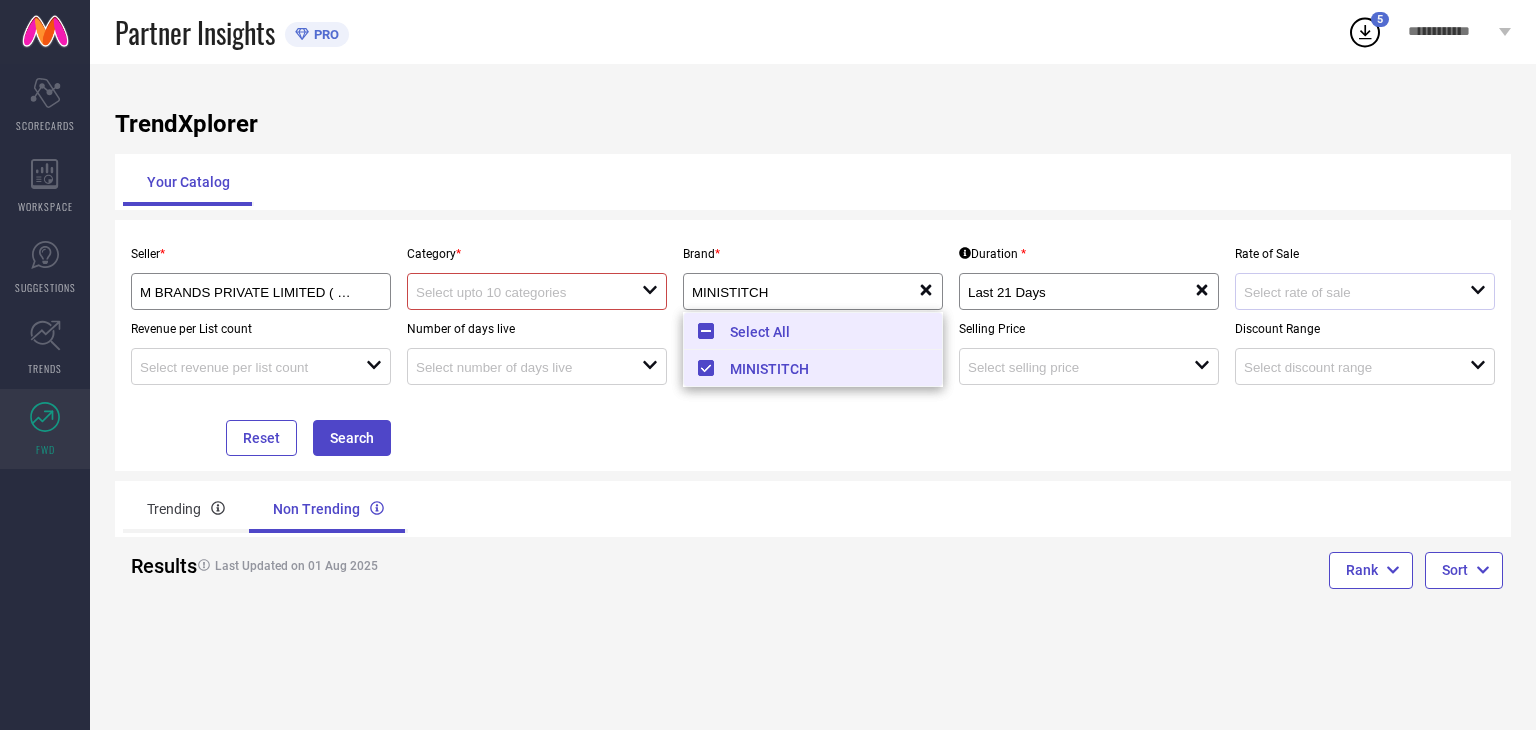 click on "Select All" at bounding box center (813, 331) 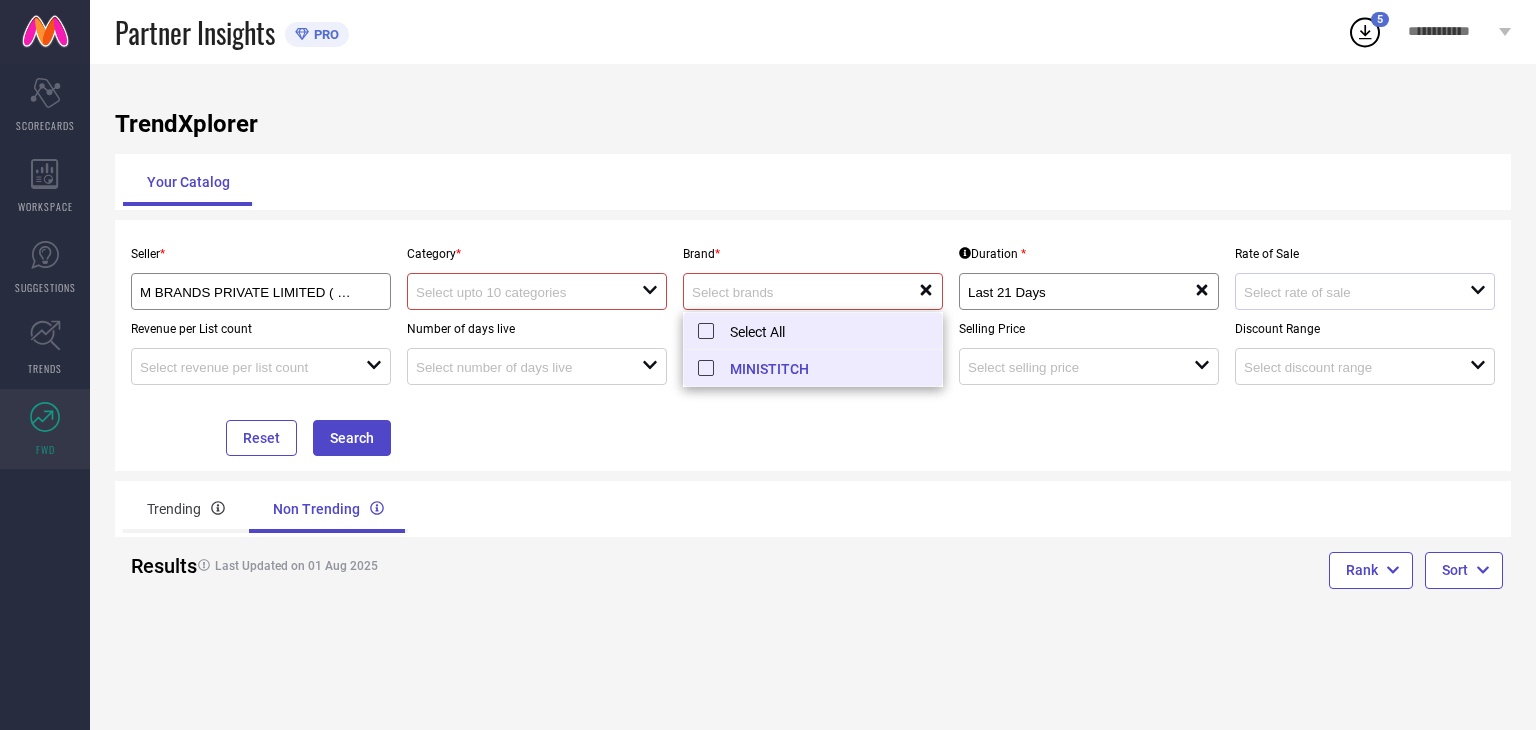click on "Select All" at bounding box center (813, 331) 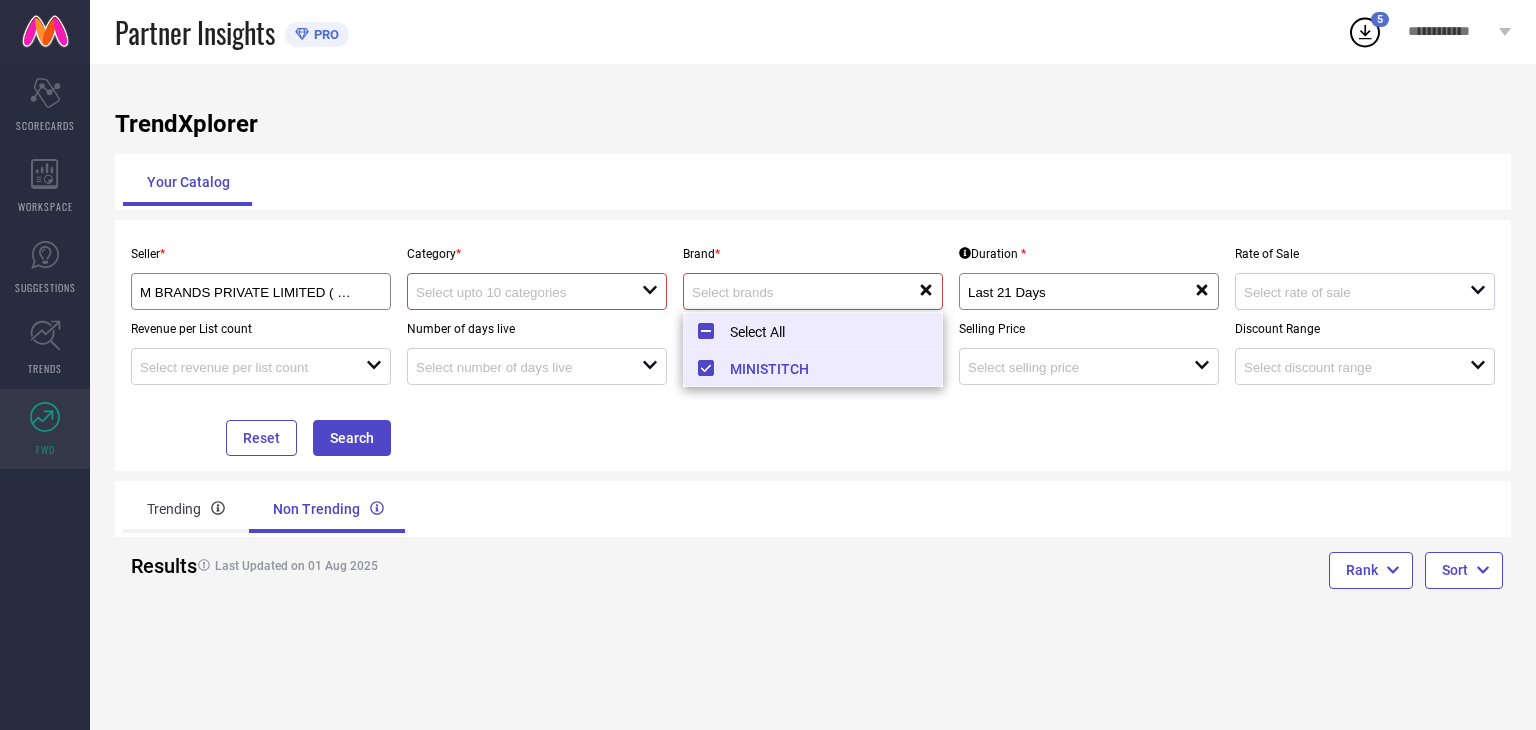 type on "MINISTITCH" 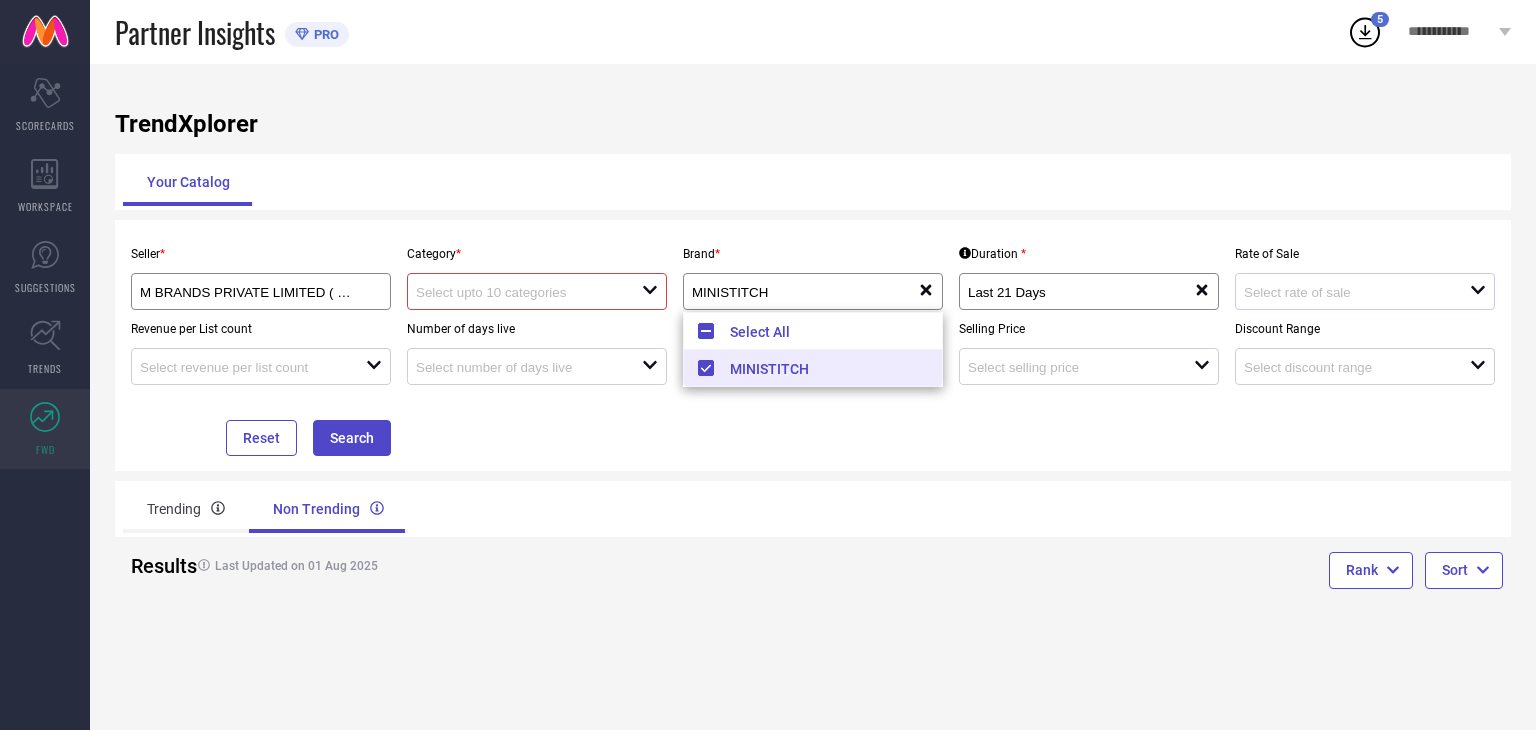 click on "Trending Non Trending" at bounding box center (464, 509) 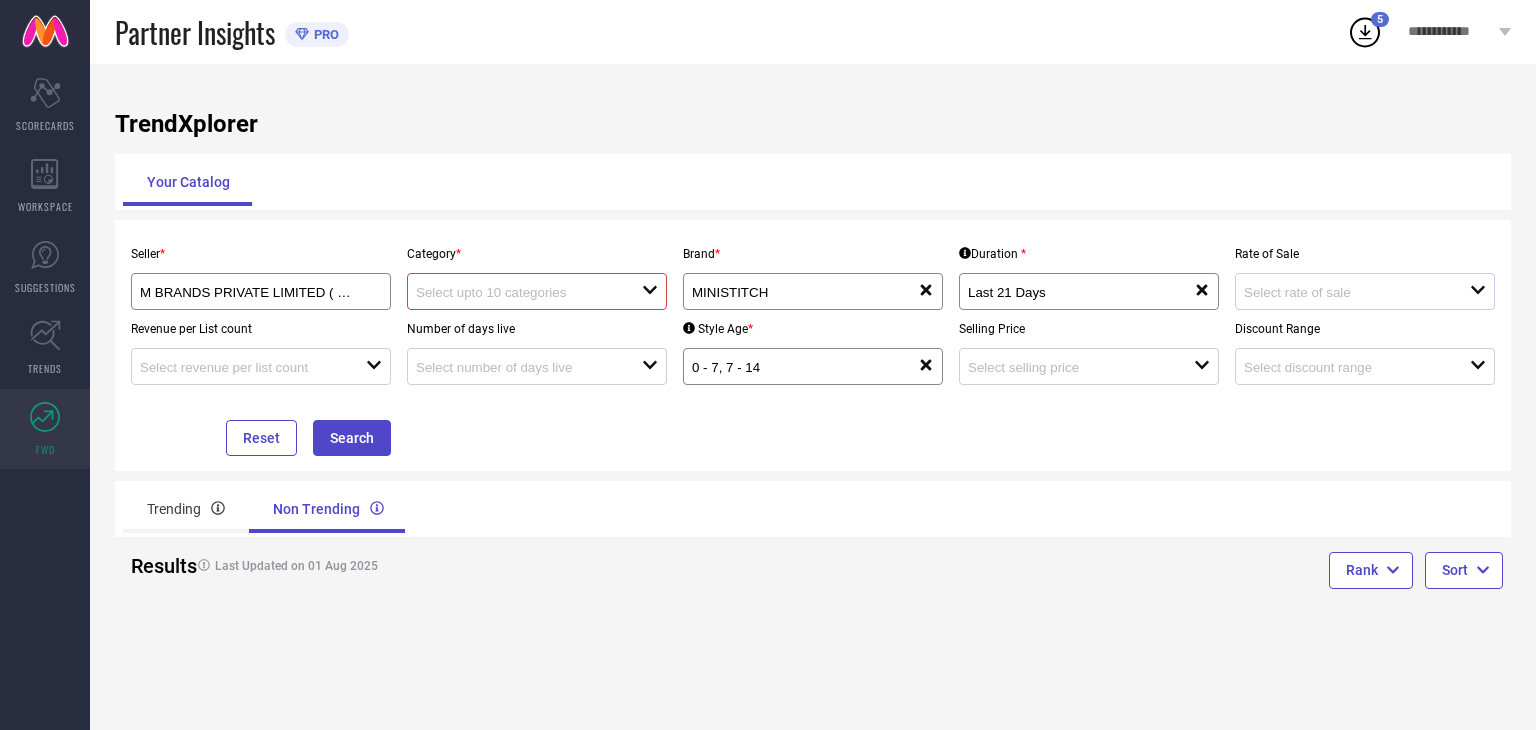 click at bounding box center (529, 291) 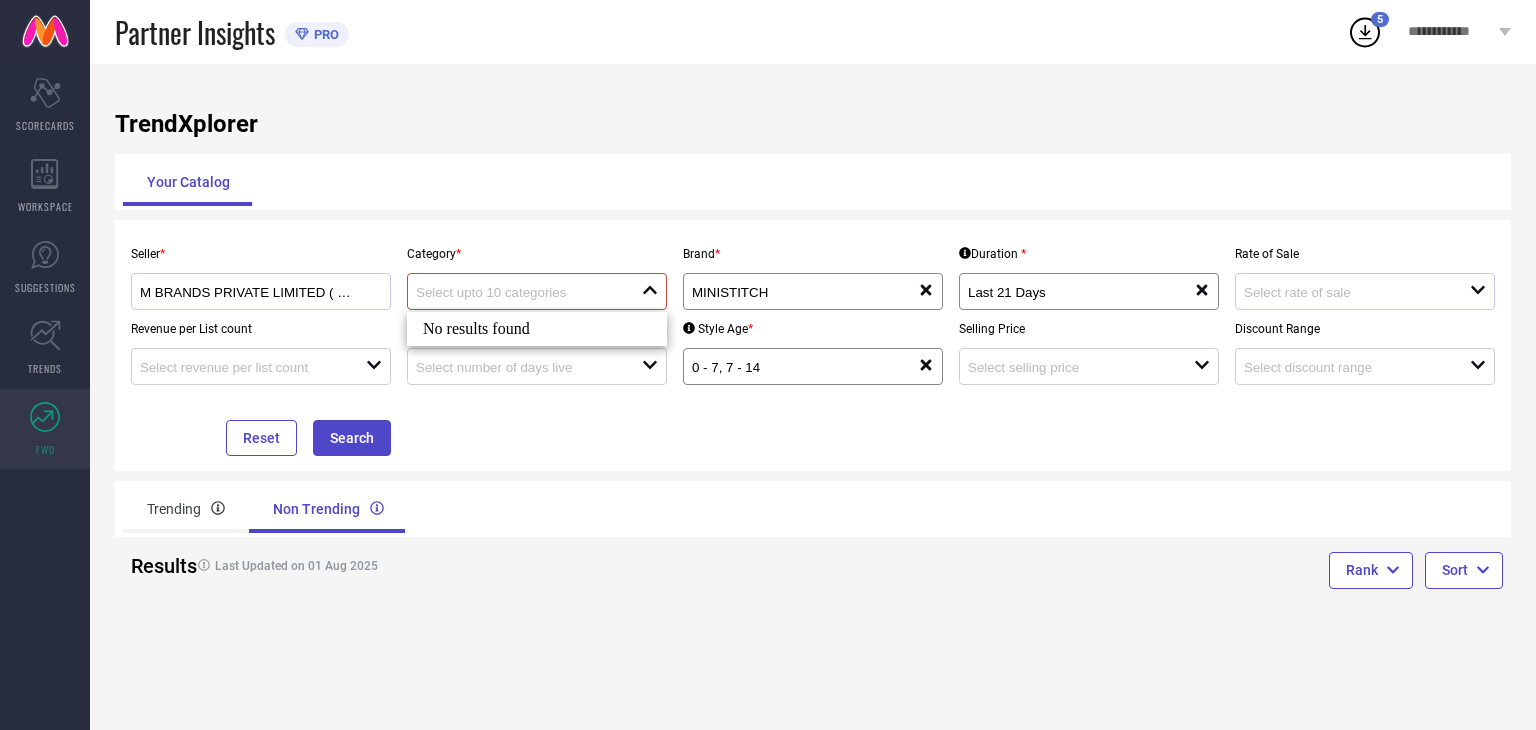 click on "M BRANDS PRIVATE LIMITED ( 24745 )" at bounding box center (261, 291) 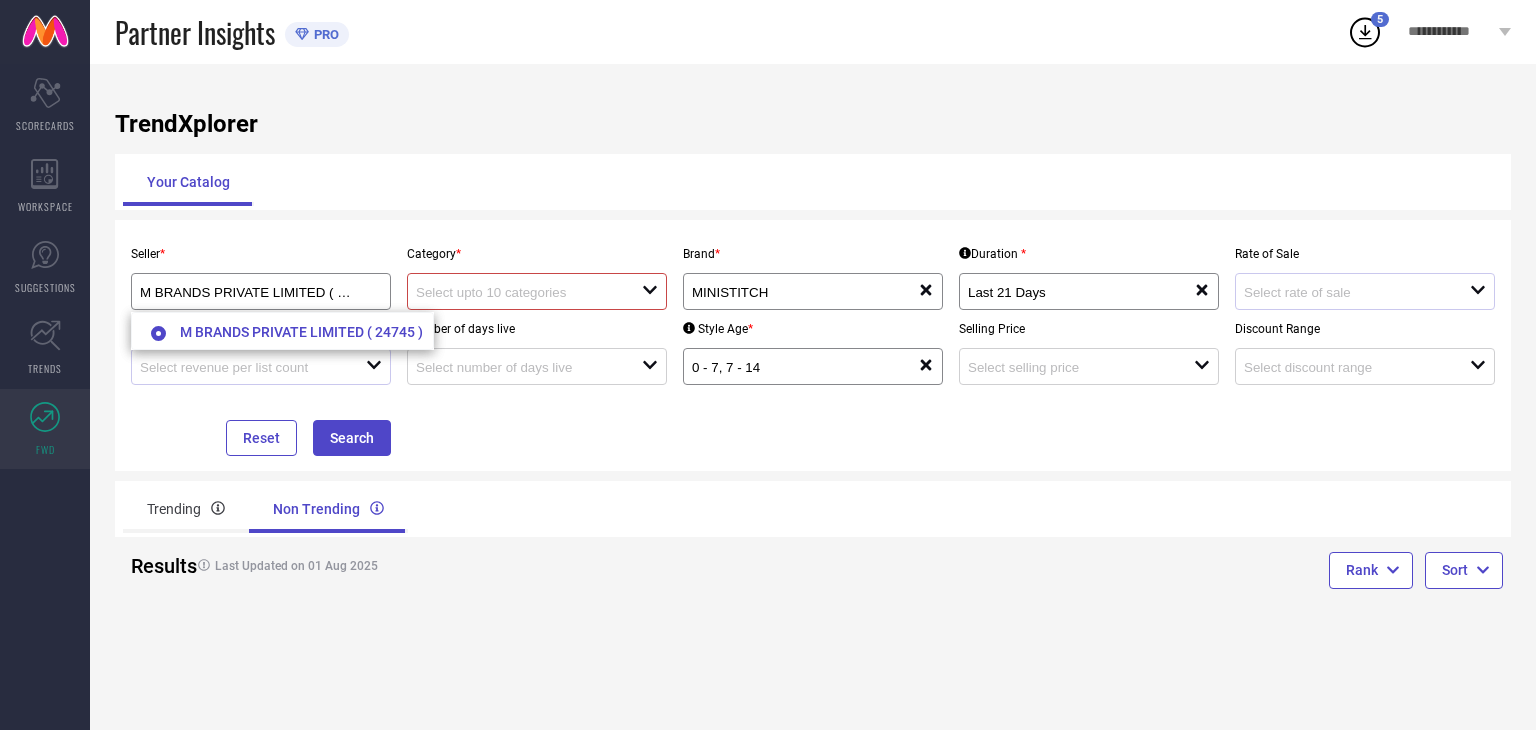 click on "open" at bounding box center [261, 366] 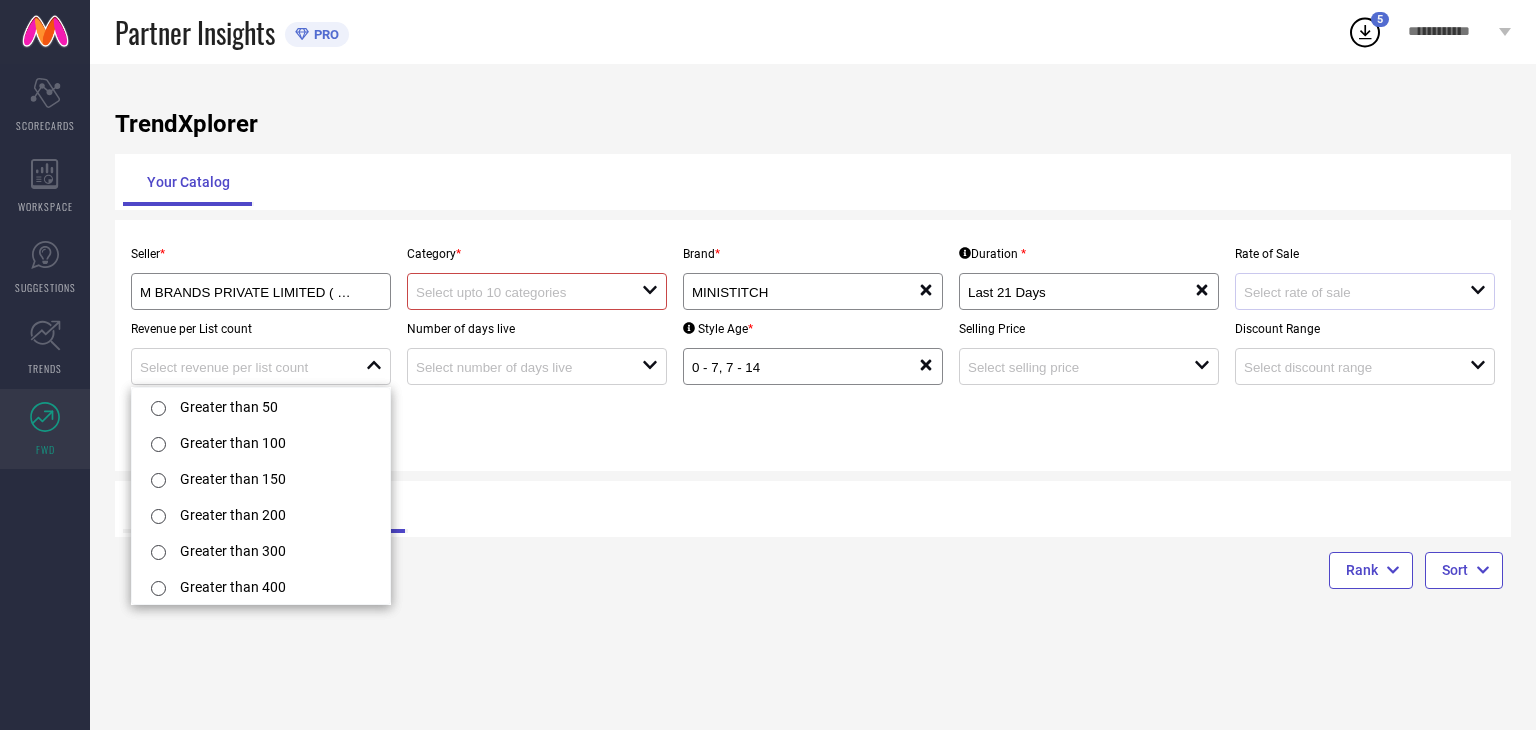 click on "Seller * M BRANDS PRIVATE LIMITED ( 24745 ) Category * open Brand * MINISTITCH reset Duration * Last 21 Days reset Rate of Sale open Revenue per List count close Number of days live open Style Age * 0 - 7, 7 - 14 reset Selling Price open Discount Range open Reset Search" at bounding box center (813, 345) 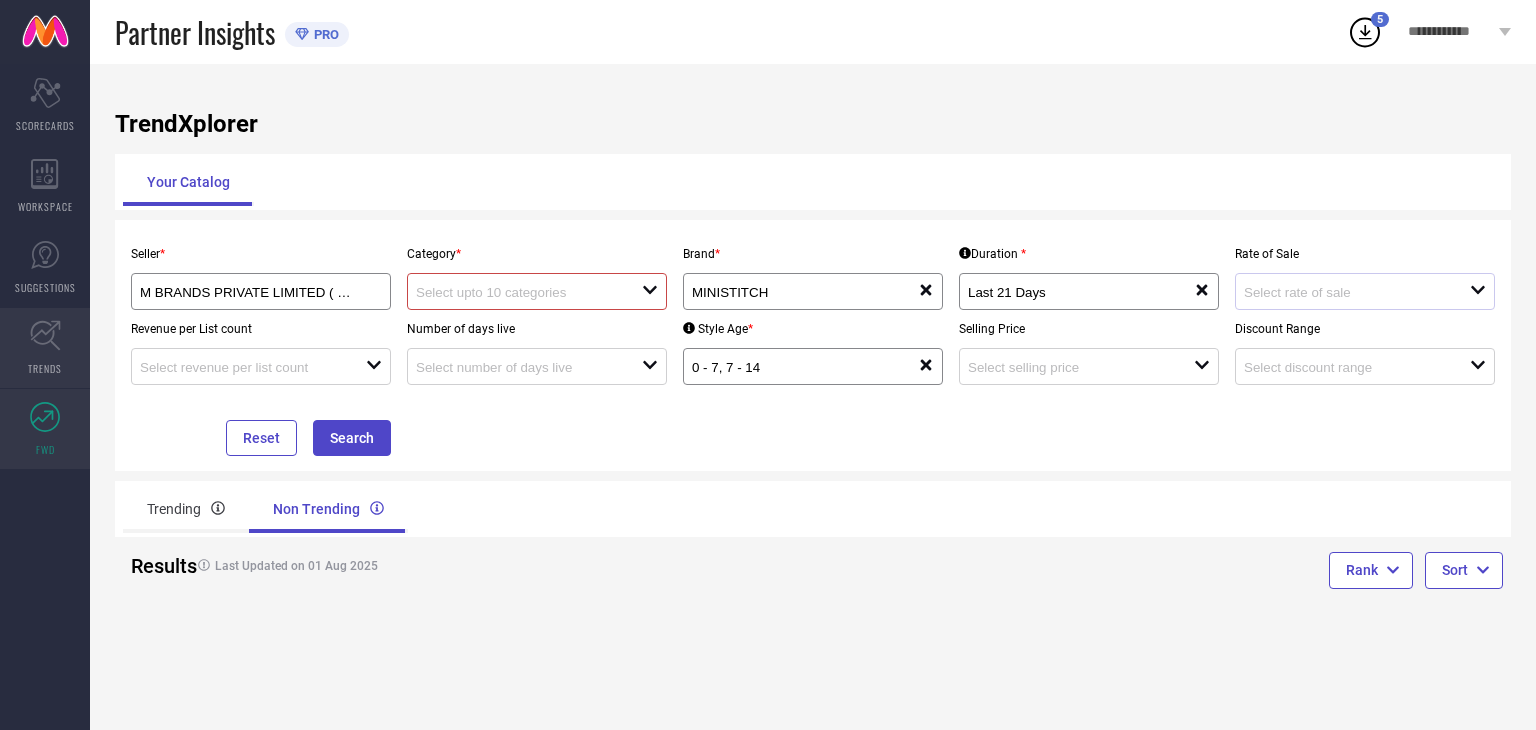 click on "TRENDS" at bounding box center (45, 368) 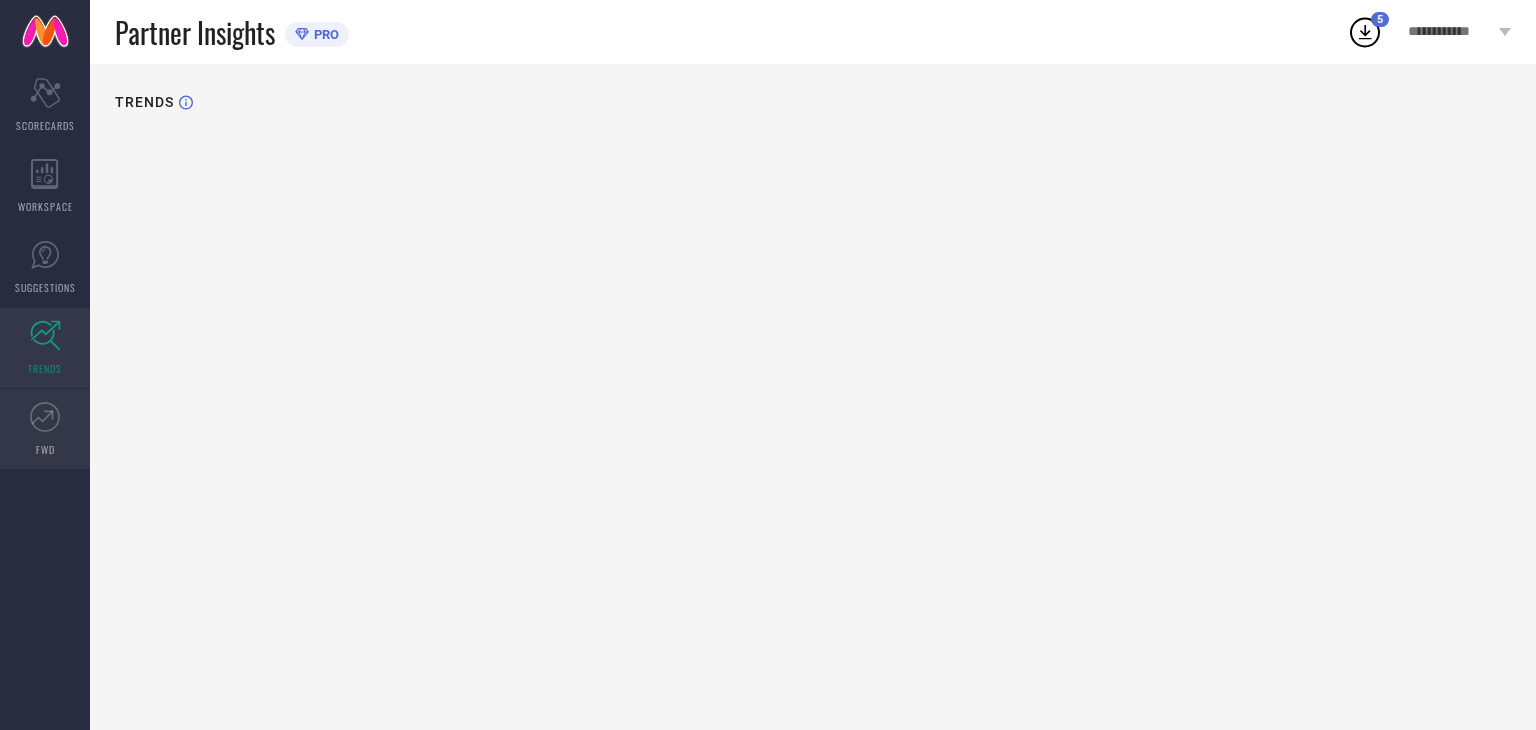 click on "FWD" at bounding box center [45, 429] 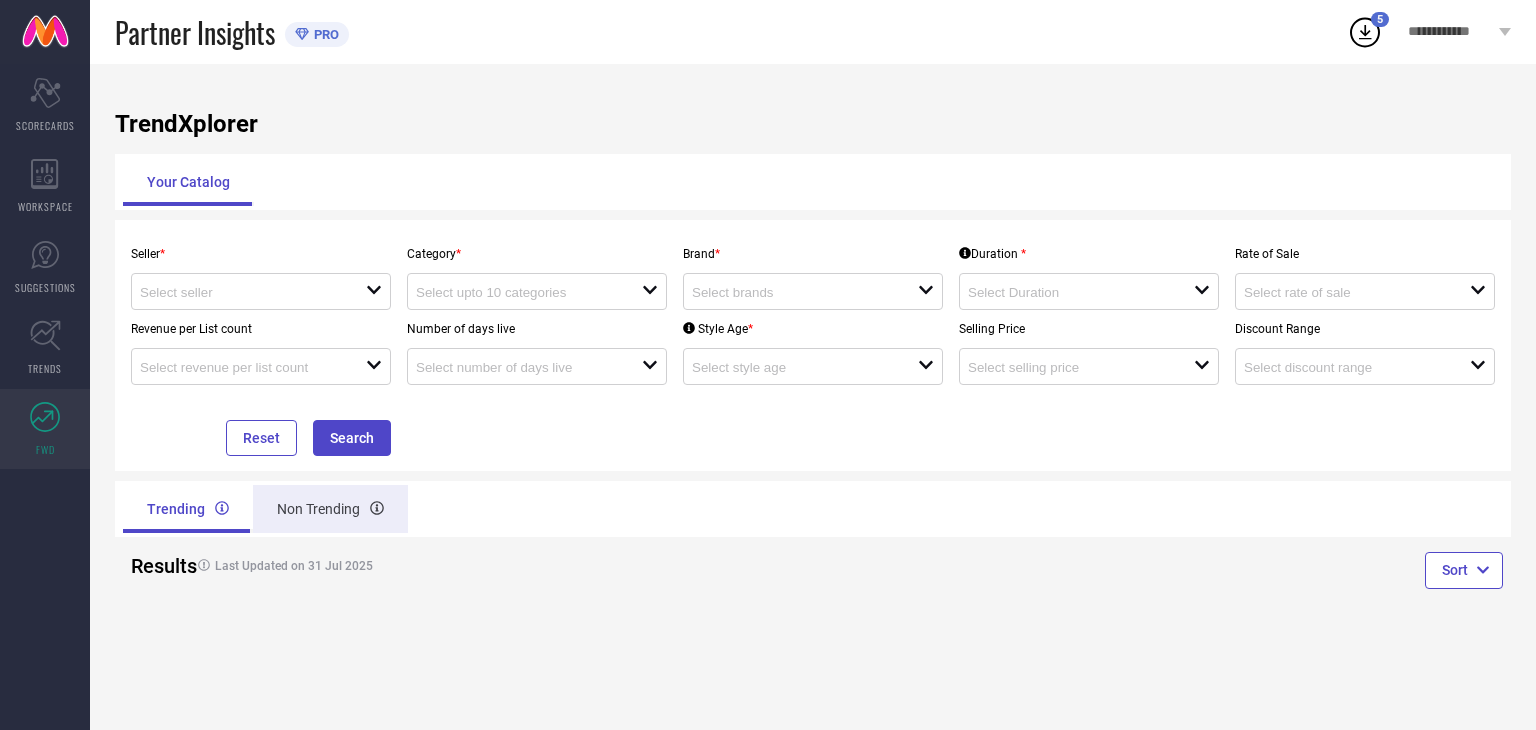 click on "Non Trending" at bounding box center (330, 509) 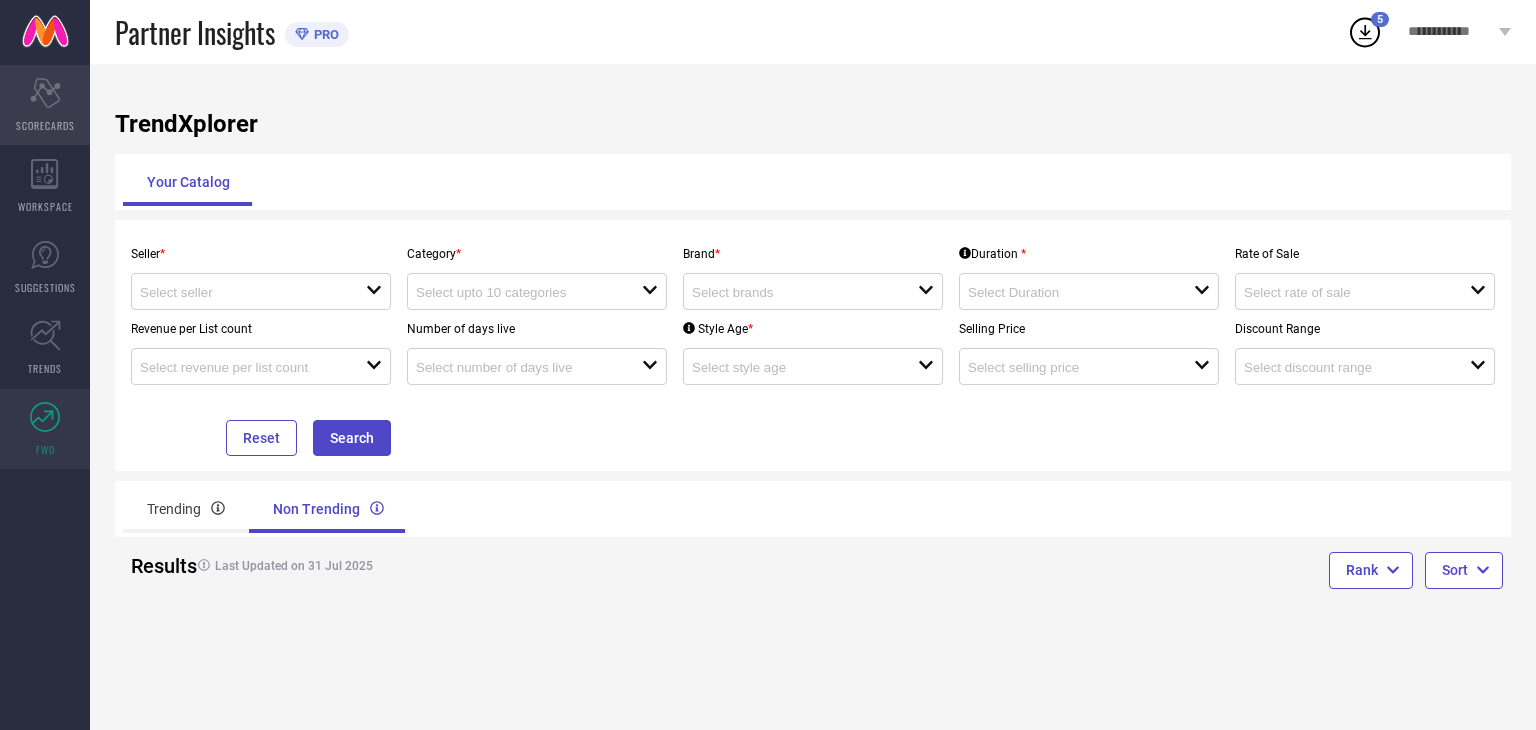 click on "Scorecard SCORECARDS" at bounding box center [45, 105] 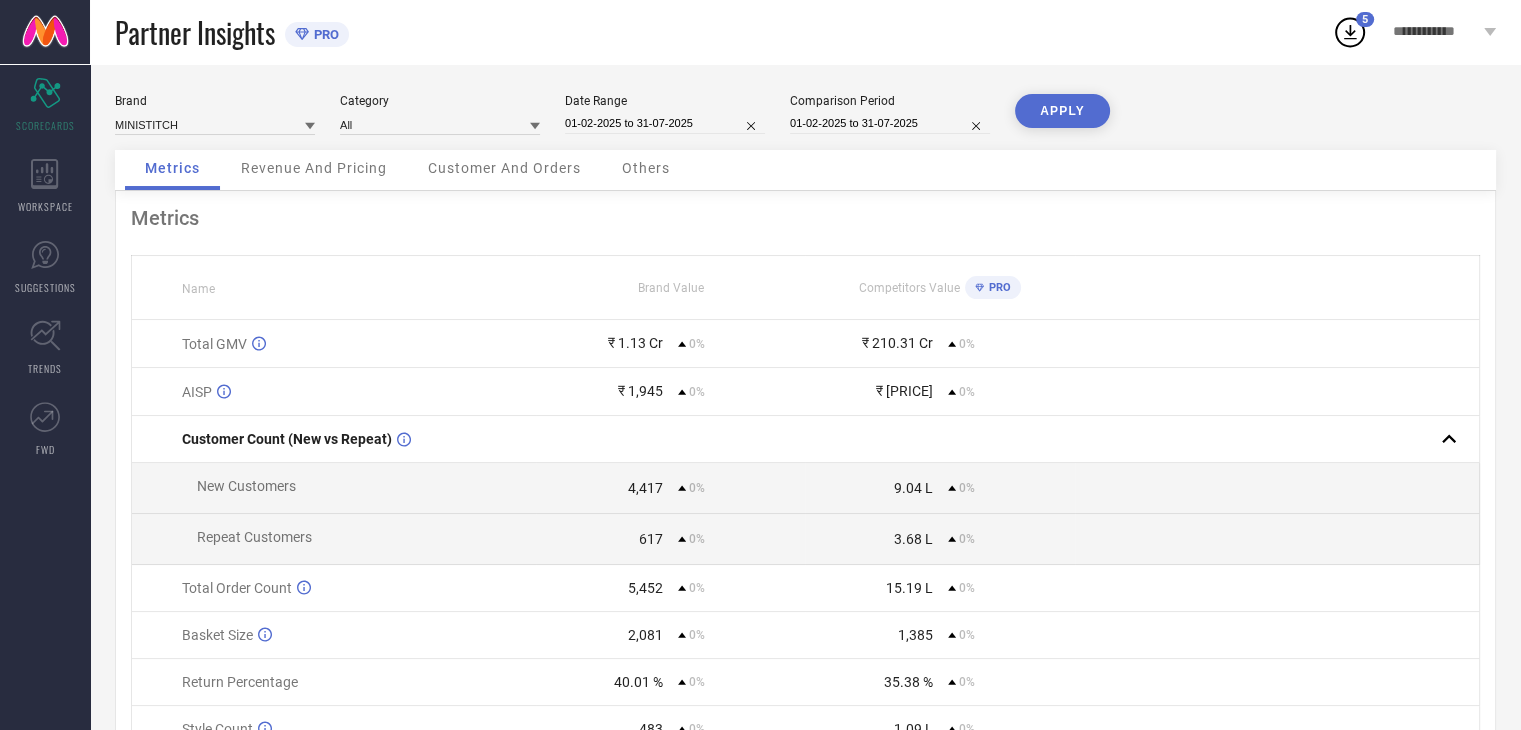 click on "Brand MINISTITCH Category All Date Range 01-02-2025 to 31-07-2025 Comparison Period 01-02-2025 to 31-07-2025 APPLY" at bounding box center [805, 122] 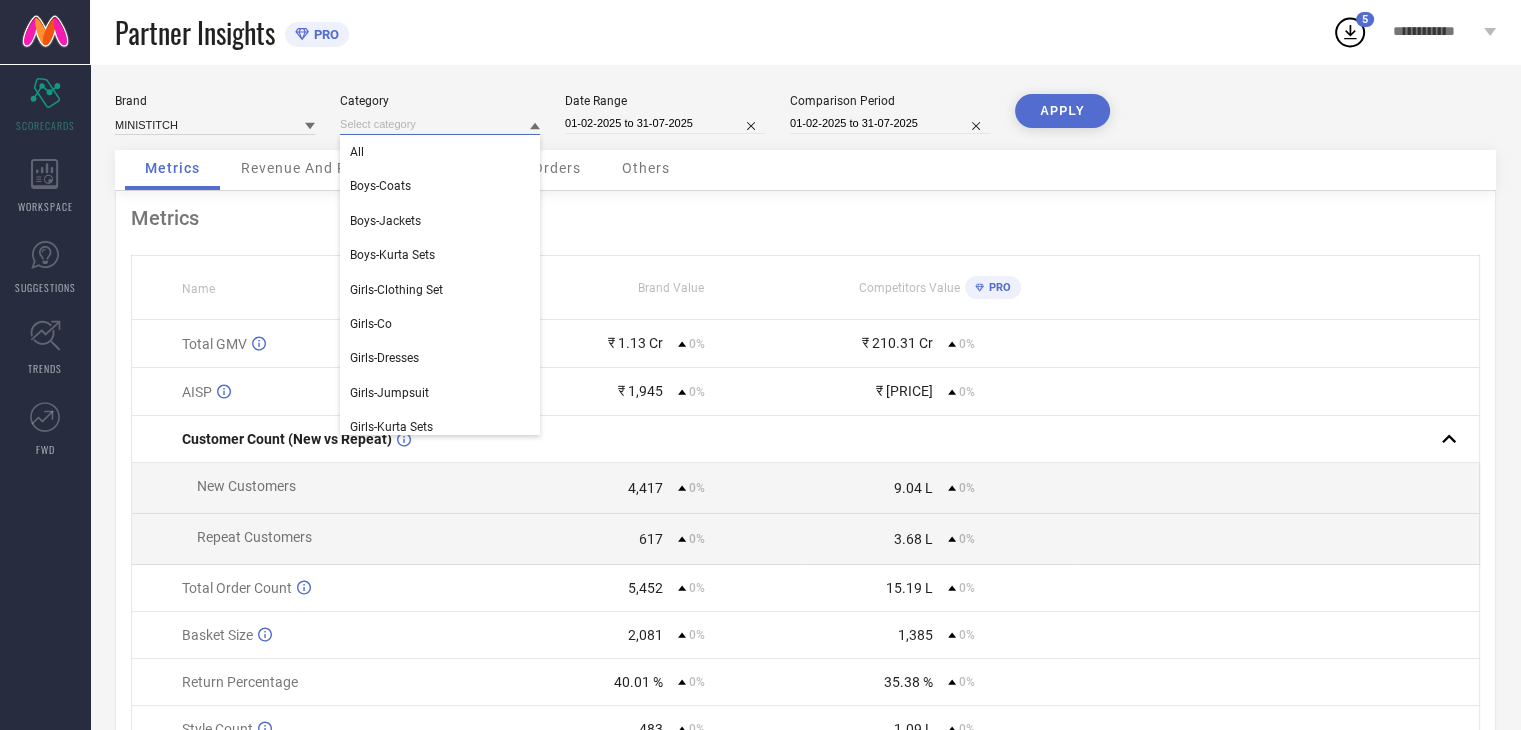 click at bounding box center [440, 124] 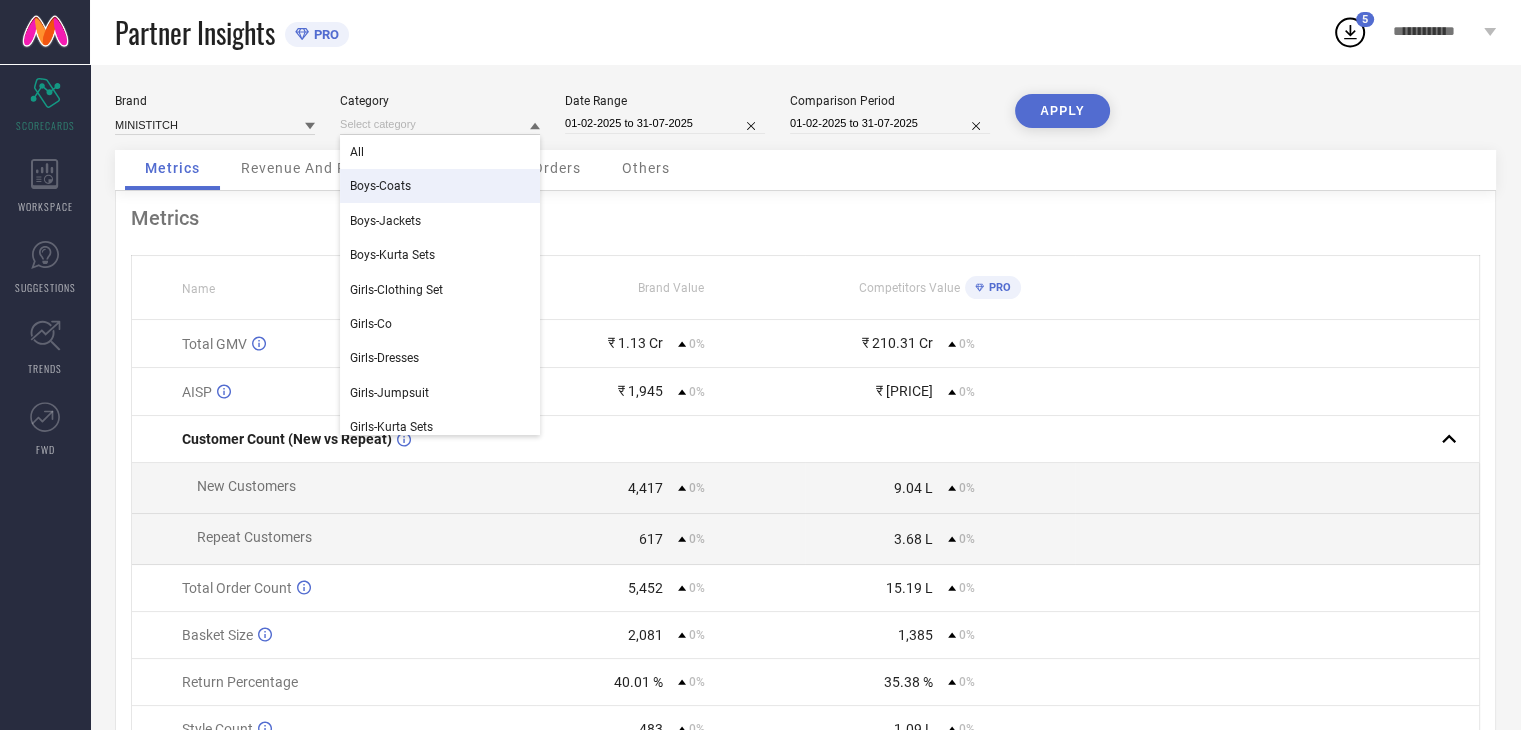click on "Boys-Coats" at bounding box center [380, 186] 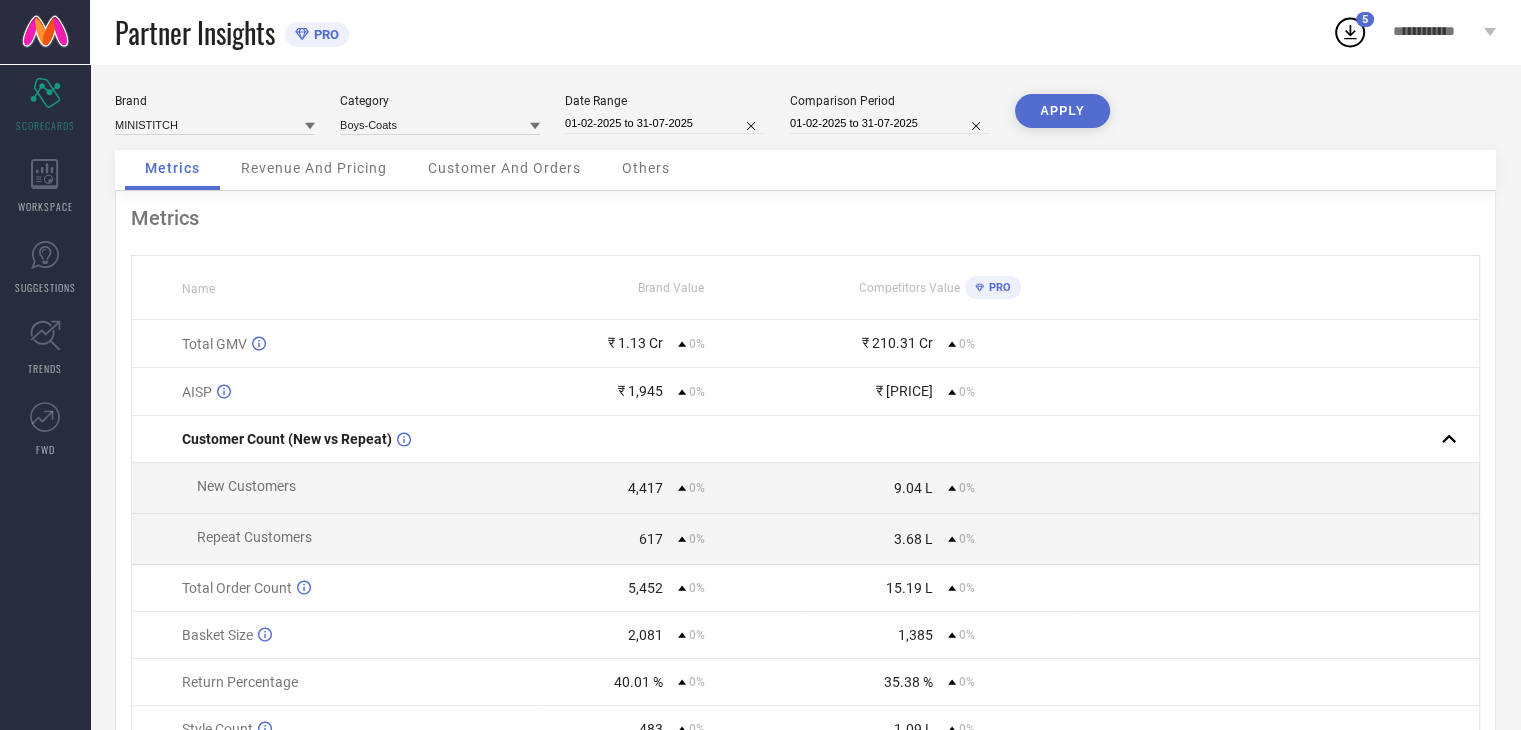 click on "APPLY" at bounding box center (1062, 111) 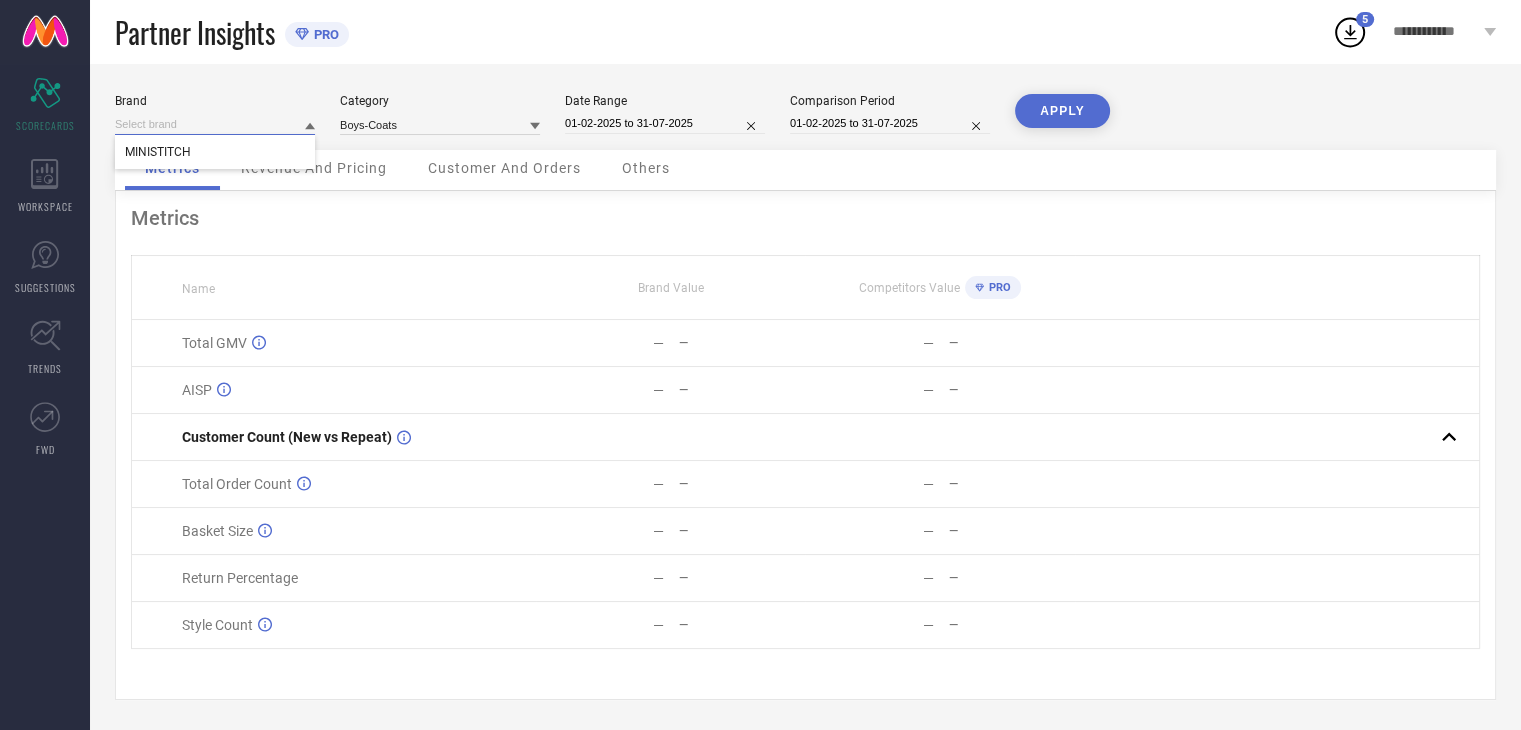 click at bounding box center (215, 124) 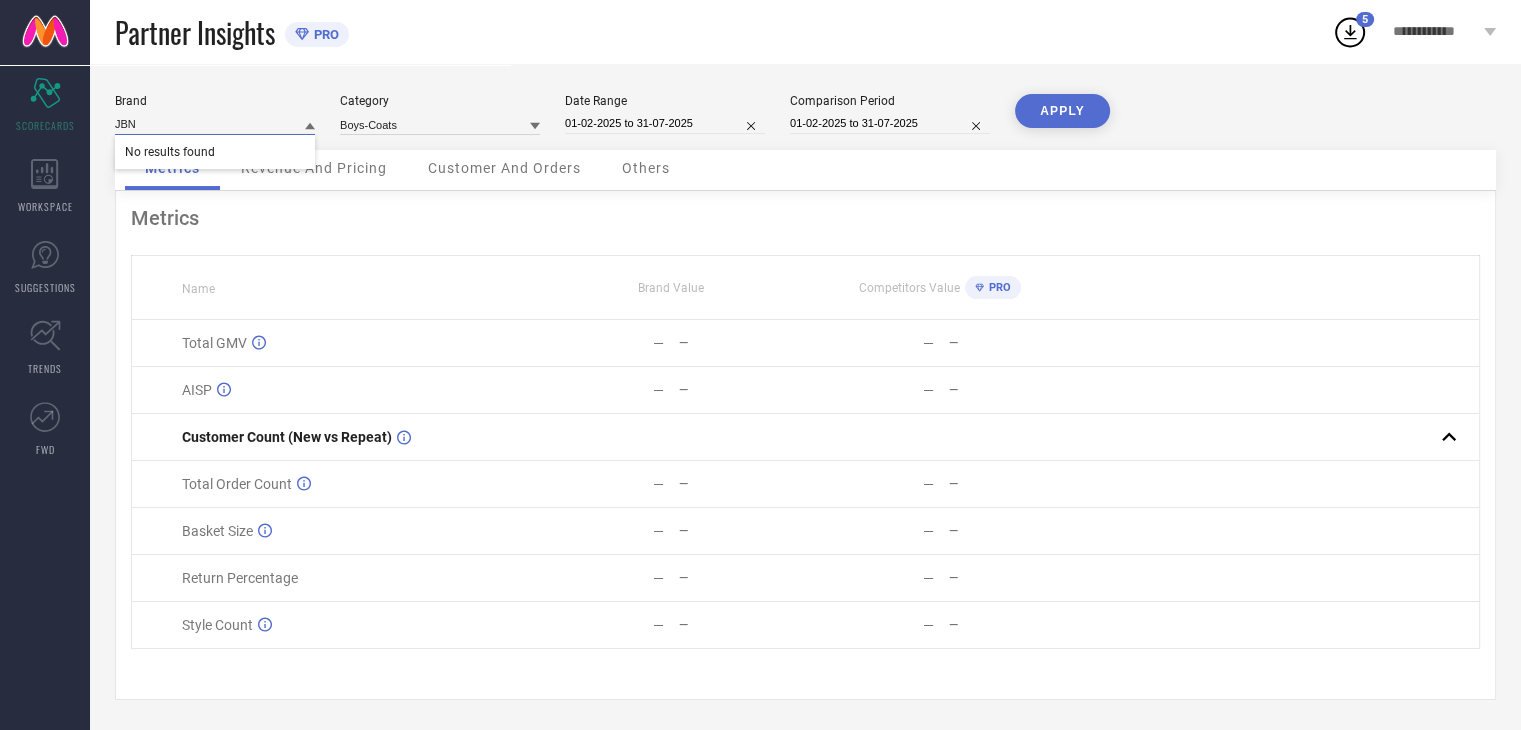 type on "JBN" 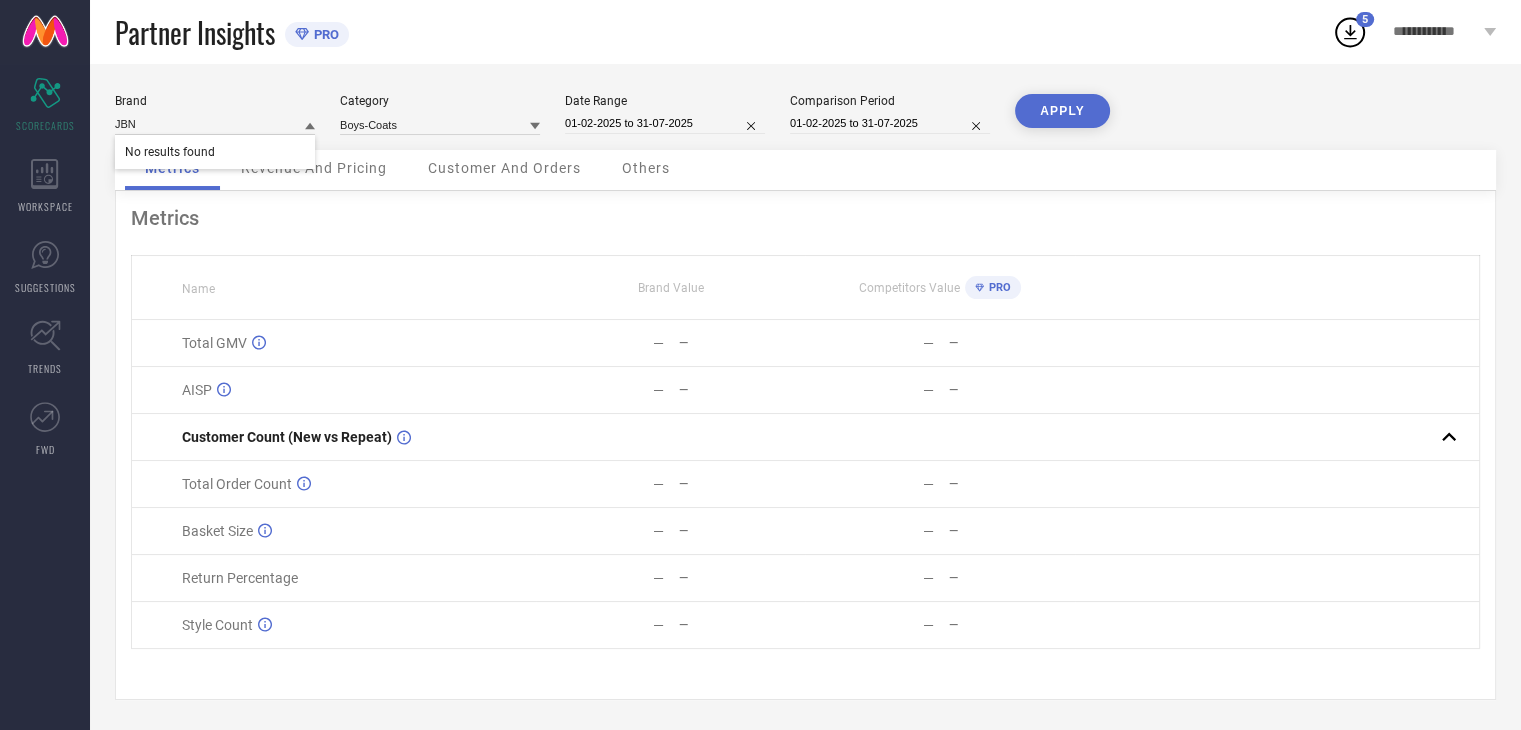click on "APPLY" at bounding box center [1062, 111] 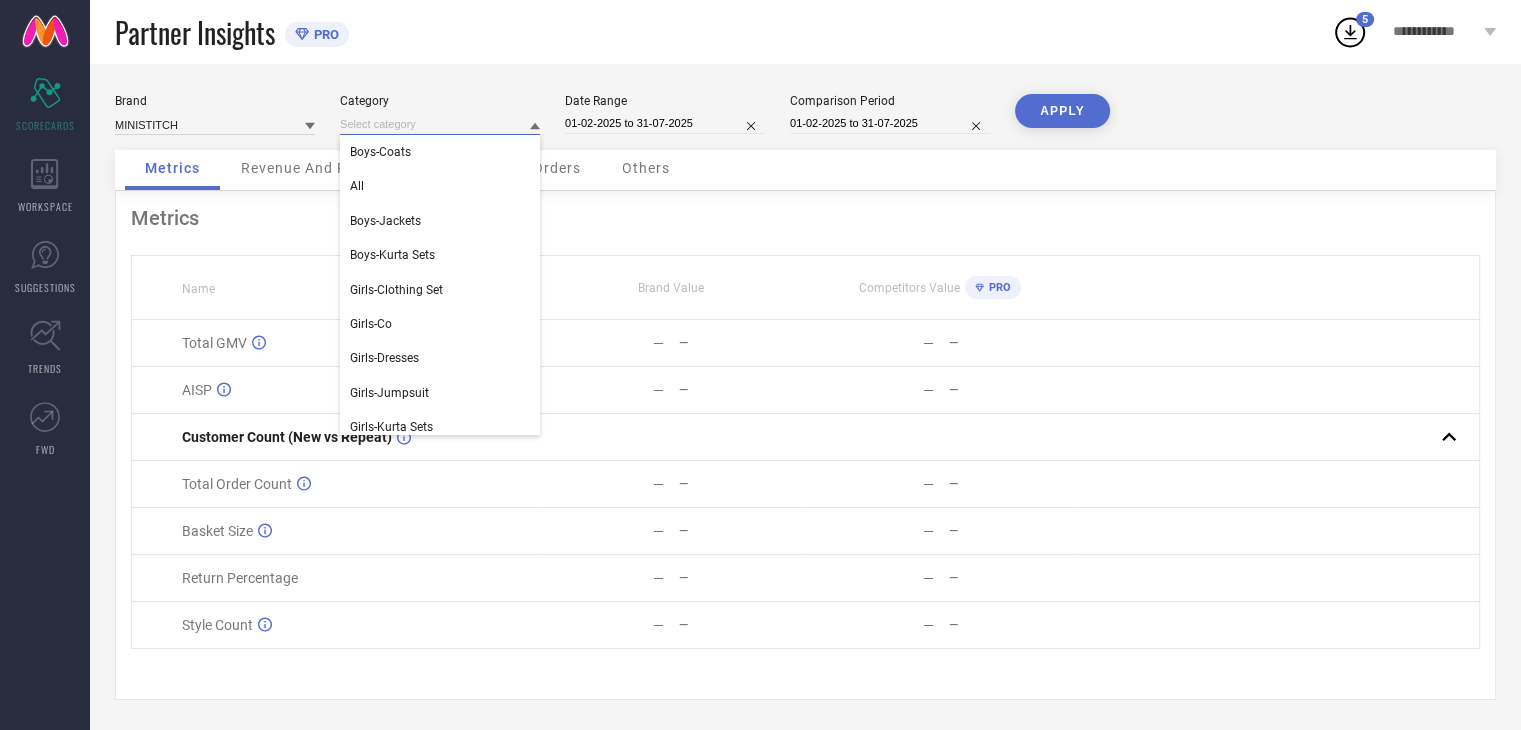click at bounding box center [440, 124] 